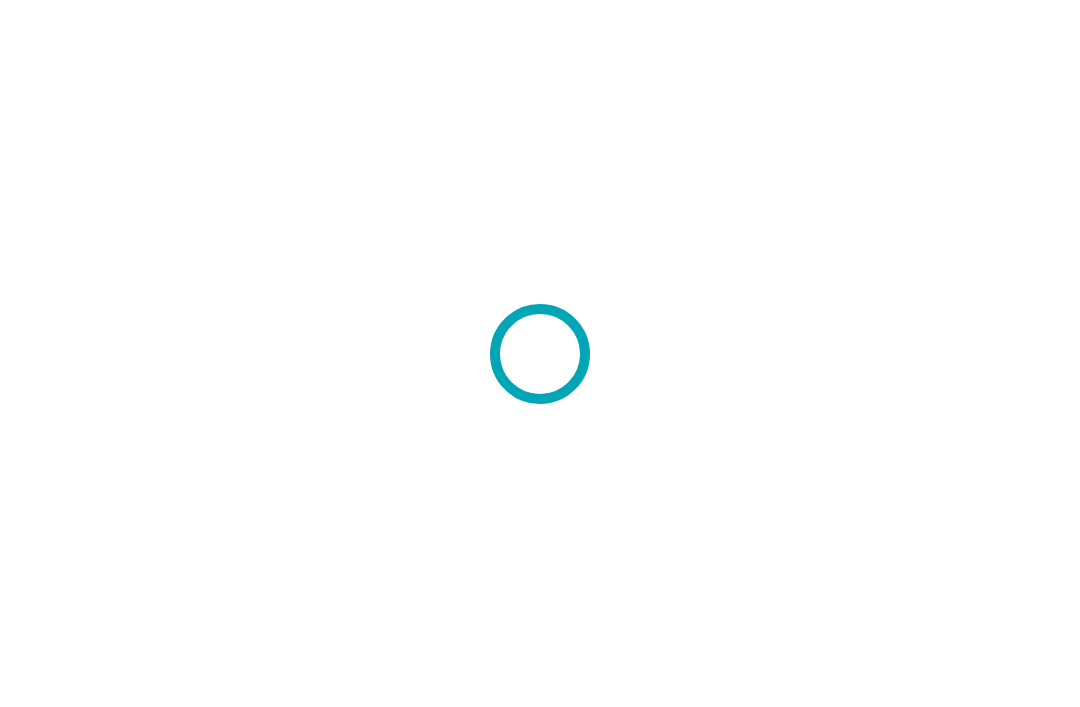 scroll, scrollTop: 0, scrollLeft: 0, axis: both 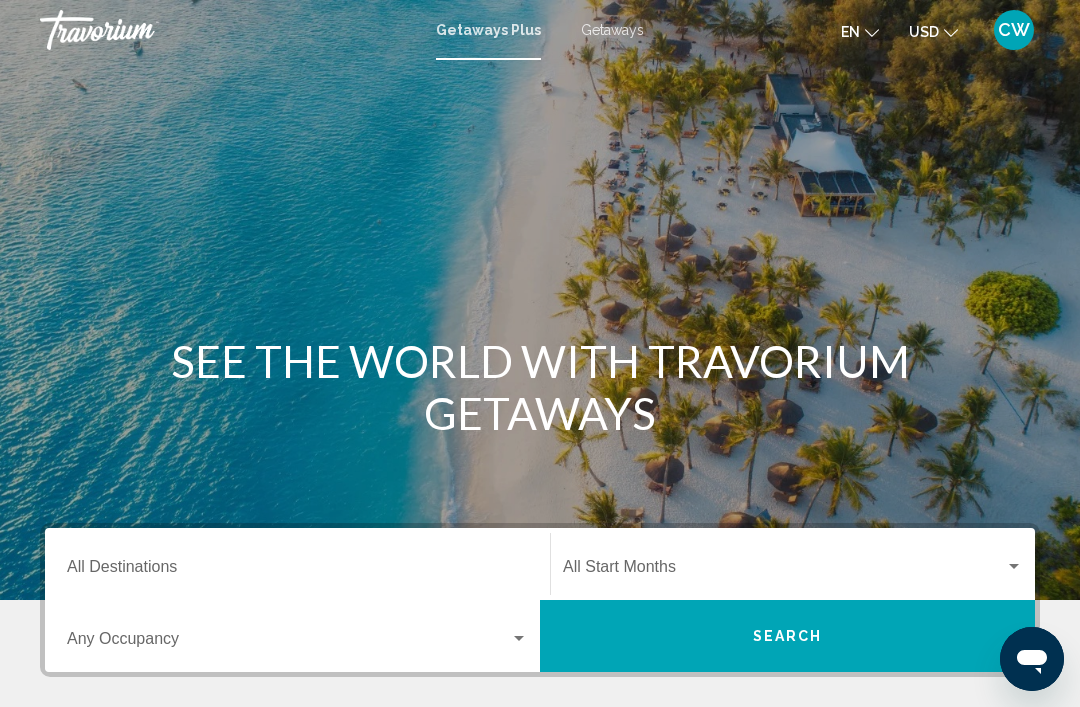 click on "Destination All Destinations" at bounding box center [297, 571] 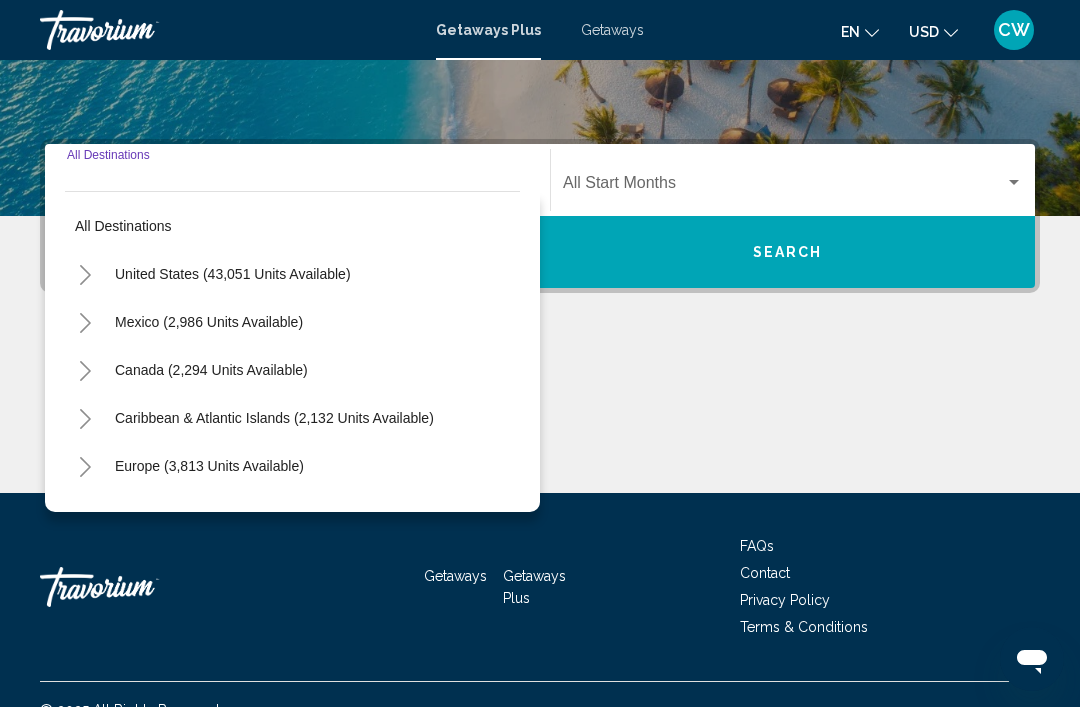 scroll, scrollTop: 415, scrollLeft: 0, axis: vertical 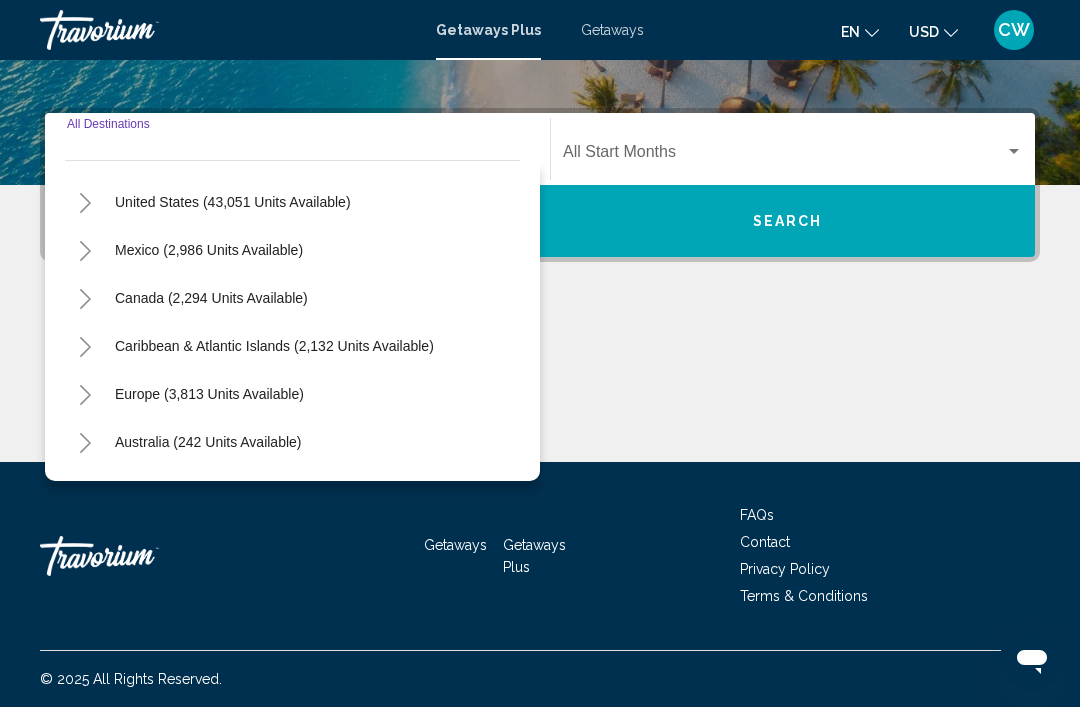 click on "United States (43,051 units available)" at bounding box center [233, 202] 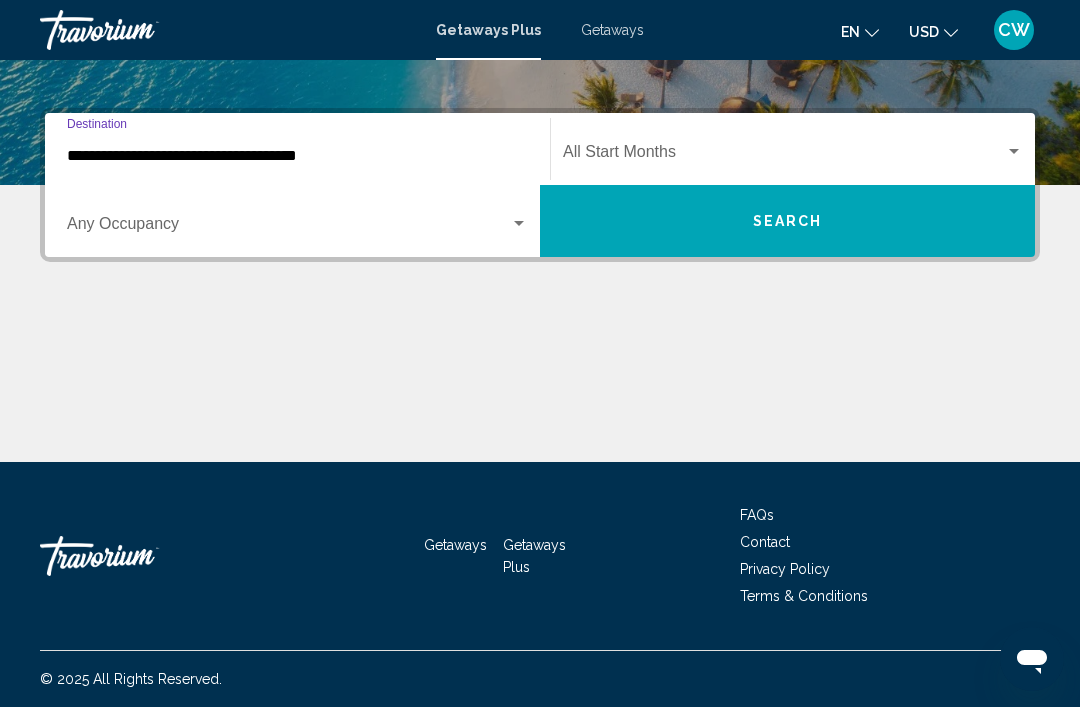 click at bounding box center (288, 228) 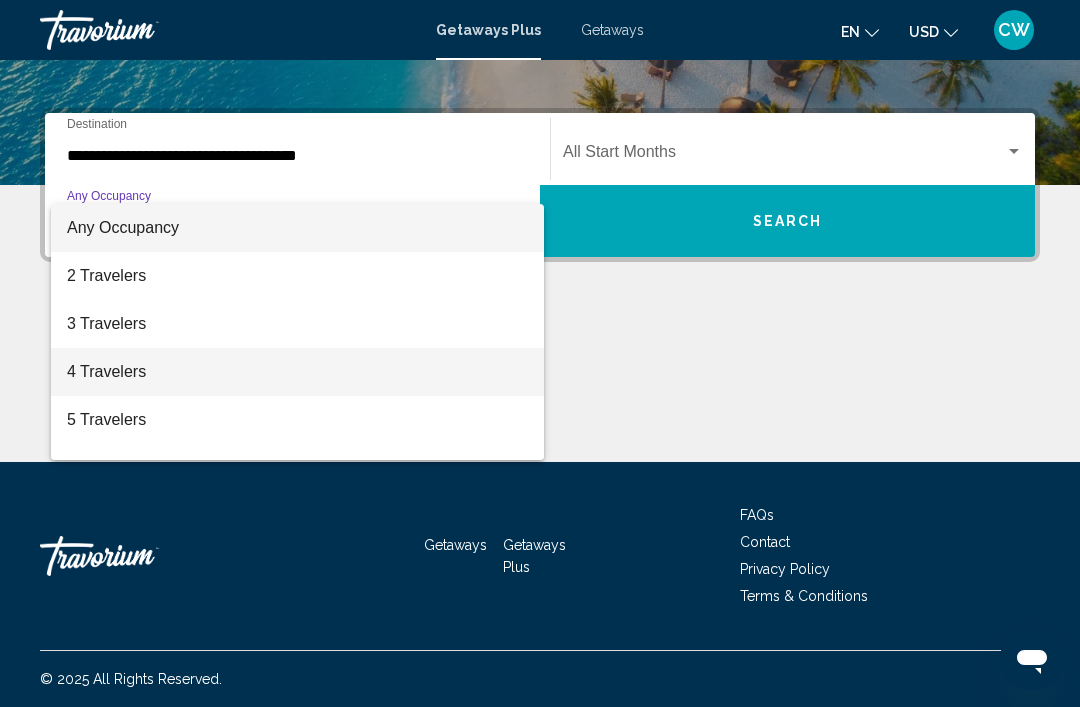 click on "4 Travelers" at bounding box center (297, 372) 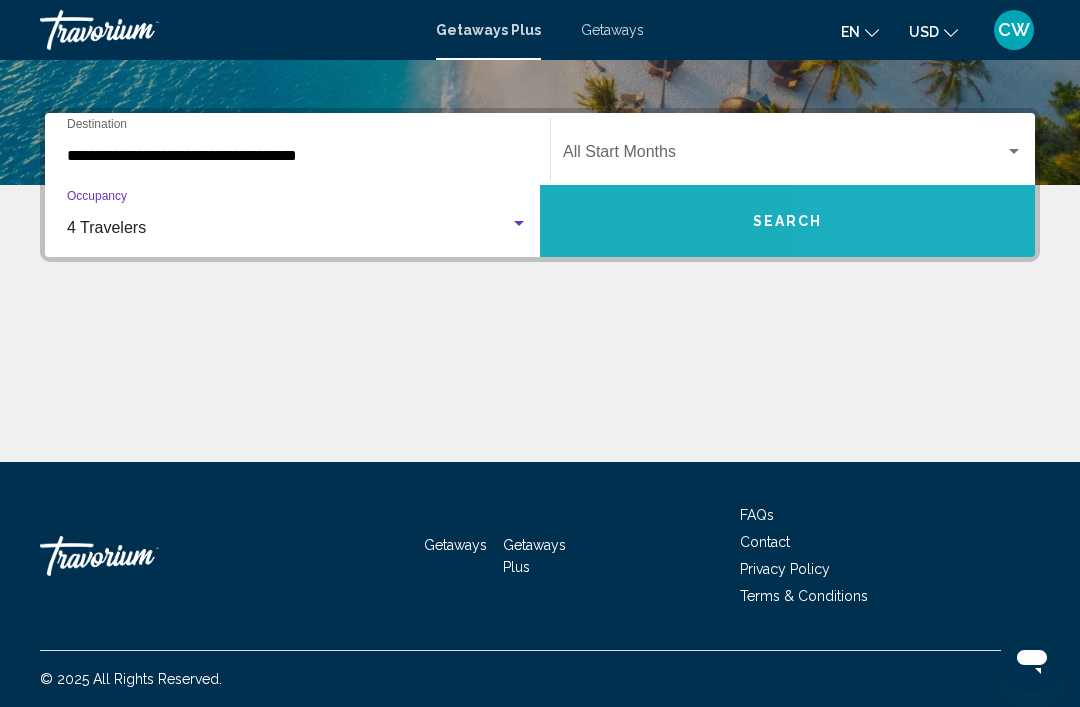click on "Search" at bounding box center (787, 221) 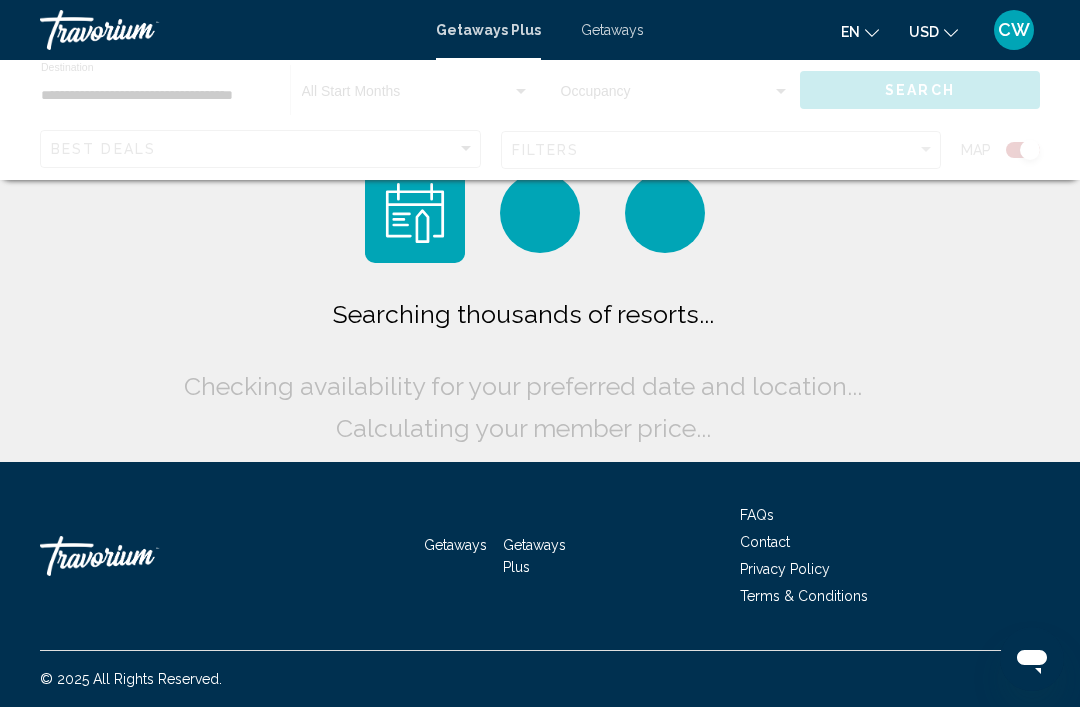 scroll, scrollTop: 64, scrollLeft: 0, axis: vertical 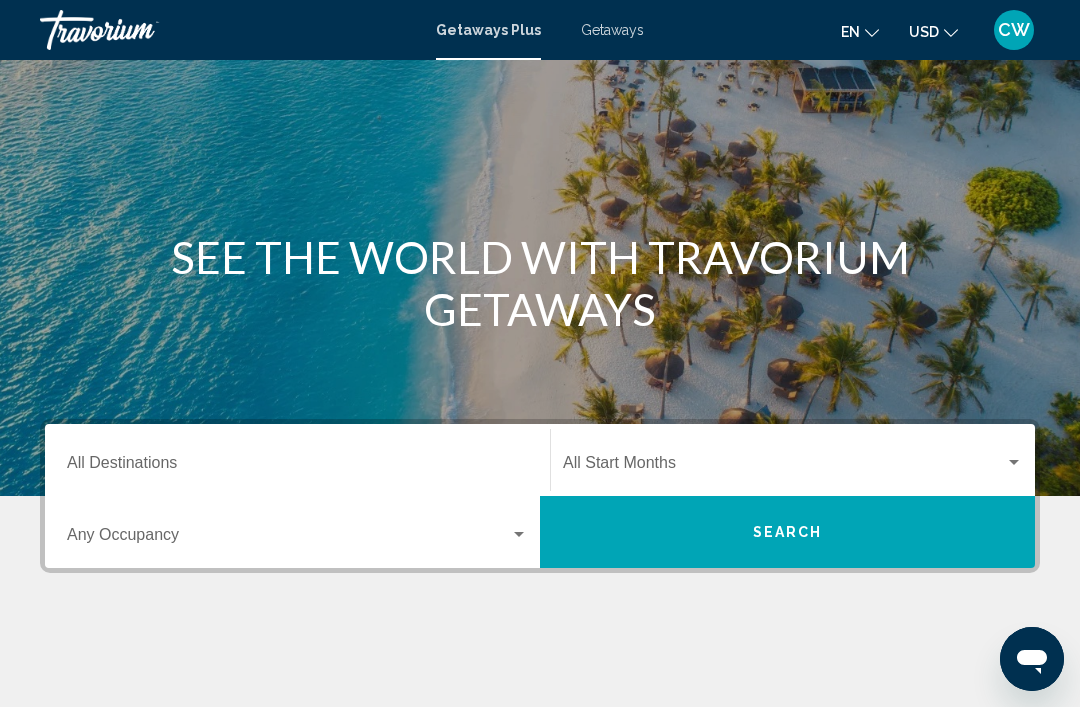 click on "Destination All Destinations" at bounding box center (297, 467) 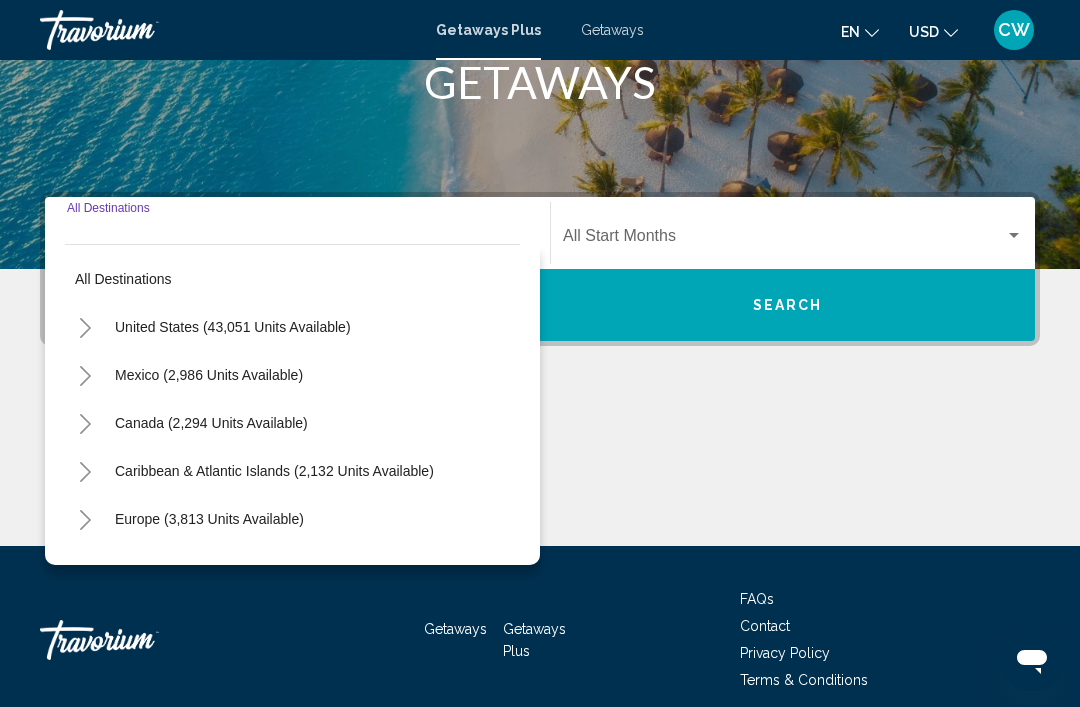 scroll, scrollTop: 351, scrollLeft: 0, axis: vertical 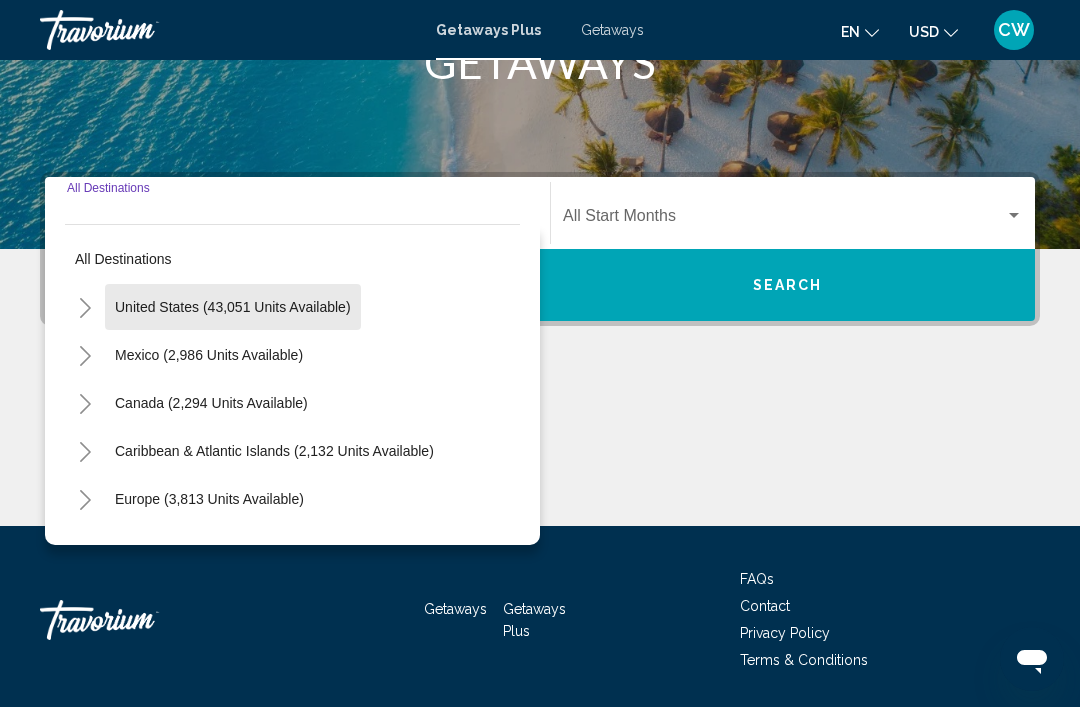 click on "United States (43,051 units available)" at bounding box center (233, 307) 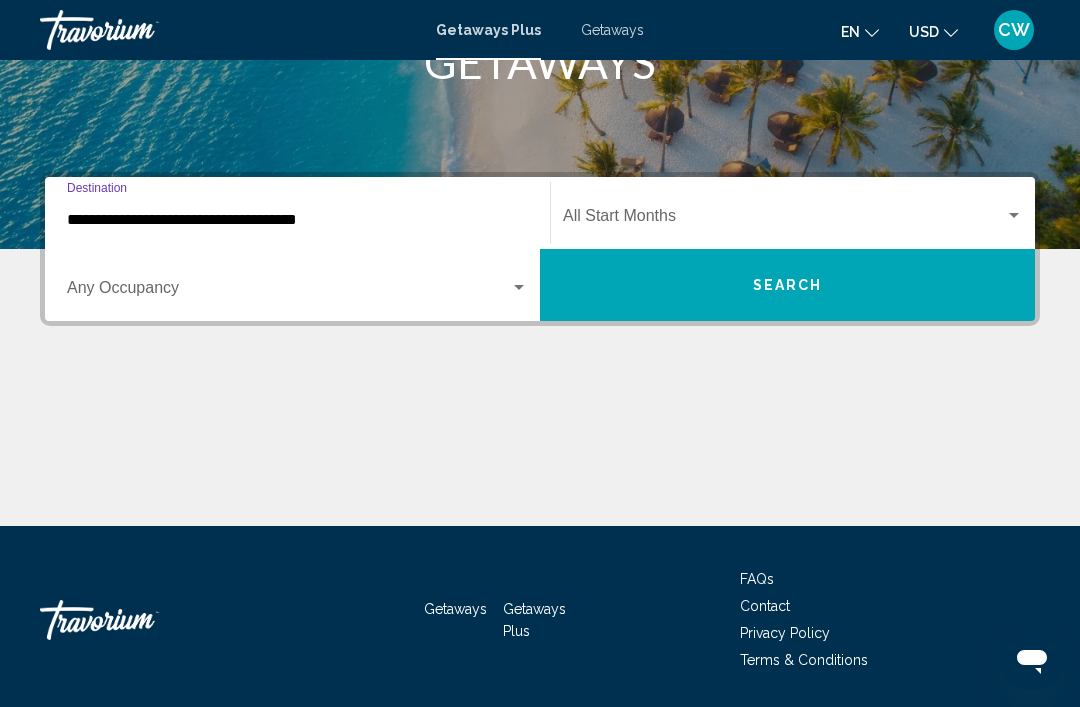 click at bounding box center (519, 288) 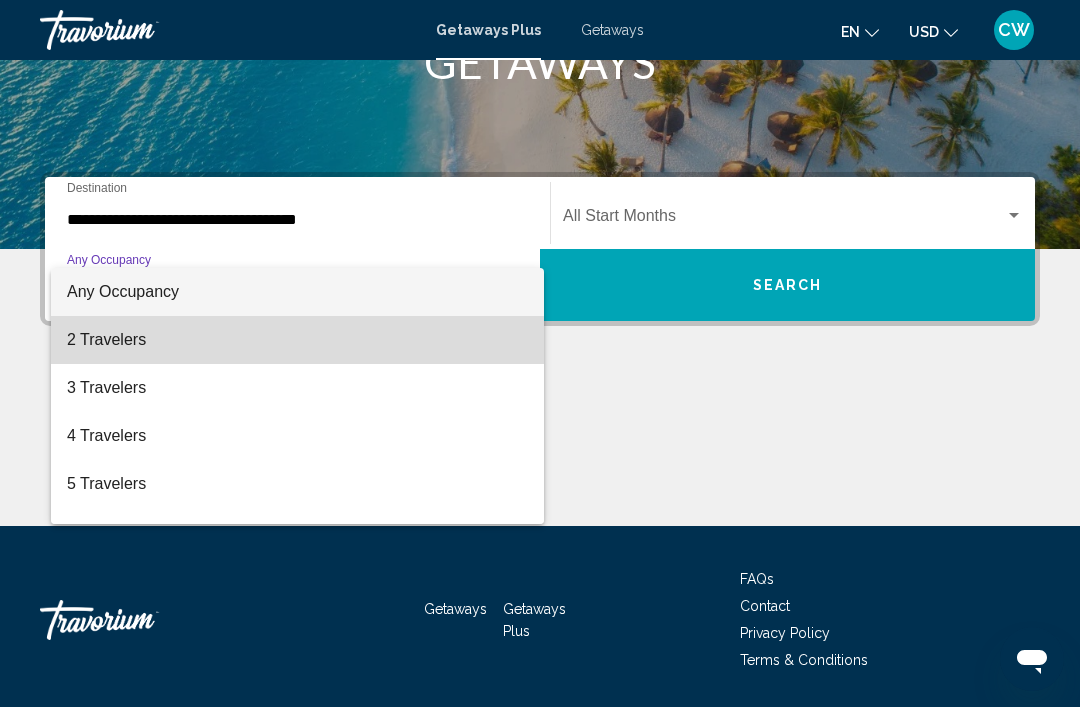 click on "2 Travelers" at bounding box center [297, 340] 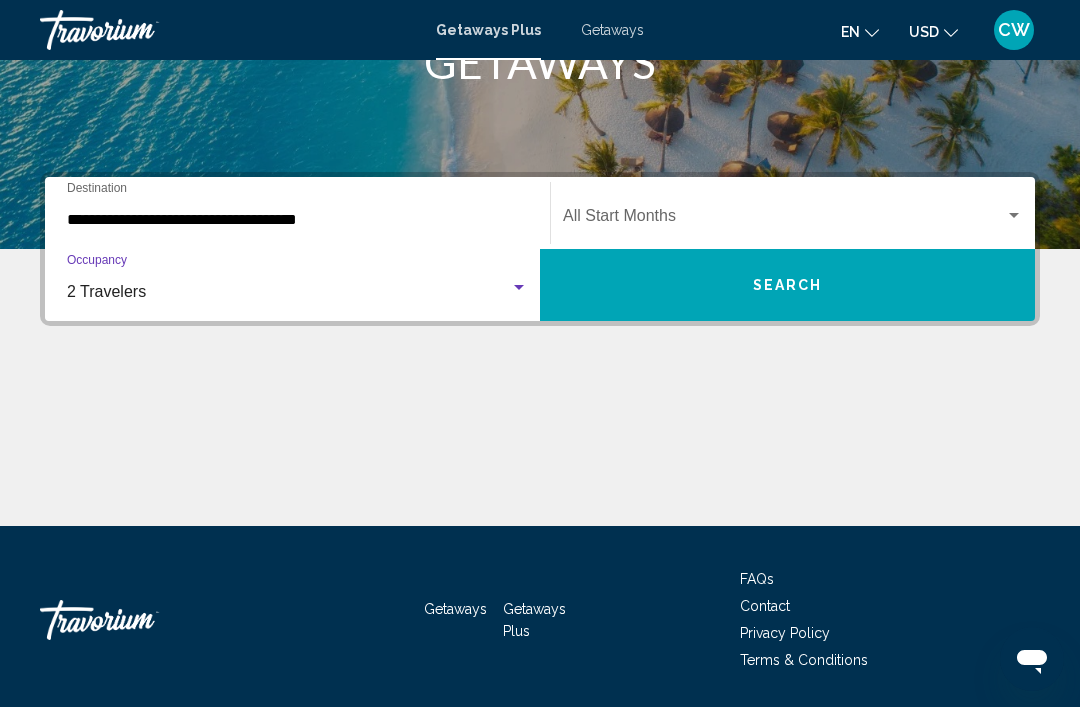 click at bounding box center (784, 220) 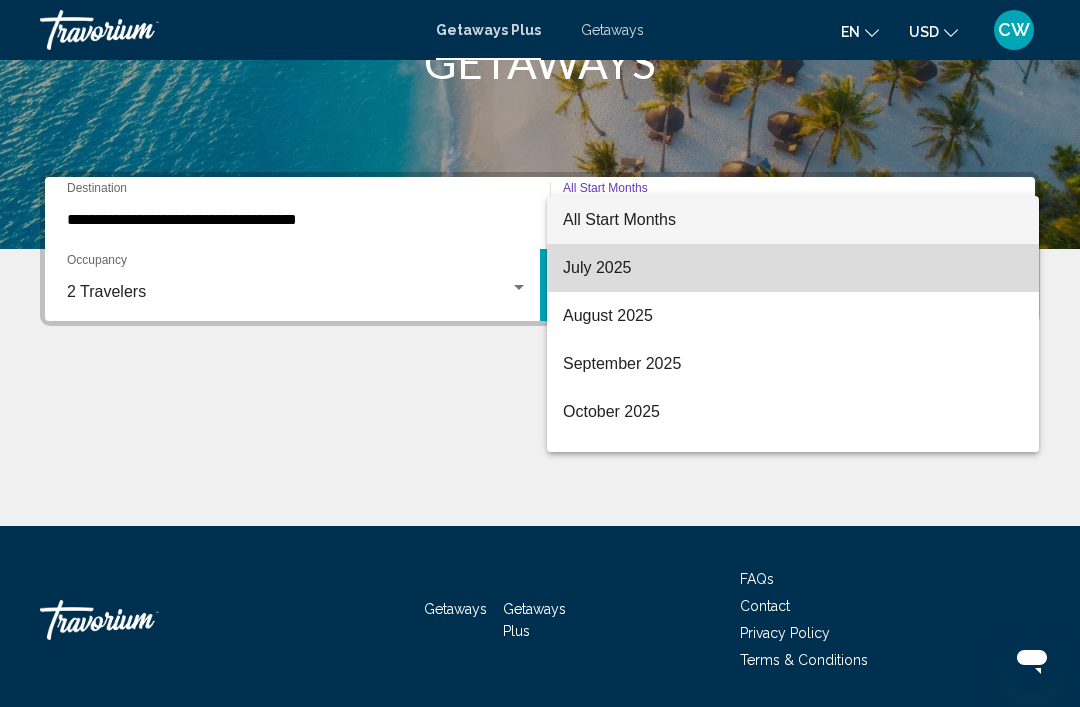 click on "July 2025" at bounding box center [793, 268] 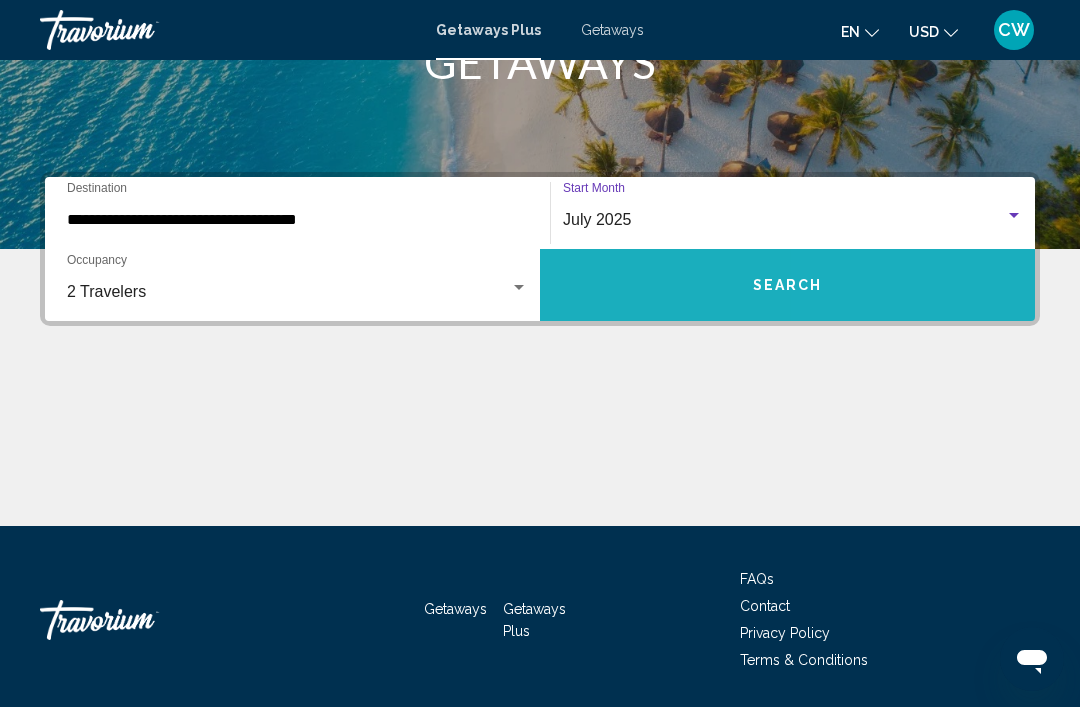 click on "Search" at bounding box center [787, 285] 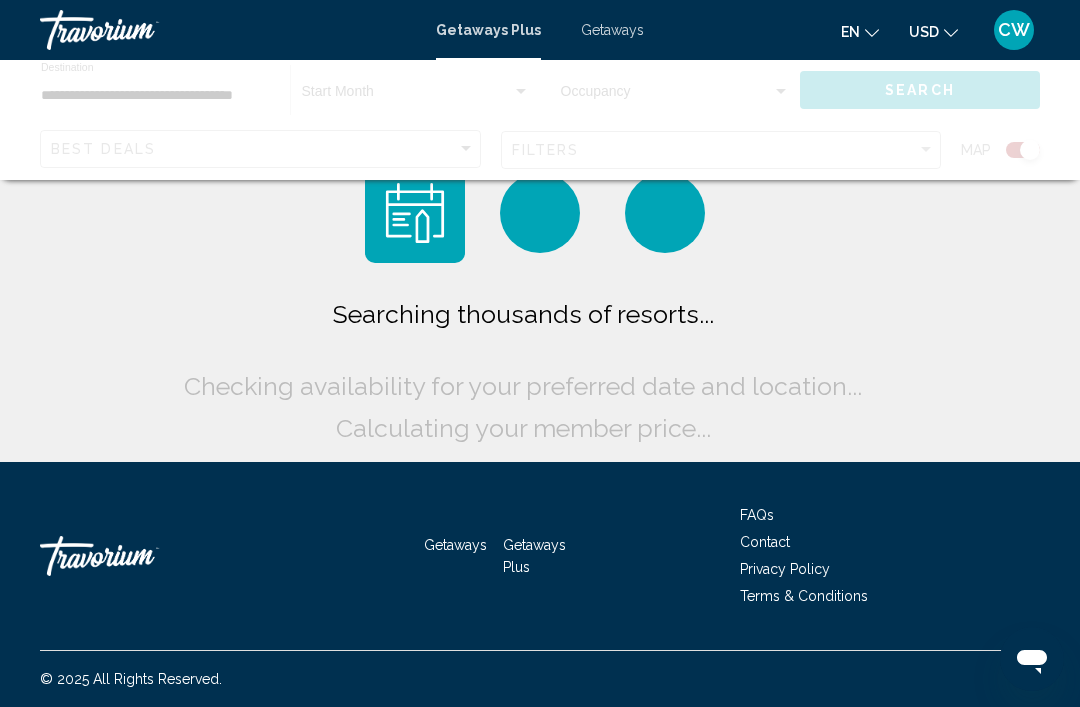 scroll, scrollTop: 0, scrollLeft: 0, axis: both 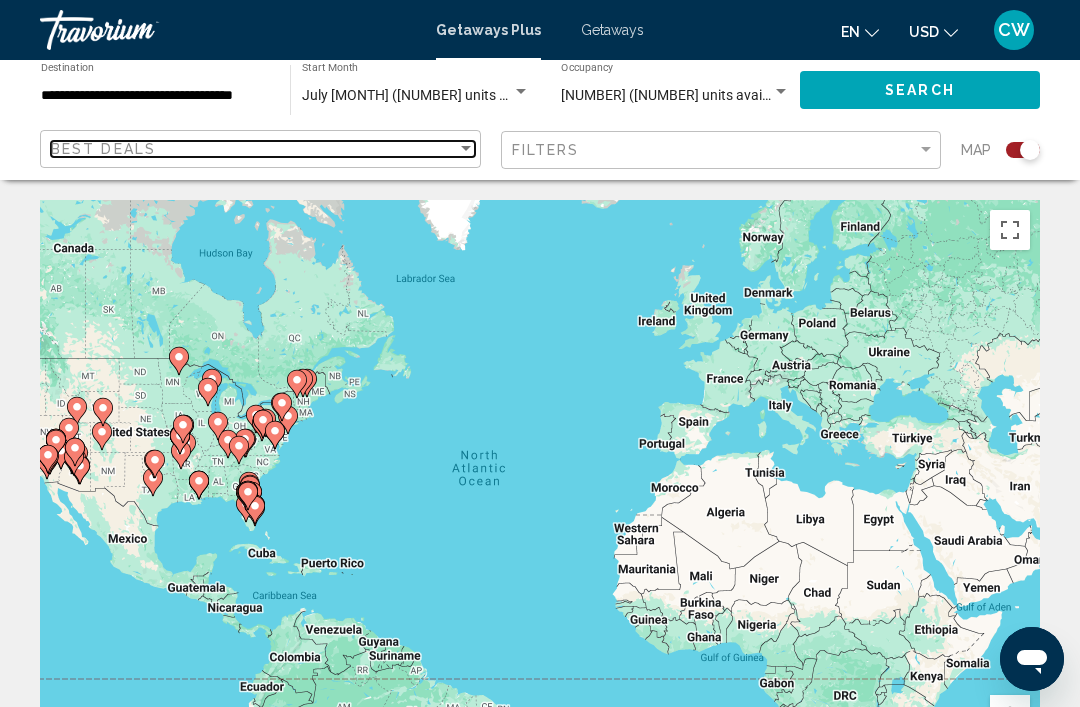 click at bounding box center (466, 149) 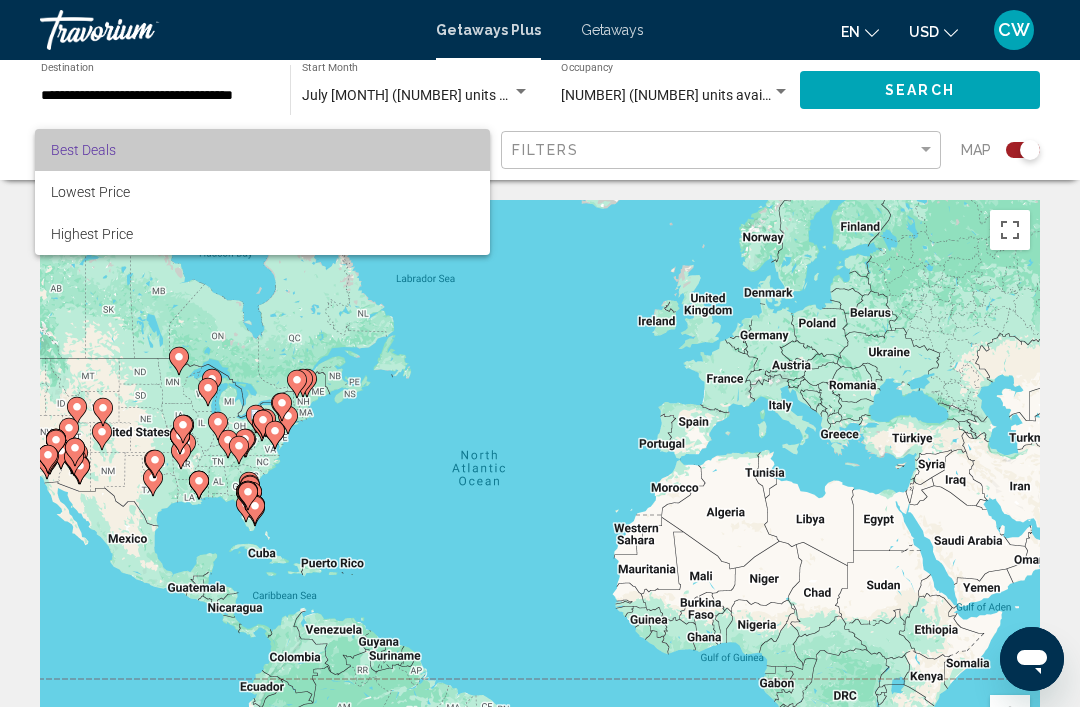 click on "Best Deals" at bounding box center (262, 150) 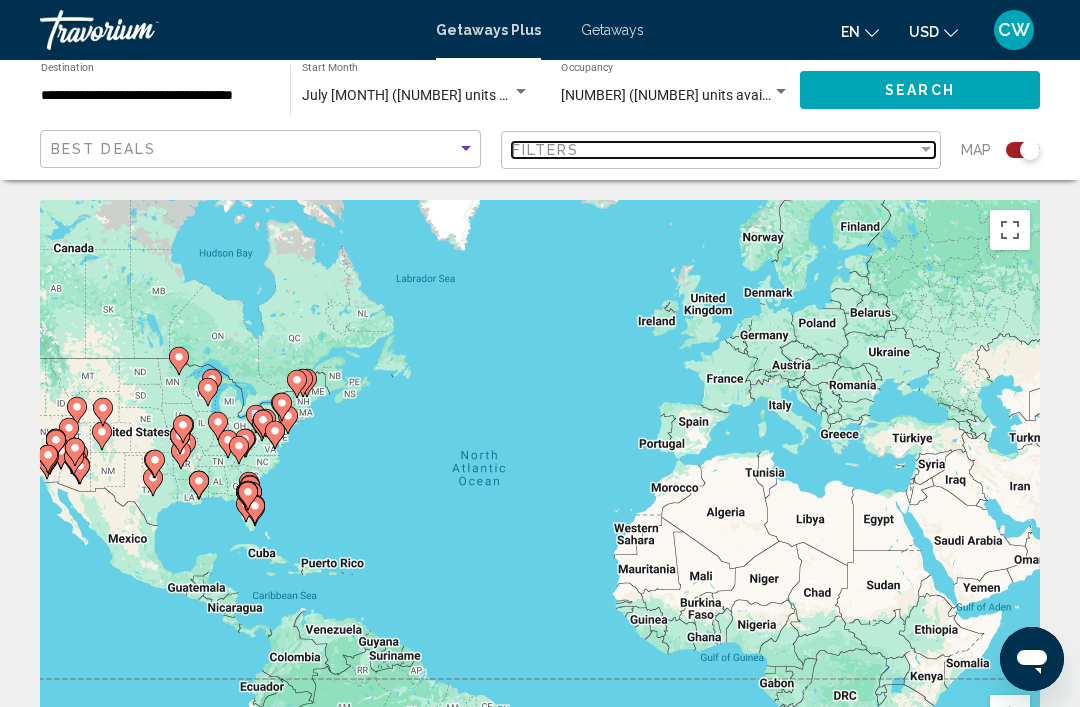 click on "Filters" at bounding box center [715, 150] 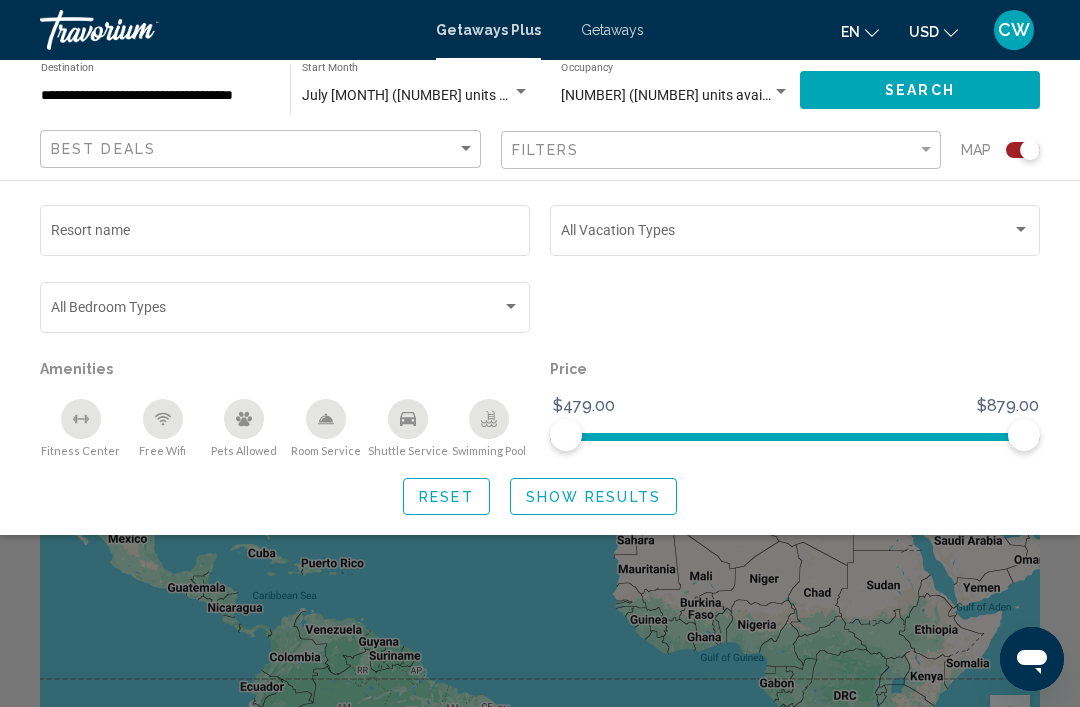 click on "Resort name" at bounding box center (285, 234) 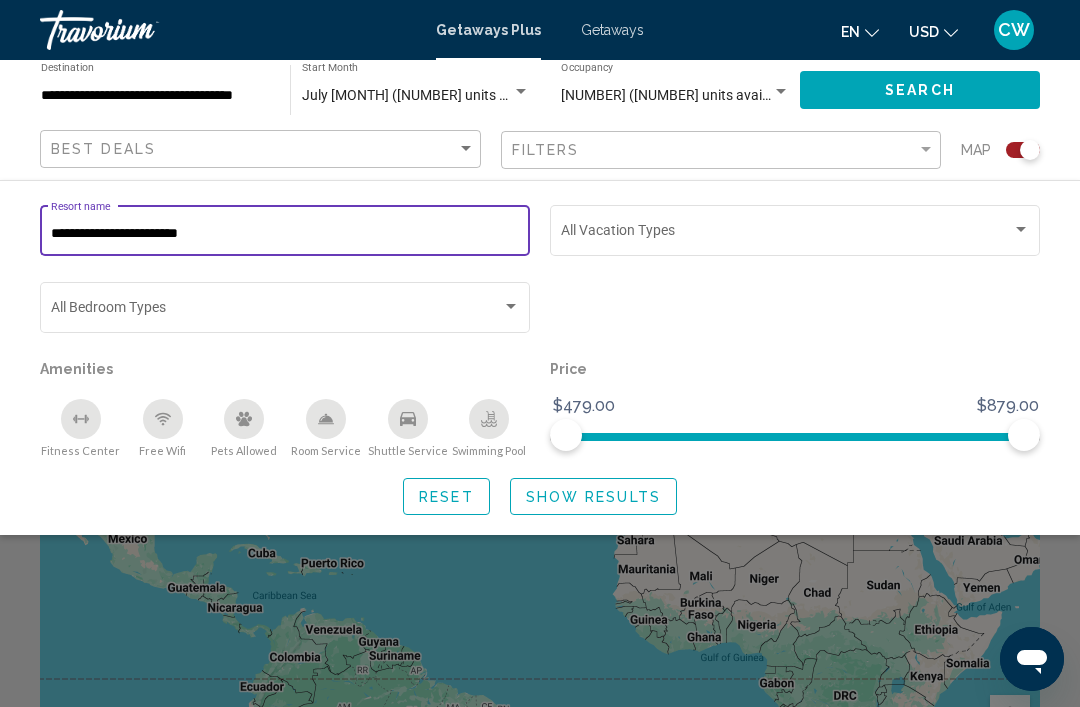 type on "**********" 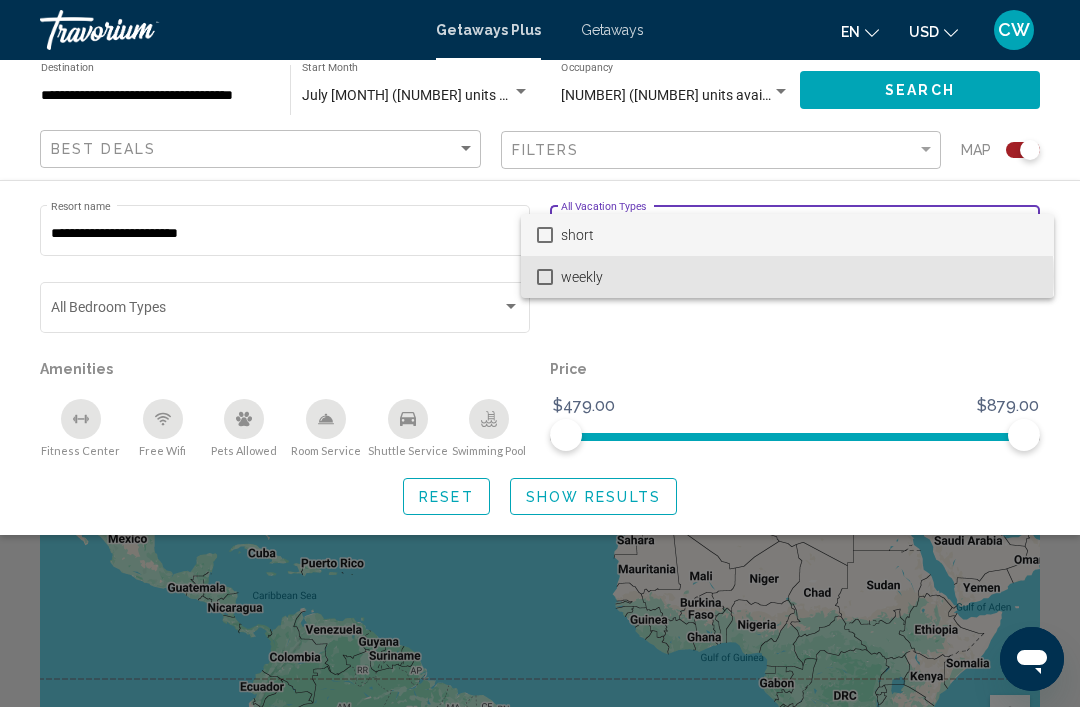 click on "weekly" at bounding box center (799, 277) 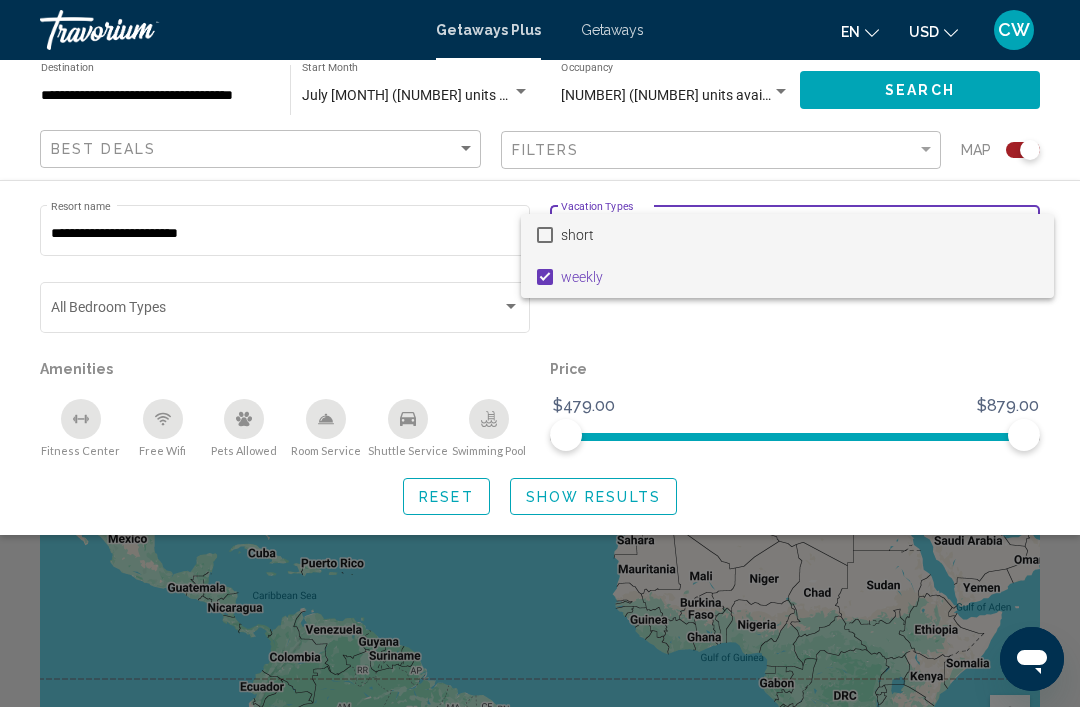 click on "short" at bounding box center [799, 235] 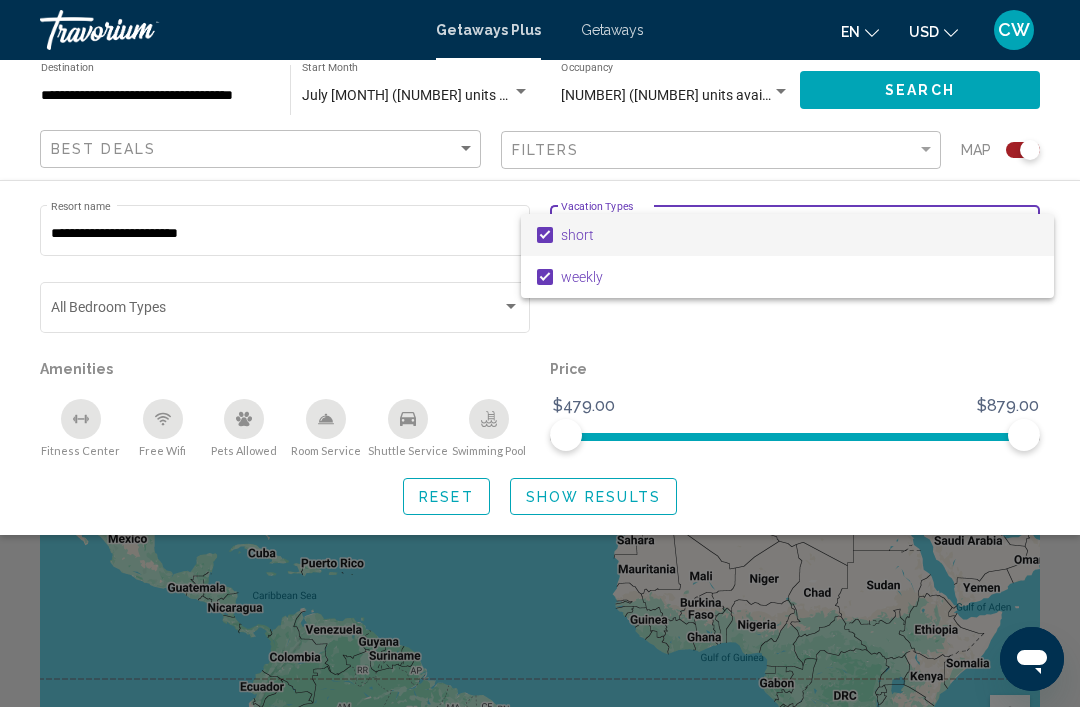 click on "weekly" at bounding box center [799, 277] 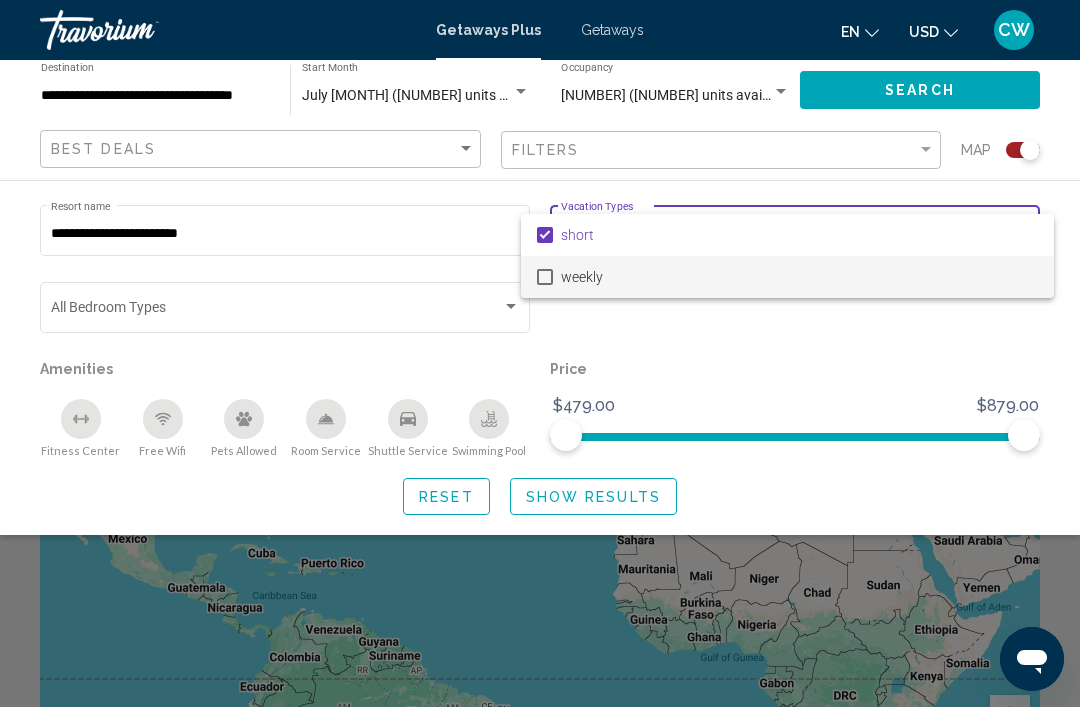 click at bounding box center [540, 353] 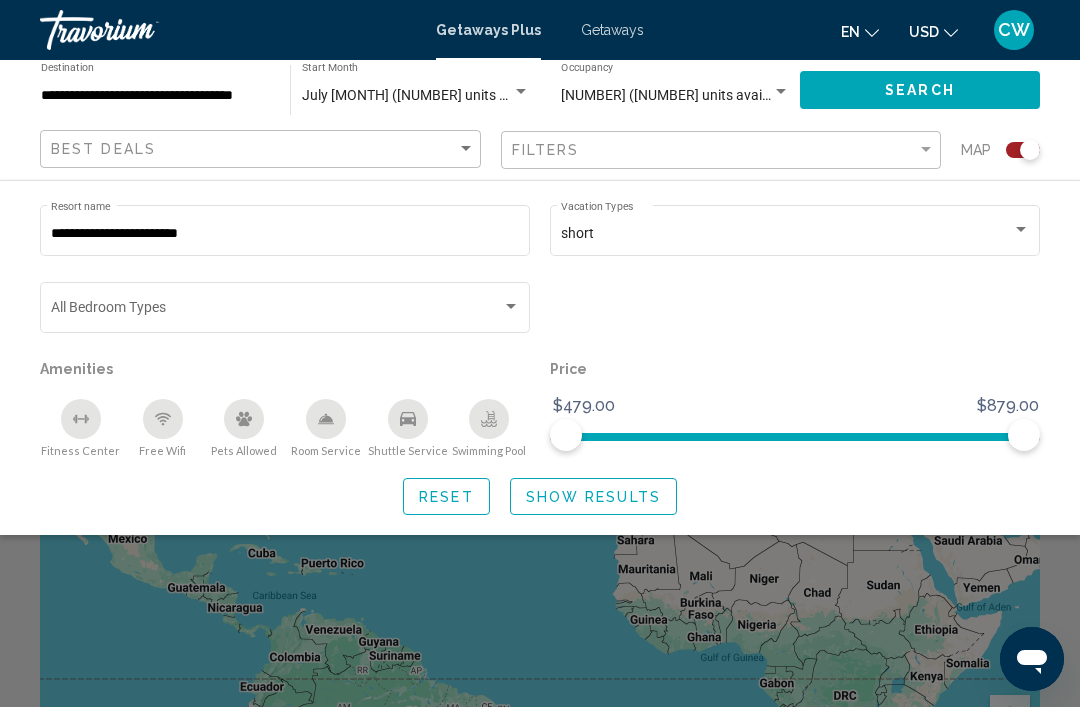 click at bounding box center (511, 307) 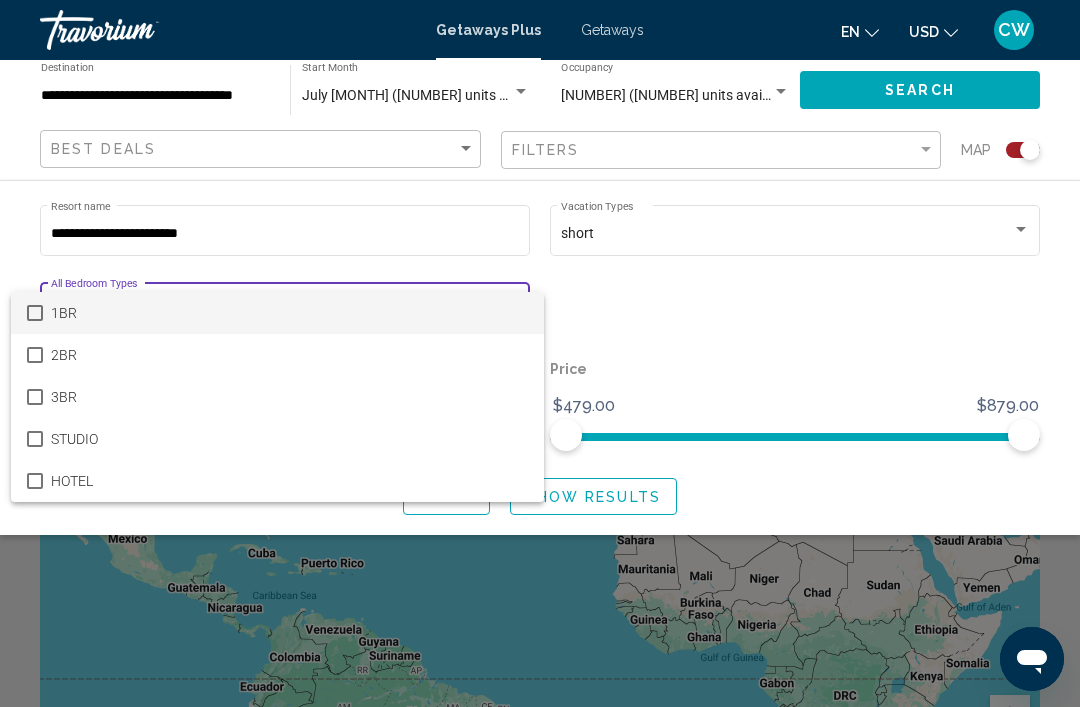 click at bounding box center (540, 353) 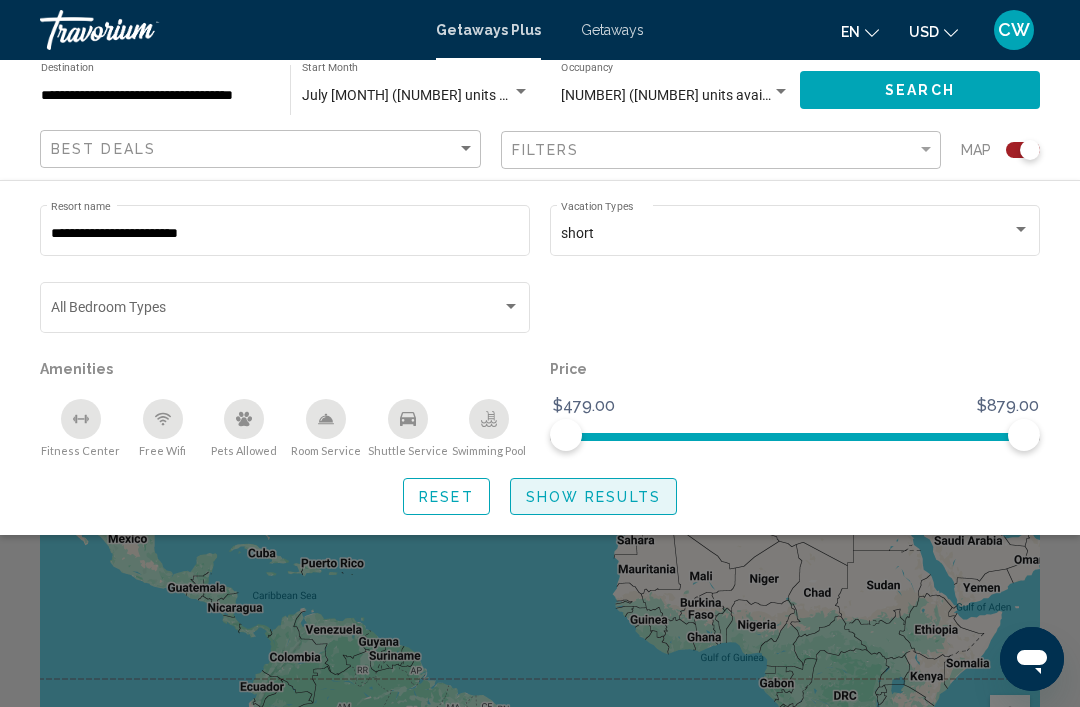 click on "Show Results" at bounding box center [593, 497] 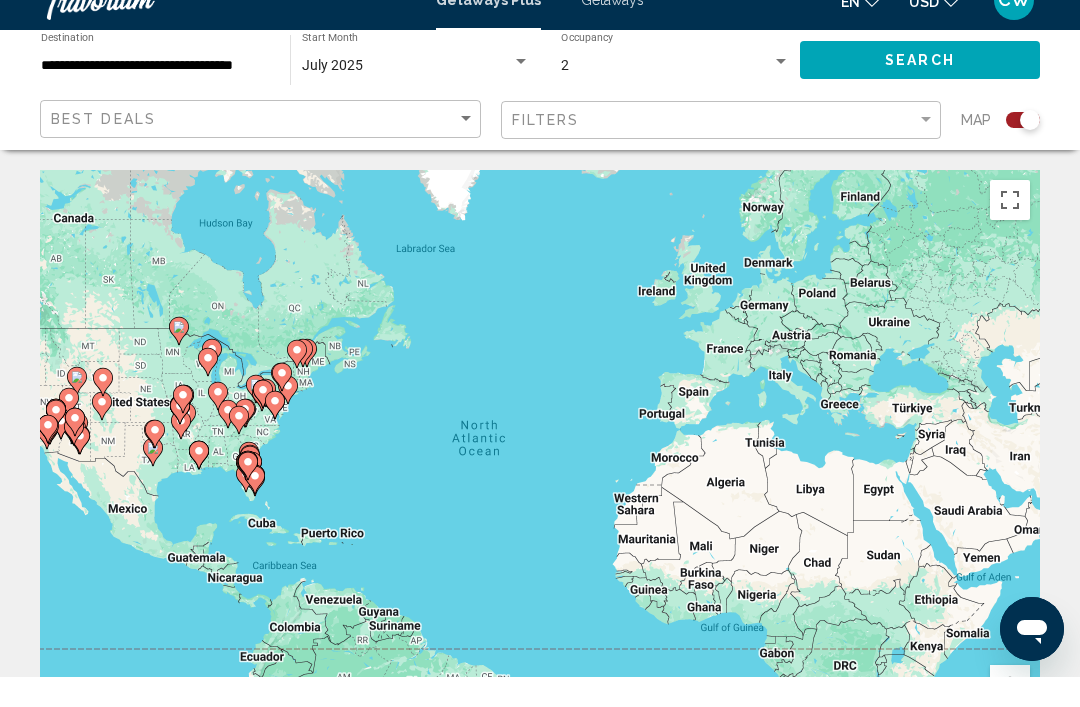scroll, scrollTop: 31, scrollLeft: 0, axis: vertical 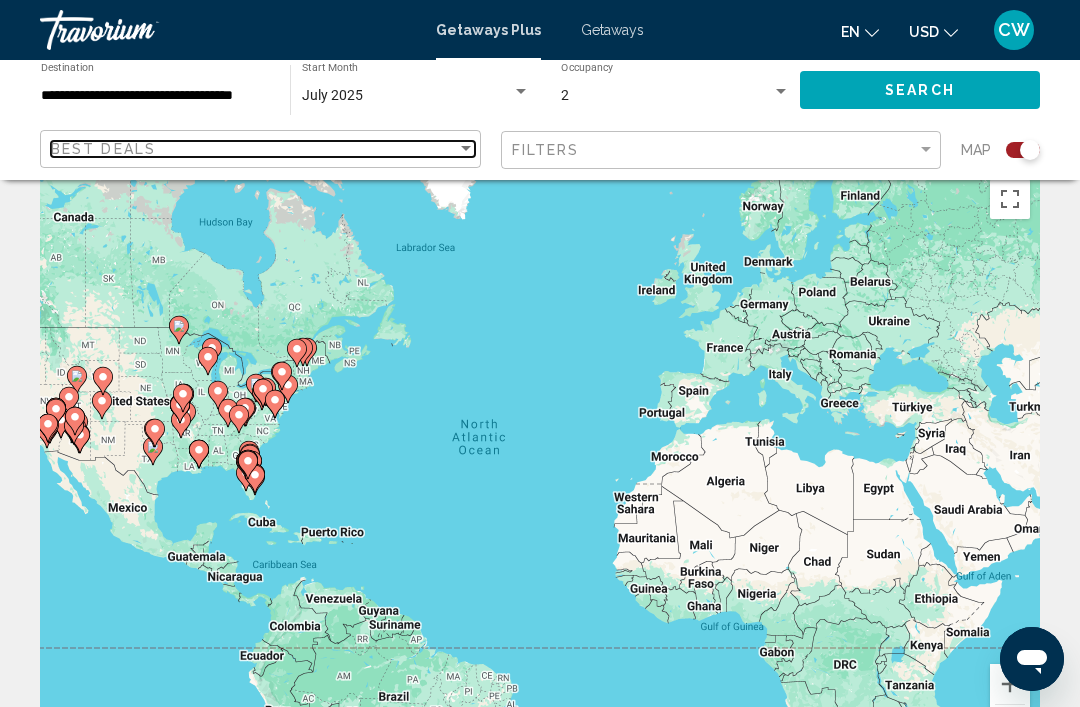 click at bounding box center (466, 149) 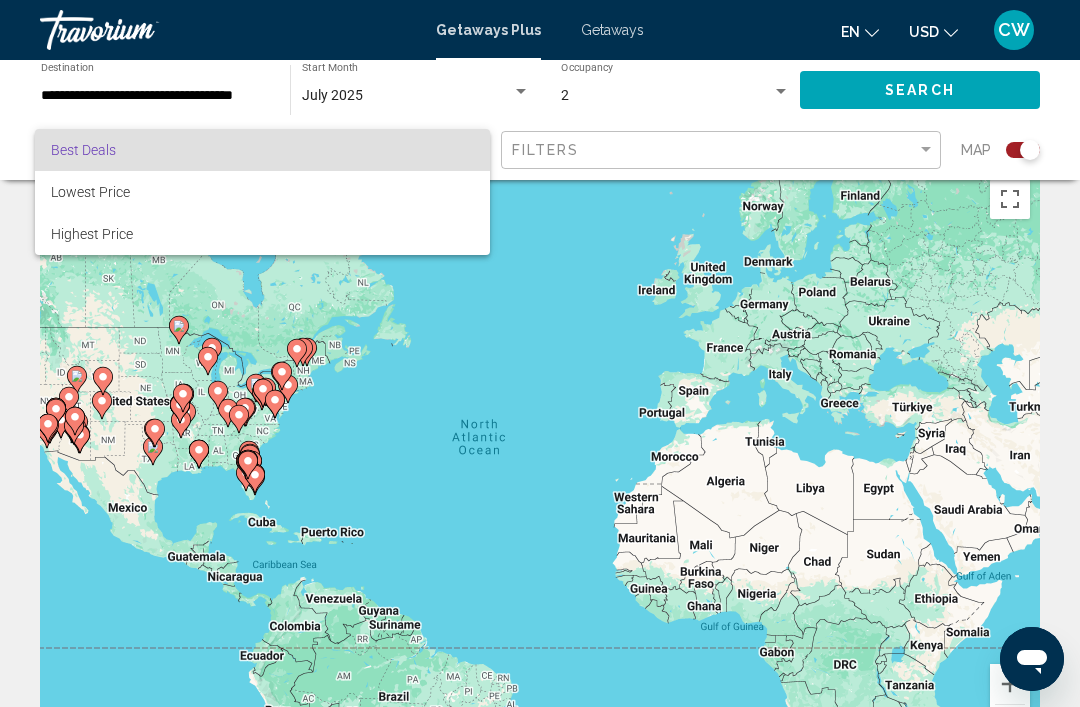 click at bounding box center [540, 353] 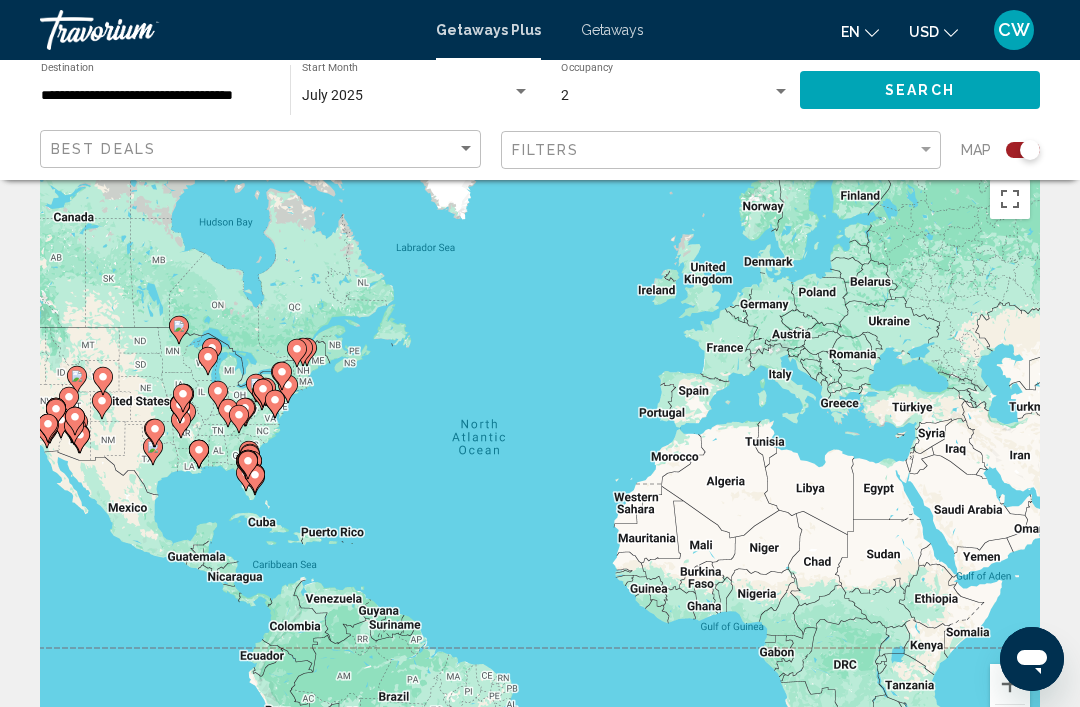 scroll, scrollTop: 0, scrollLeft: 0, axis: both 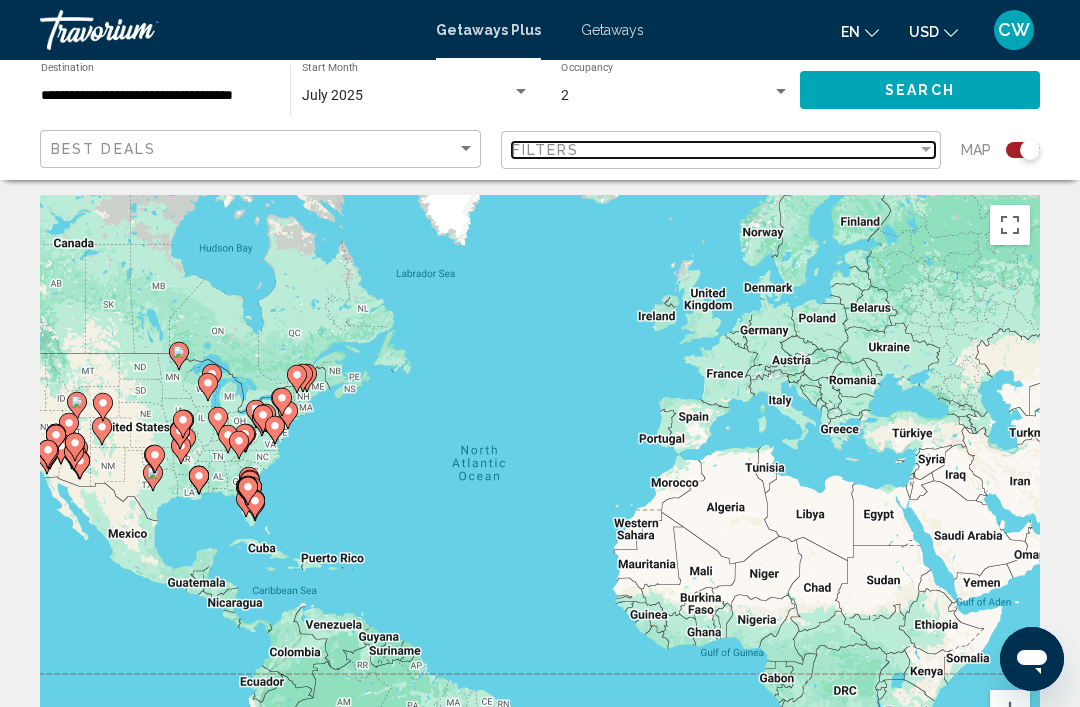 click at bounding box center [926, 150] 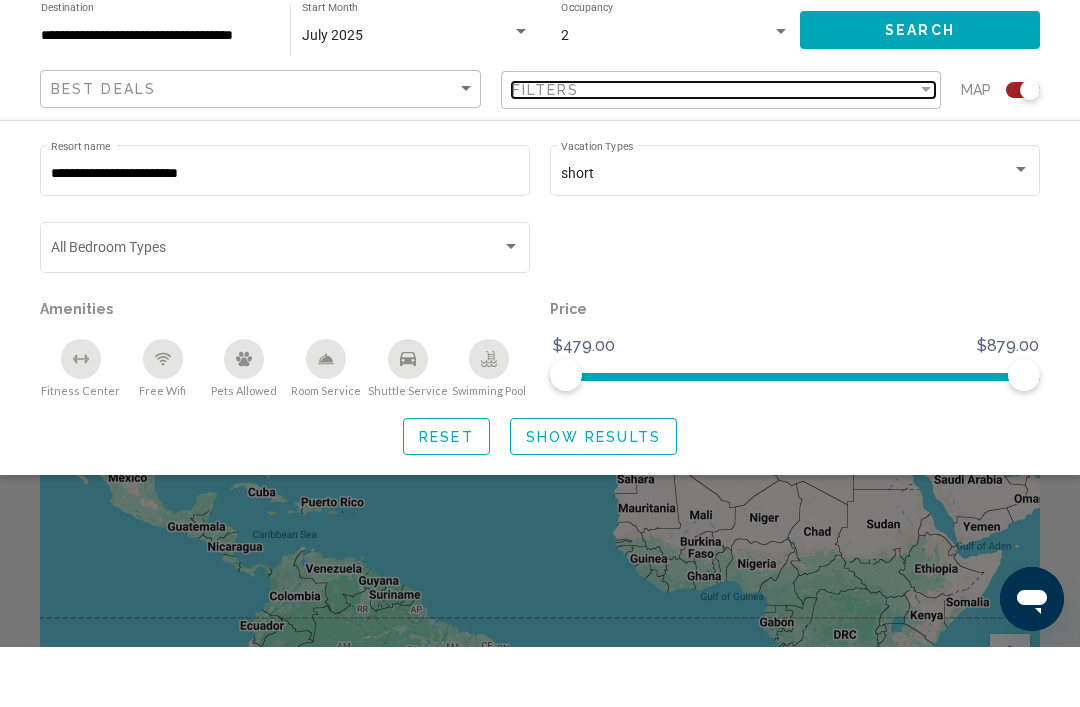 scroll, scrollTop: 62, scrollLeft: 0, axis: vertical 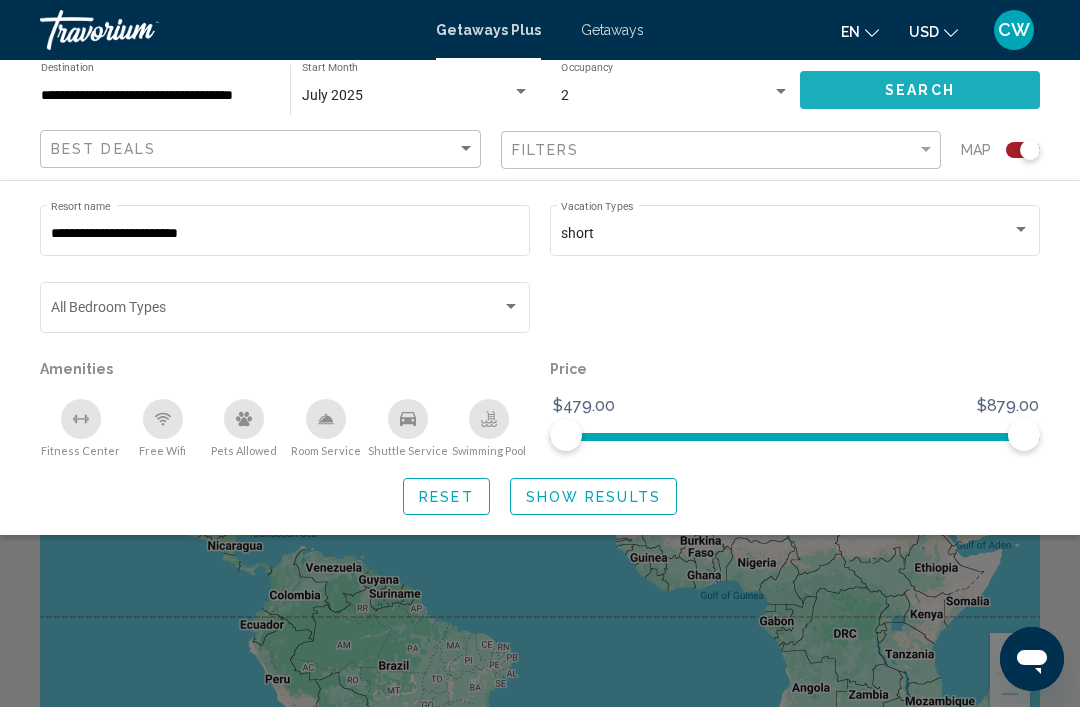 click on "Search" at bounding box center (920, 91) 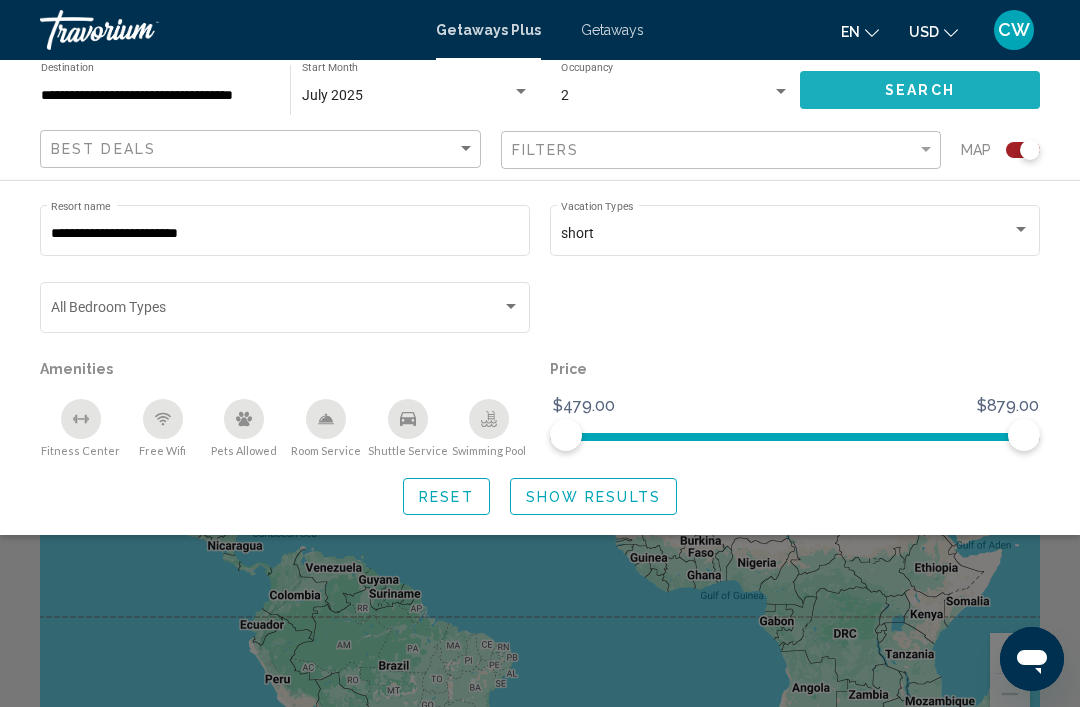 click on "Search" at bounding box center [920, 89] 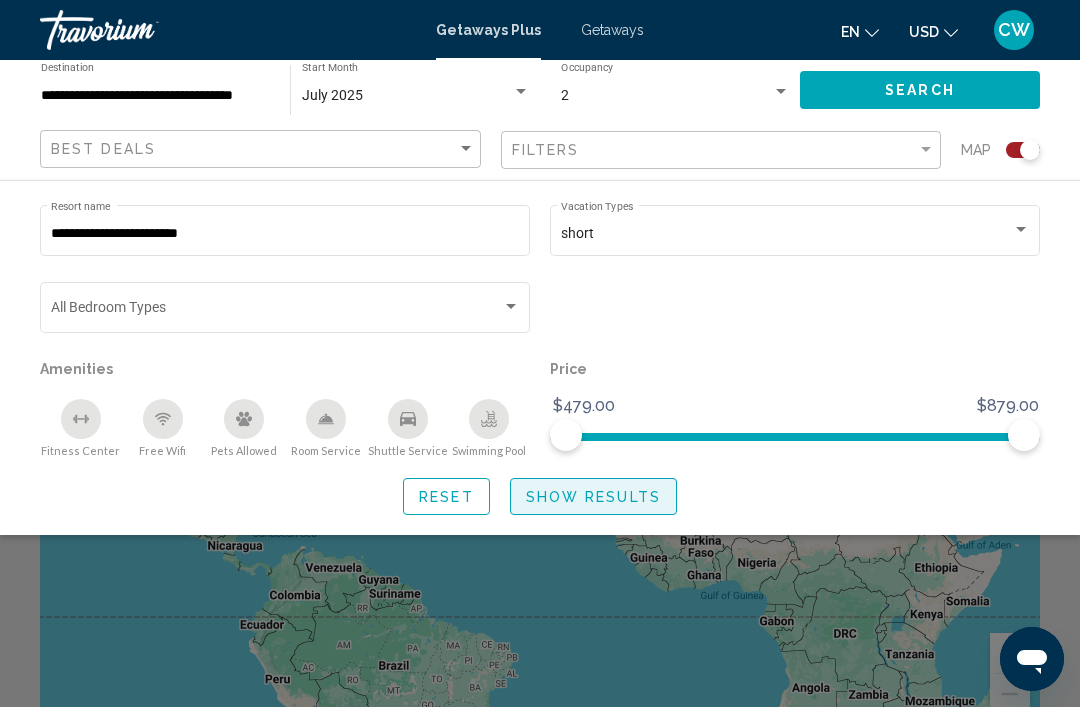 click on "Show Results" at bounding box center (593, 497) 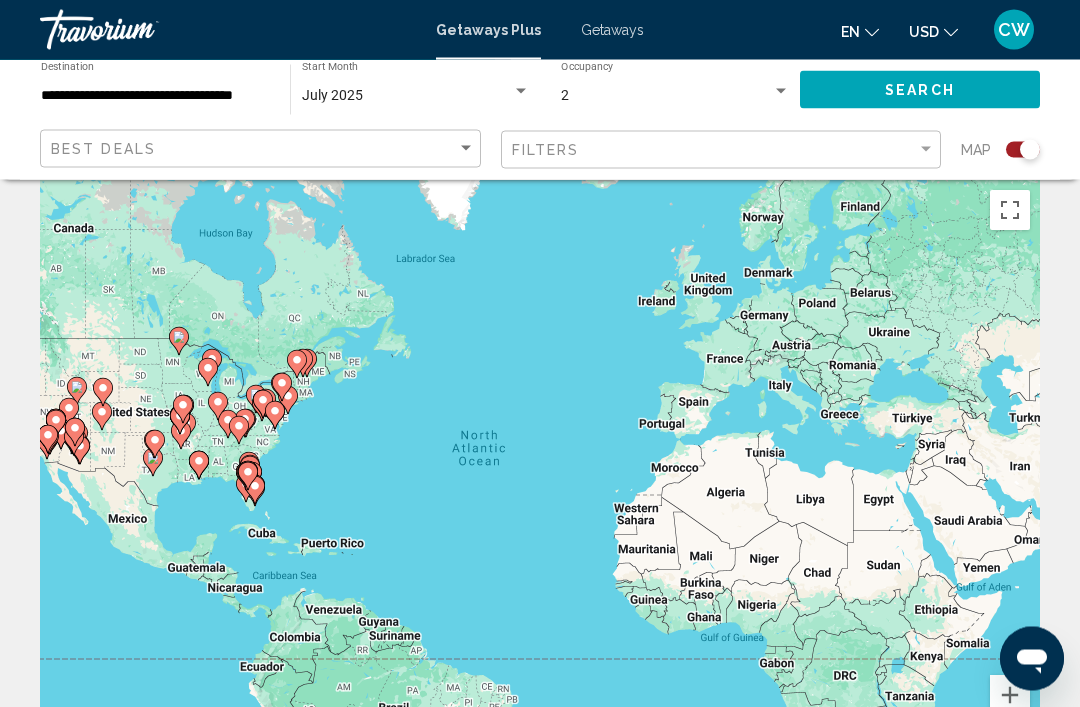 scroll, scrollTop: 0, scrollLeft: 0, axis: both 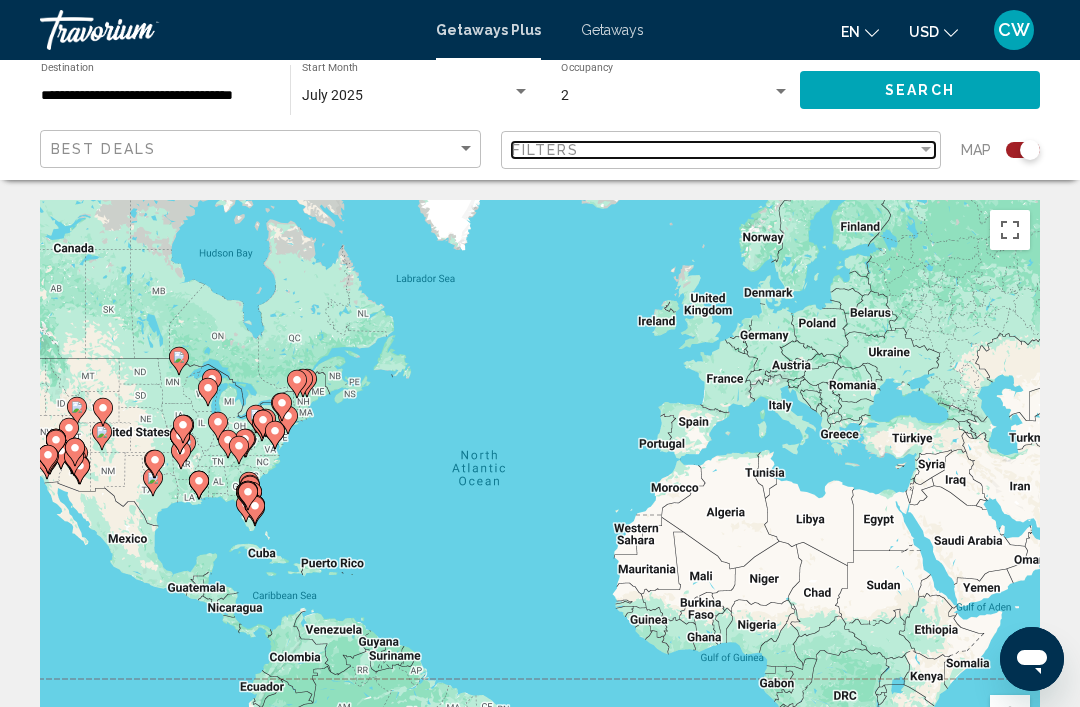 click at bounding box center (926, 149) 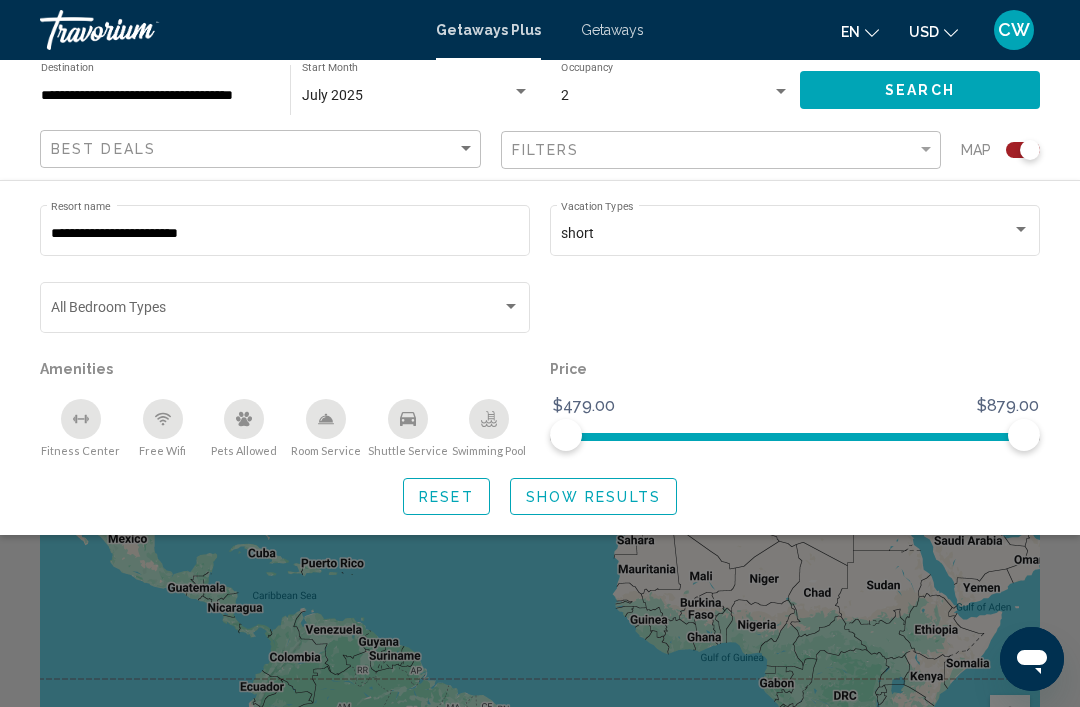 click at bounding box center (511, 306) 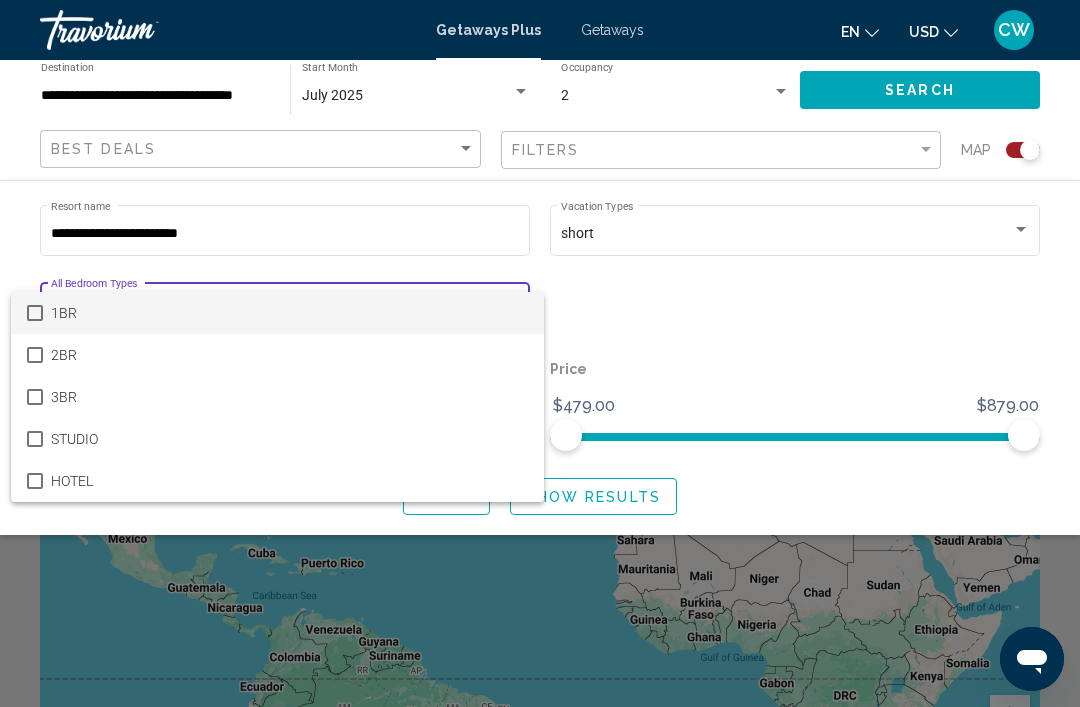 click on "1BR" at bounding box center (289, 313) 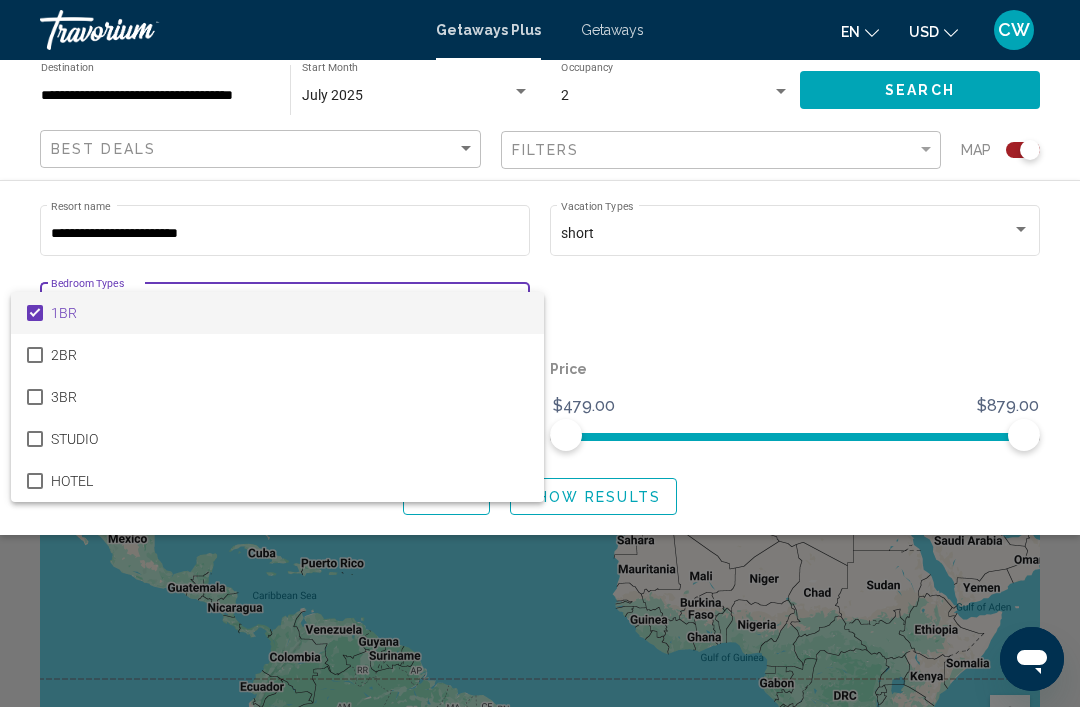 click at bounding box center [540, 353] 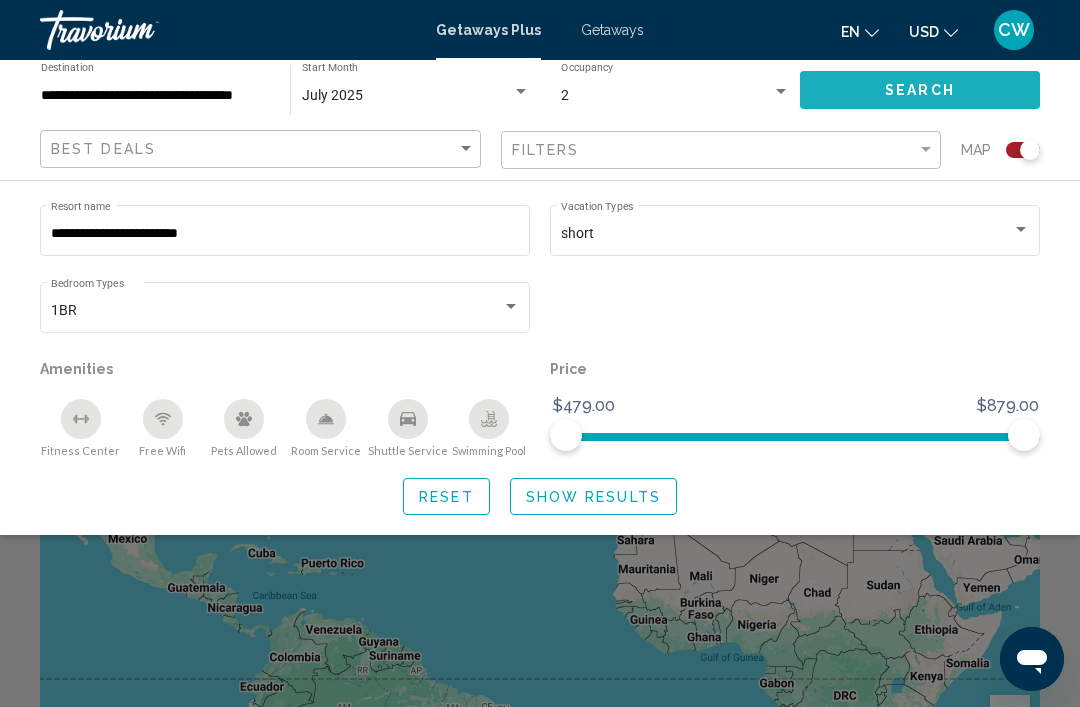 click on "Search" at bounding box center (920, 89) 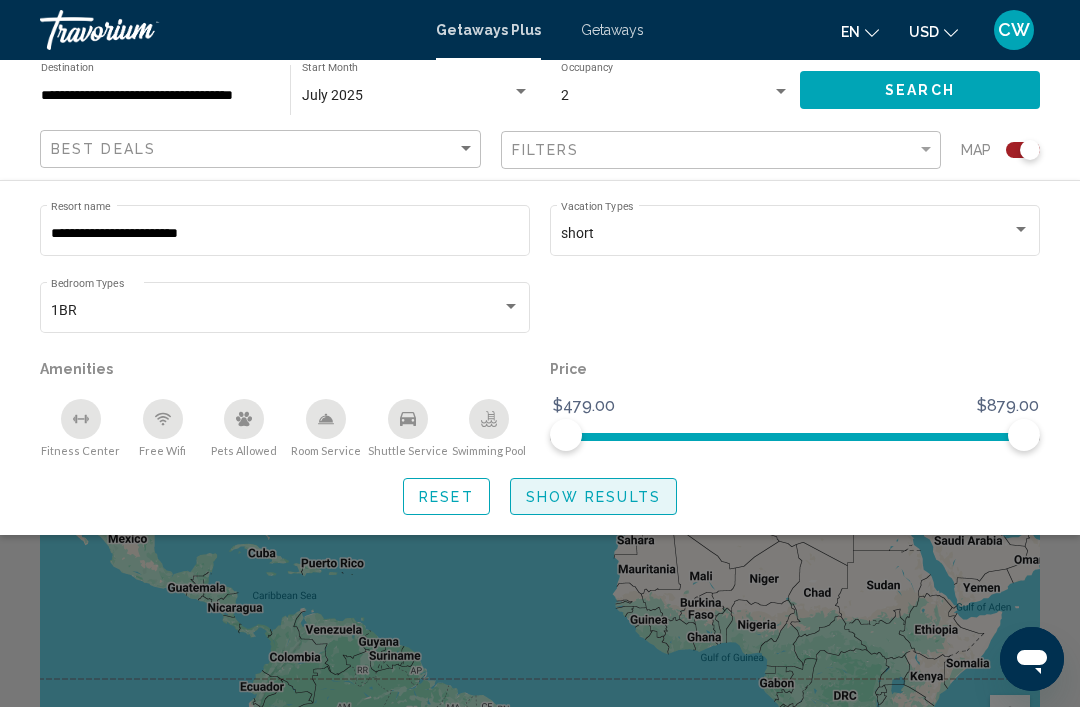 click on "Show Results" at bounding box center [593, 497] 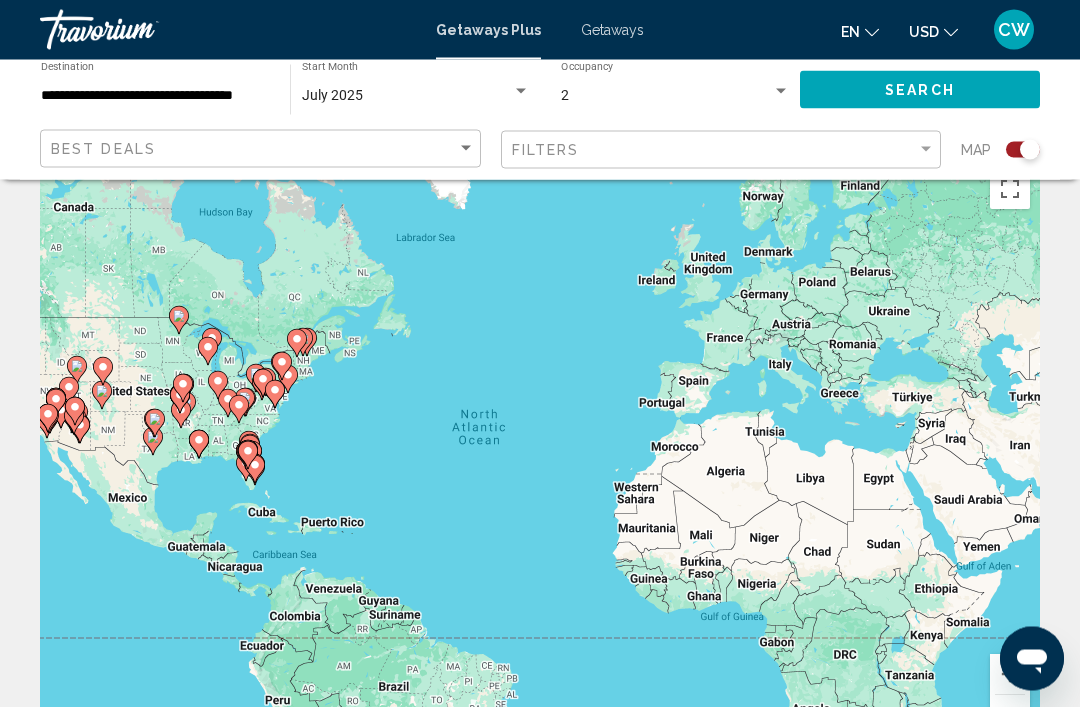 scroll, scrollTop: 41, scrollLeft: 0, axis: vertical 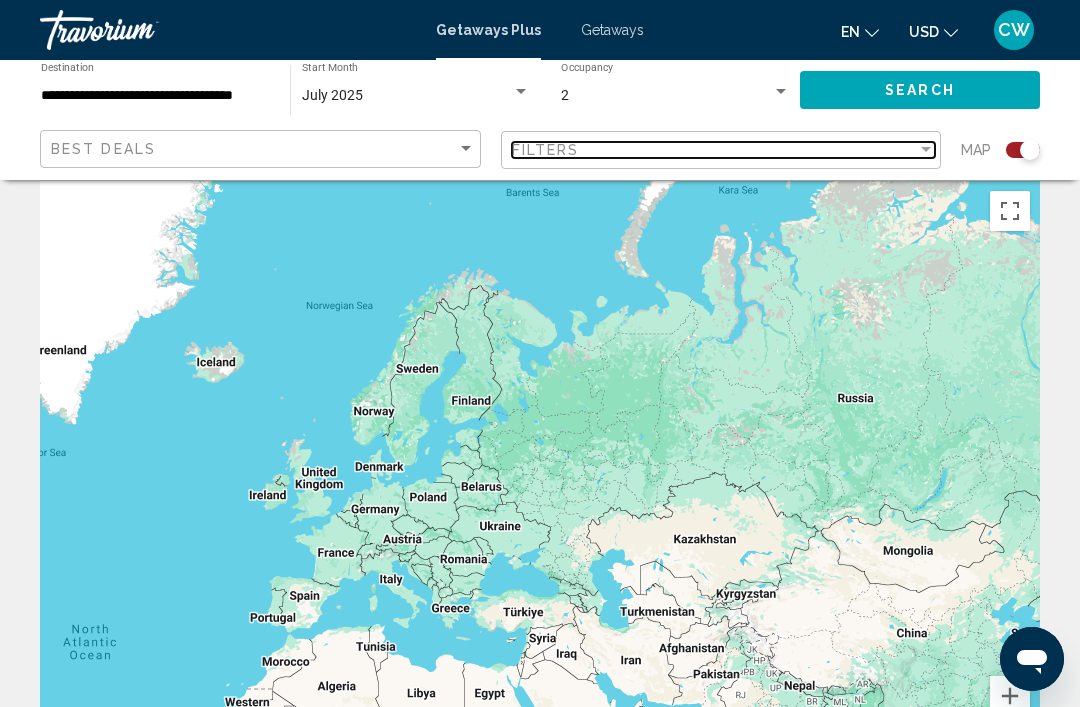 click at bounding box center [926, 150] 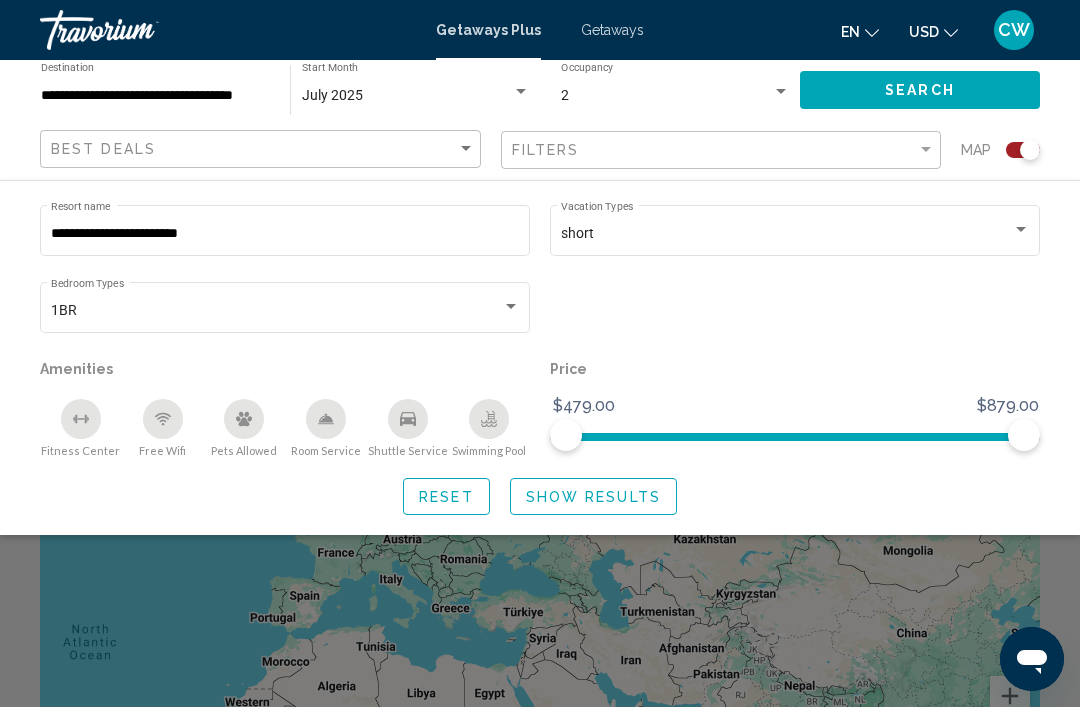 click at bounding box center (540, 503) 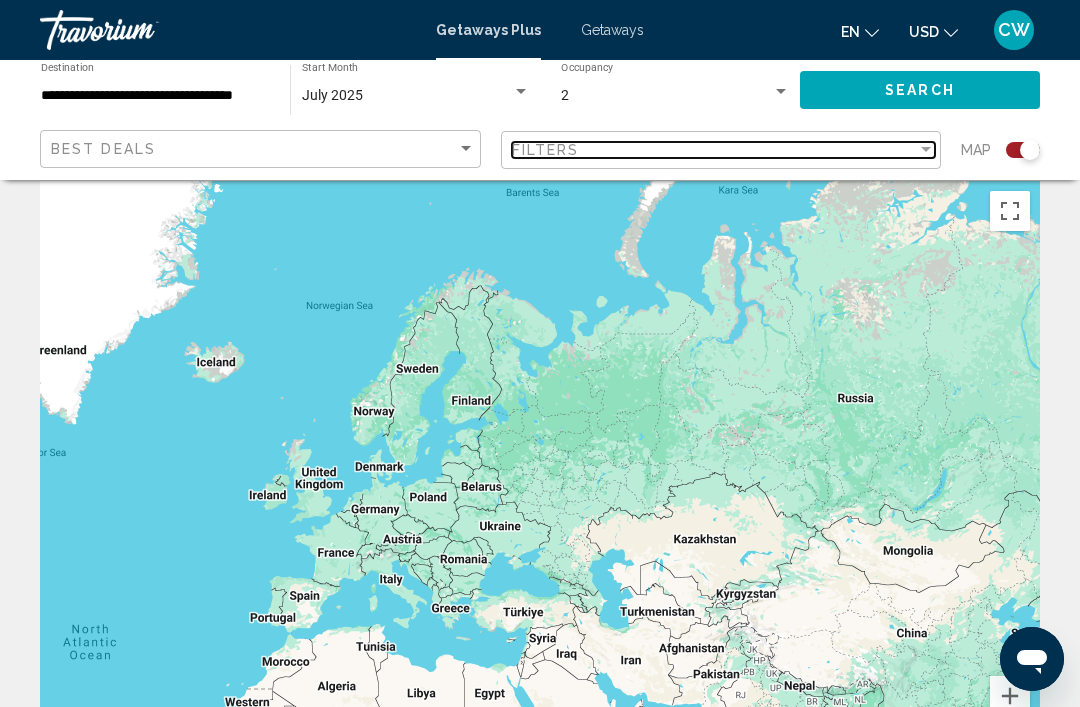 click on "Filters" at bounding box center (715, 150) 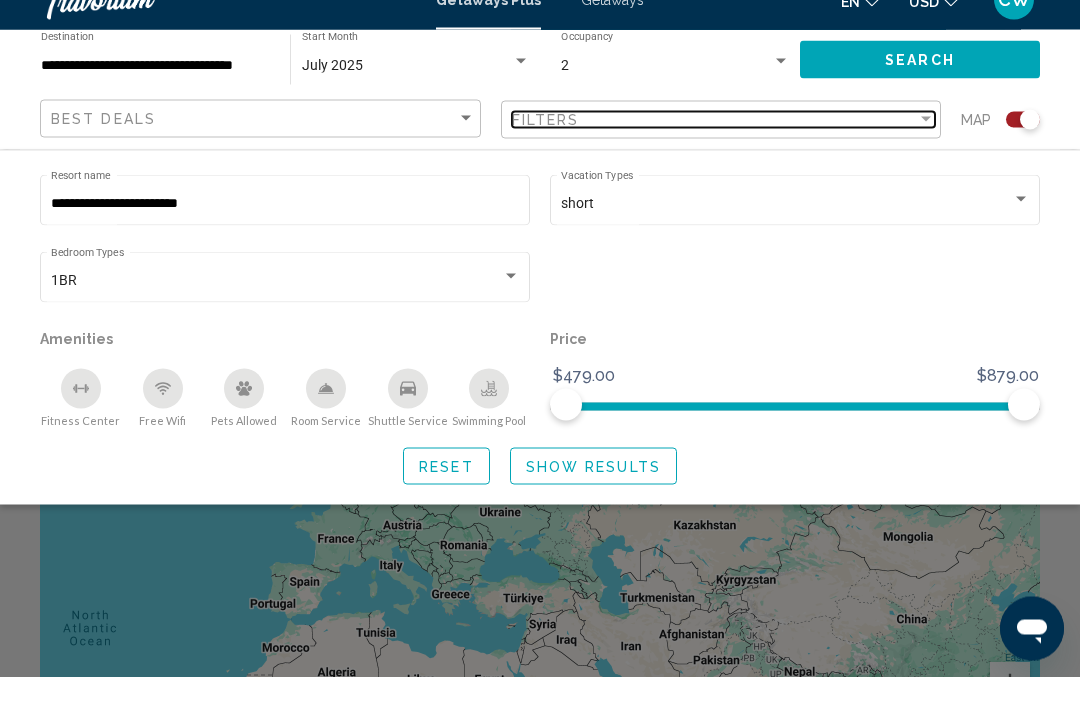 scroll, scrollTop: 36, scrollLeft: 0, axis: vertical 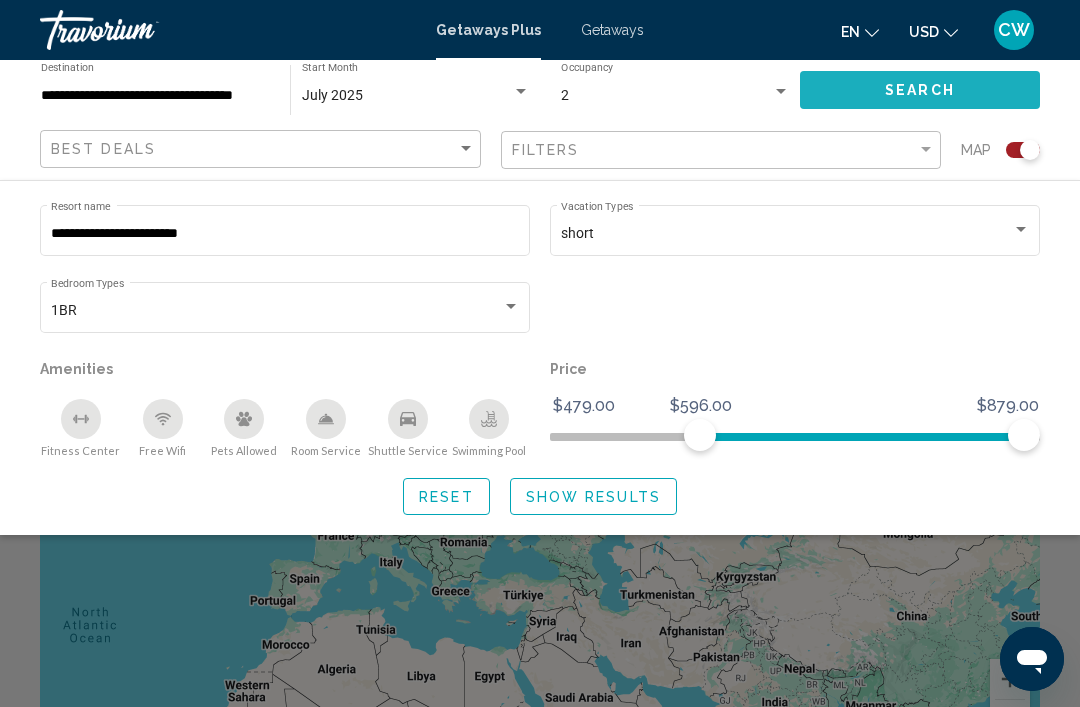 click on "Search" at bounding box center [920, 89] 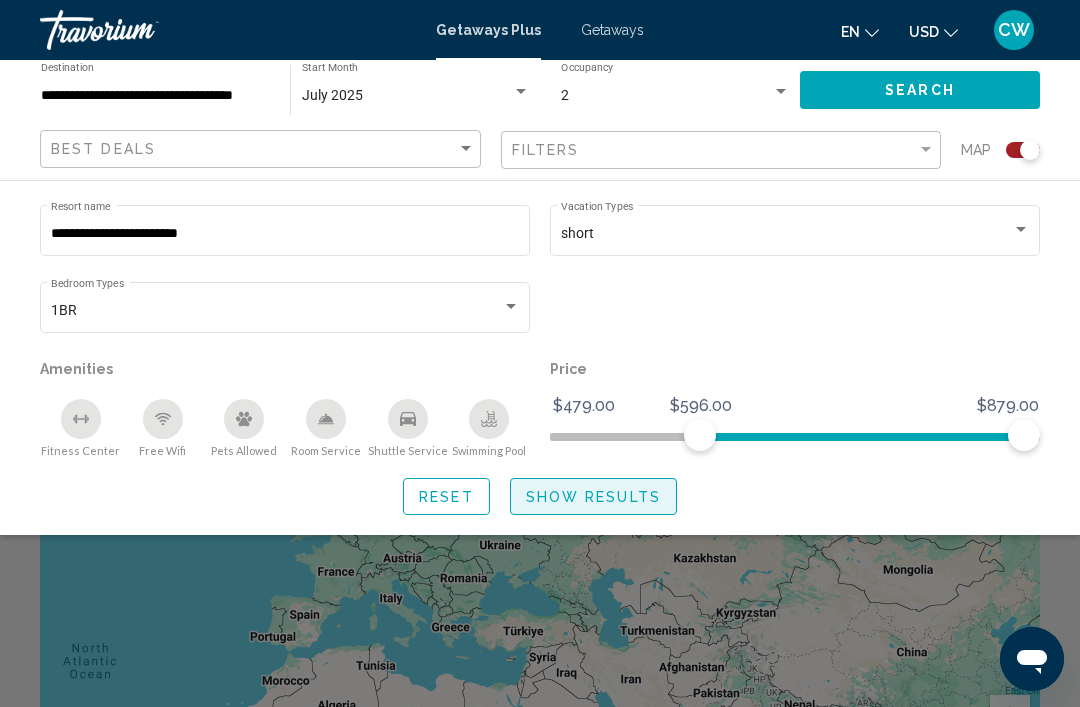 click on "Show Results" at bounding box center (593, 497) 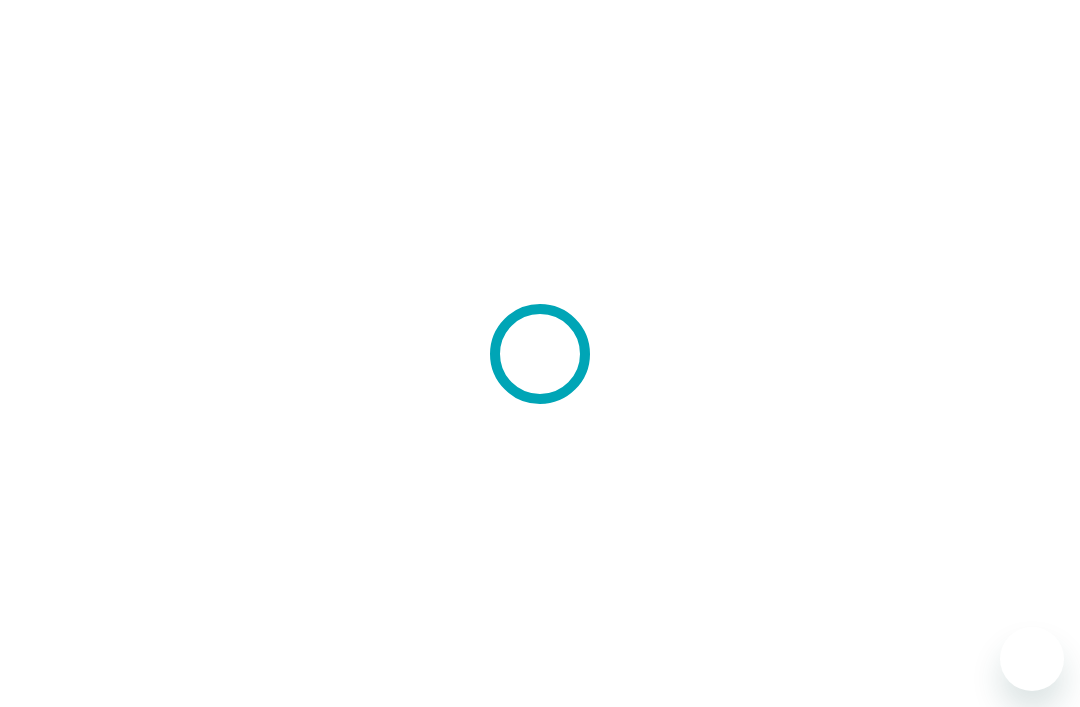 scroll, scrollTop: 0, scrollLeft: 0, axis: both 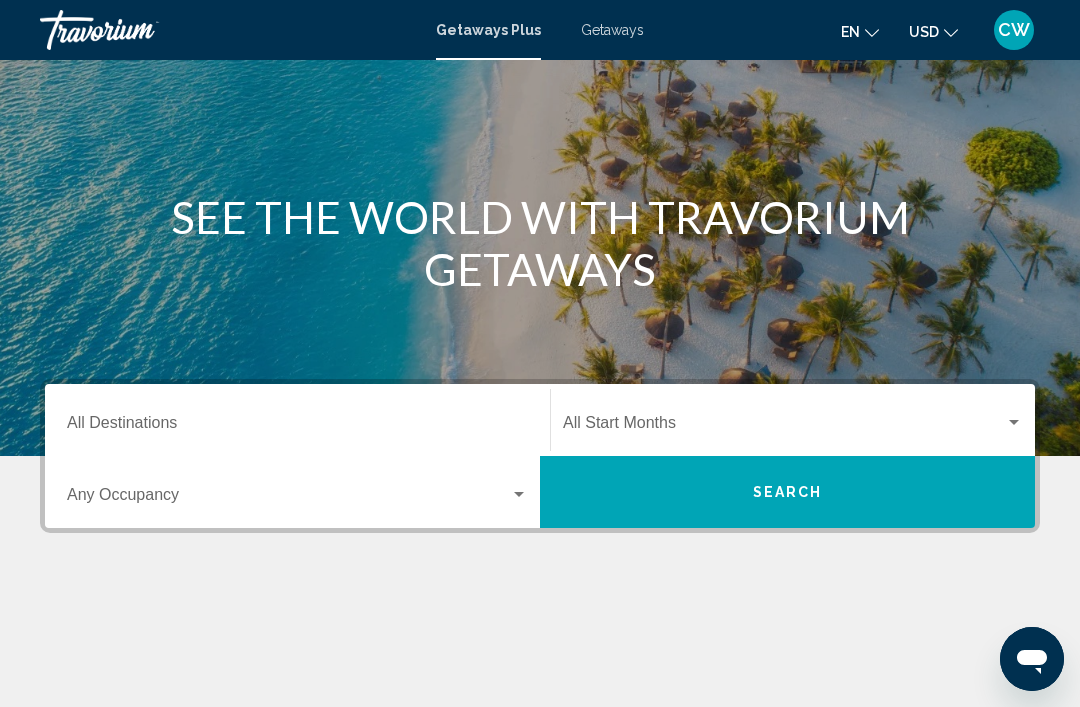 click at bounding box center [519, 494] 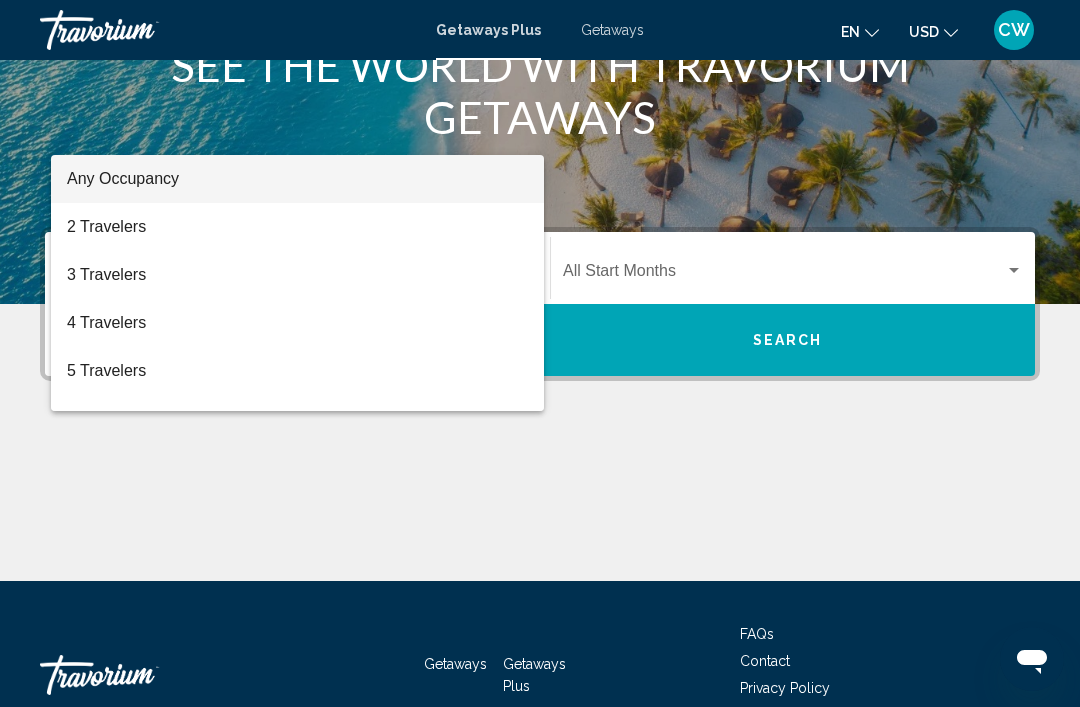 scroll, scrollTop: 351, scrollLeft: 0, axis: vertical 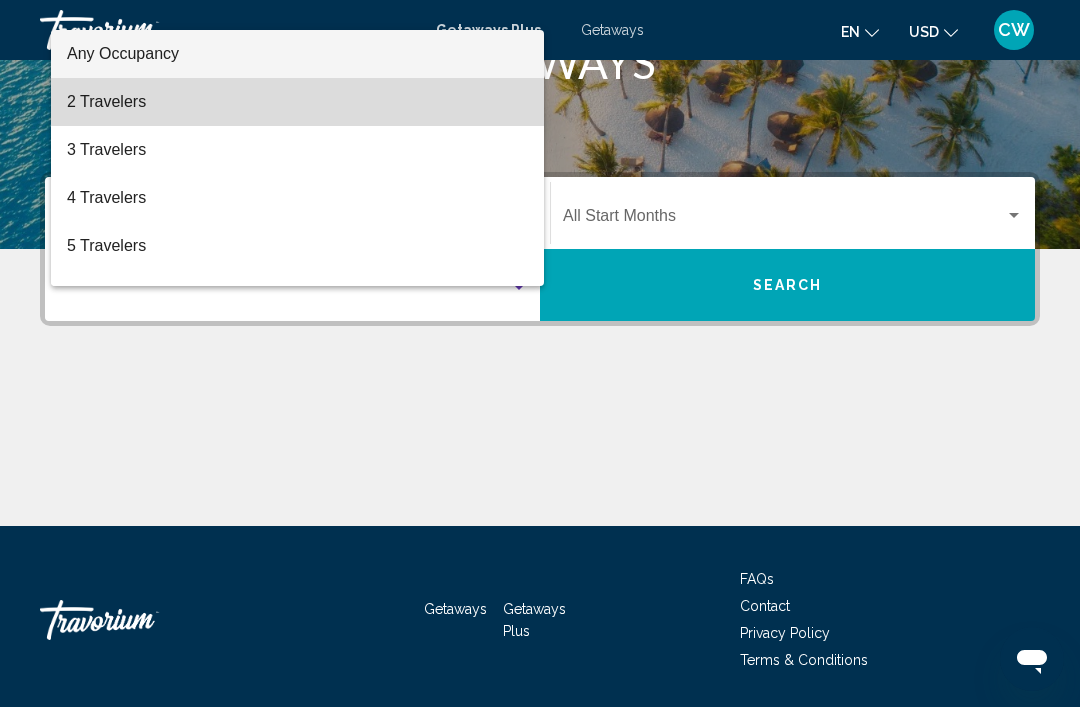 click on "2 Travelers" at bounding box center [297, 102] 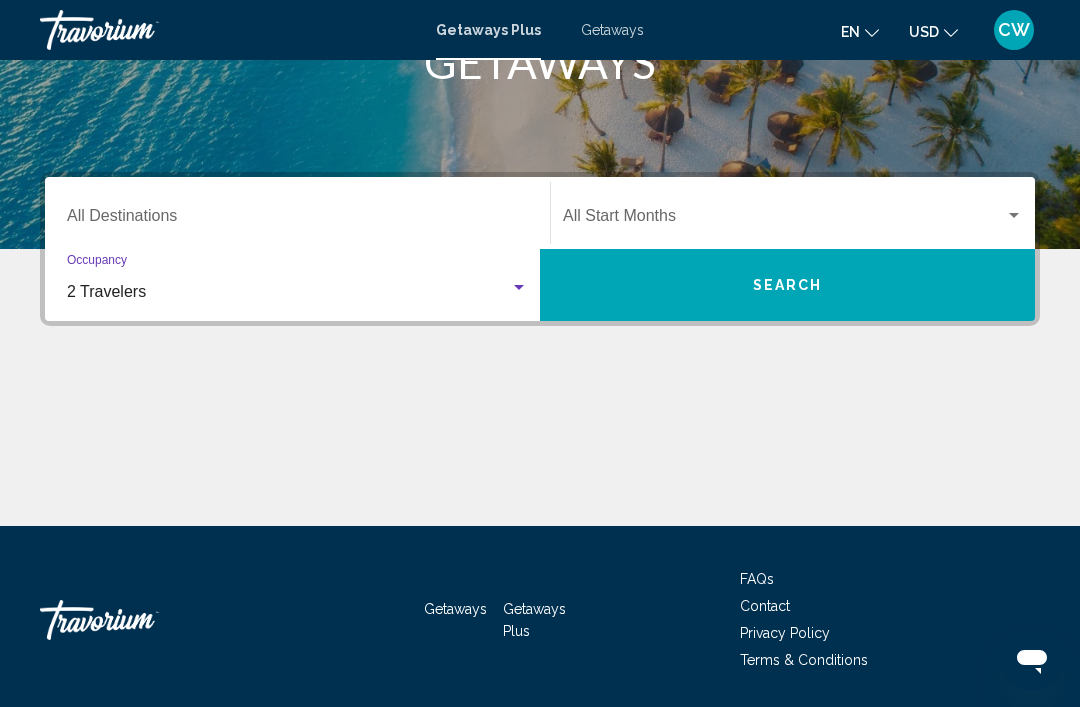 click at bounding box center (1014, 216) 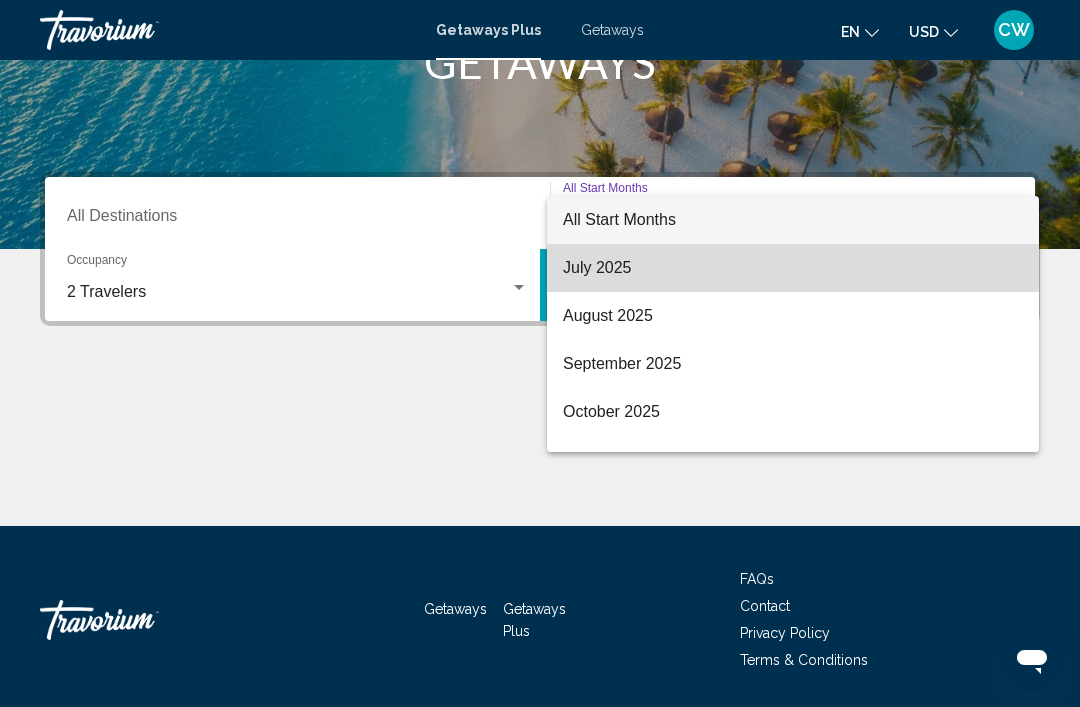 click on "July 2025" at bounding box center (793, 268) 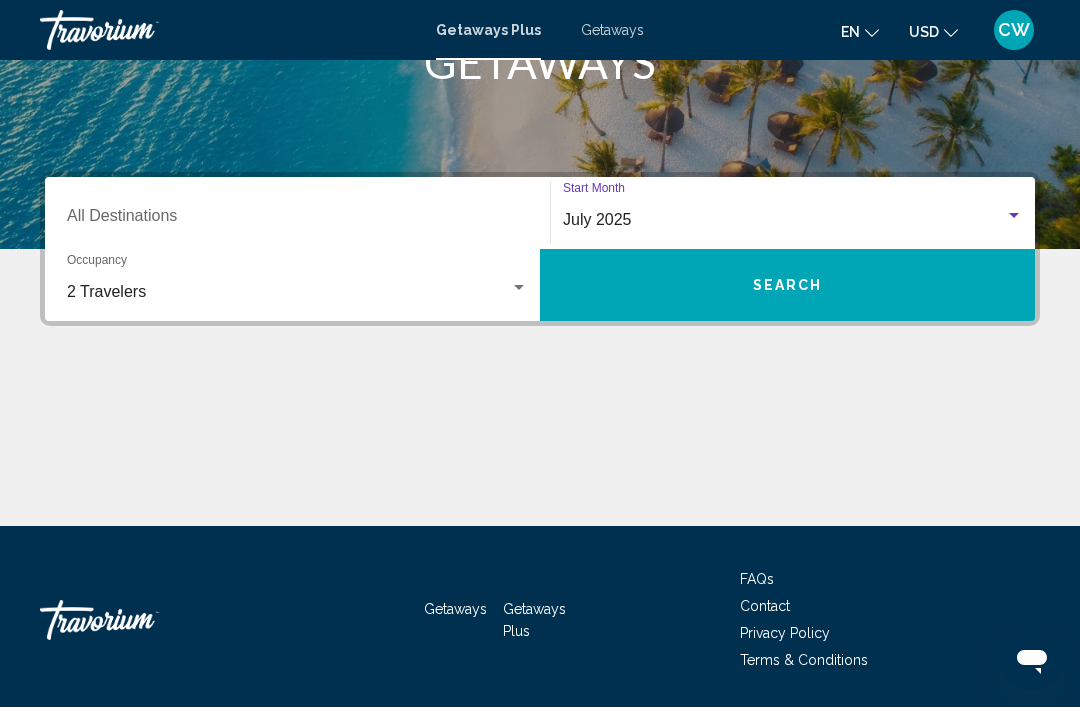 click at bounding box center [540, 451] 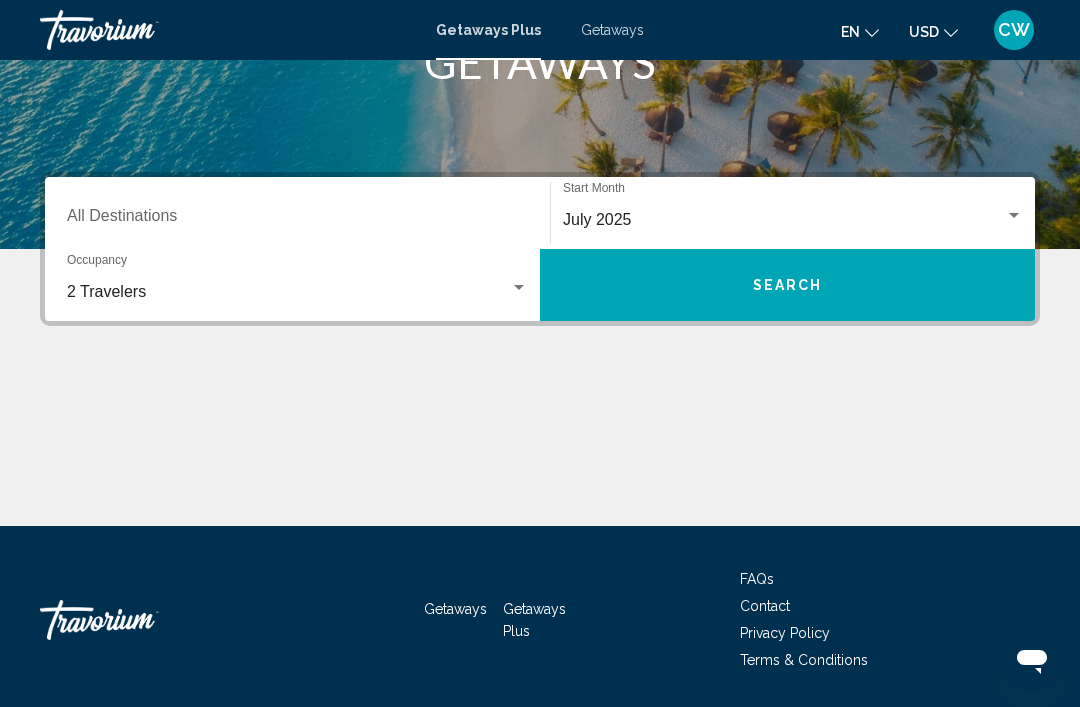 click at bounding box center (540, 451) 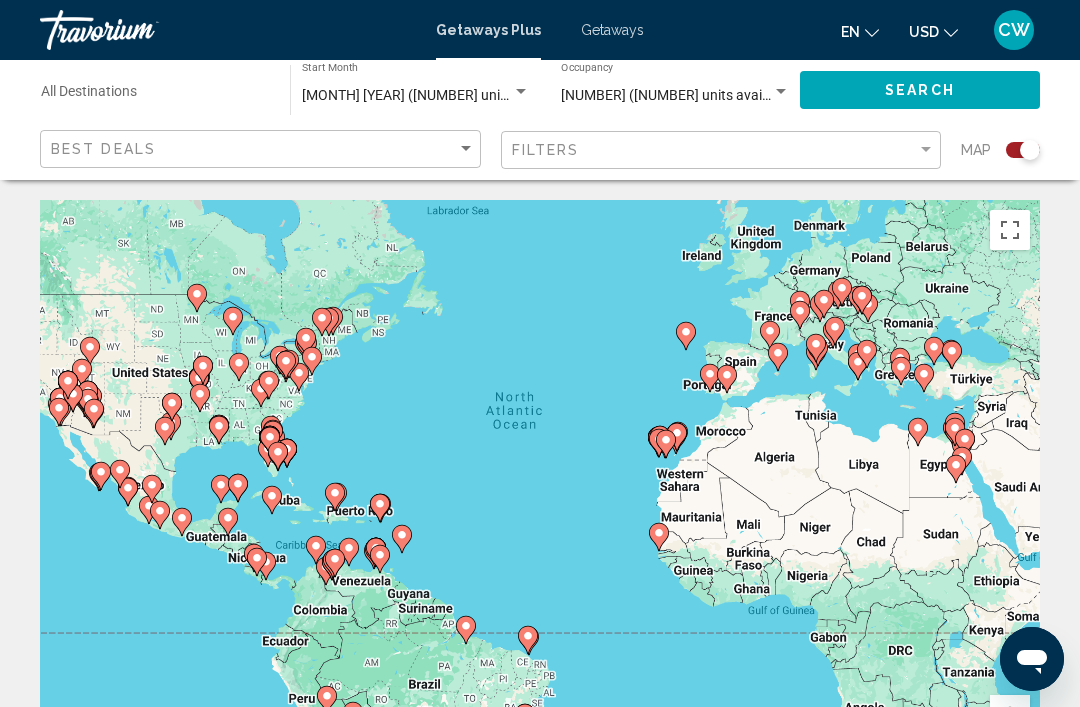 scroll, scrollTop: 32, scrollLeft: 0, axis: vertical 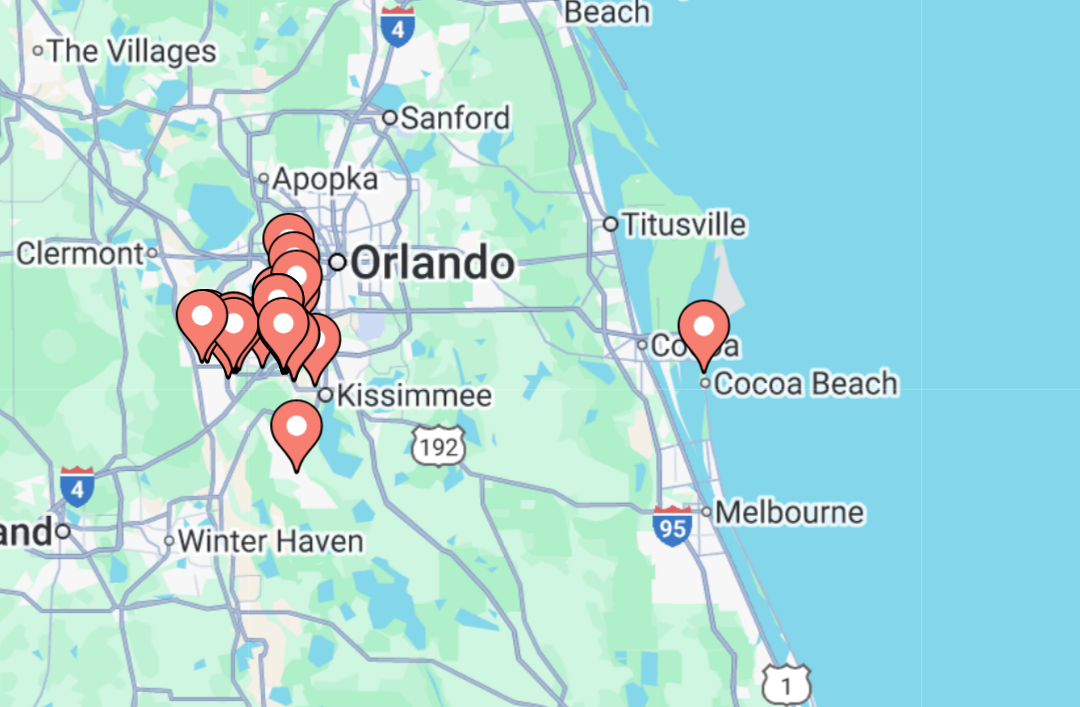 click on "To navigate, press the arrow keys. To activate drag with keyboard, press Alt + Enter. Once in keyboard drag state, use the arrow keys to move the marker. To complete the drag, press the Enter key. To cancel, press Escape." at bounding box center [540, 468] 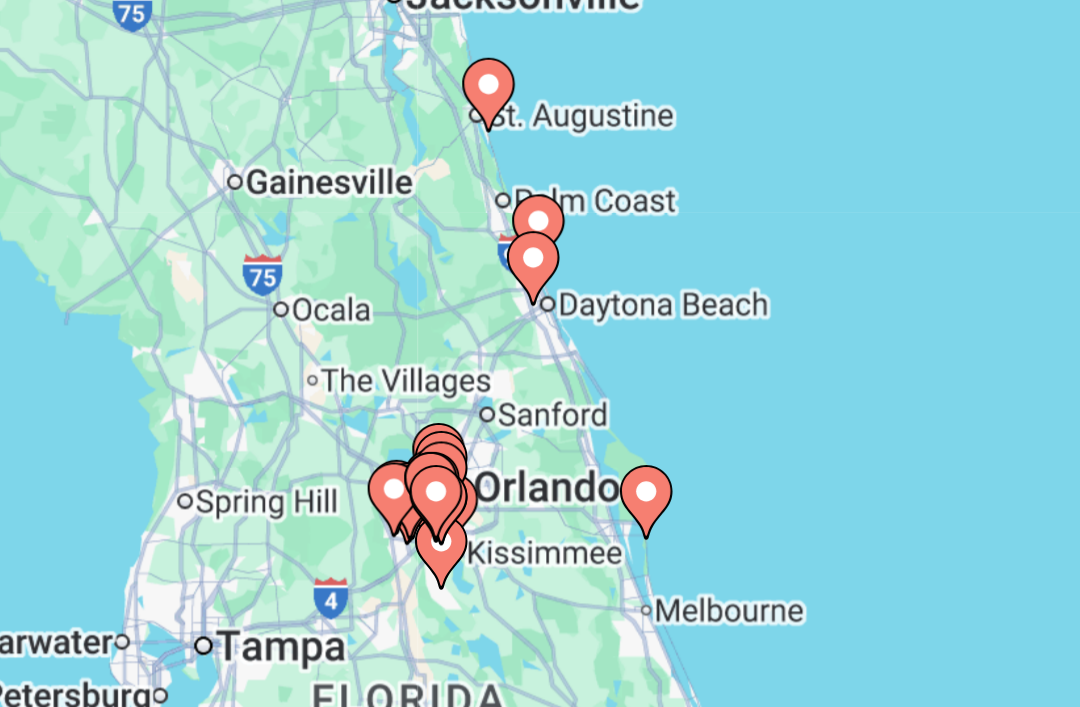 click at bounding box center (538, 447) 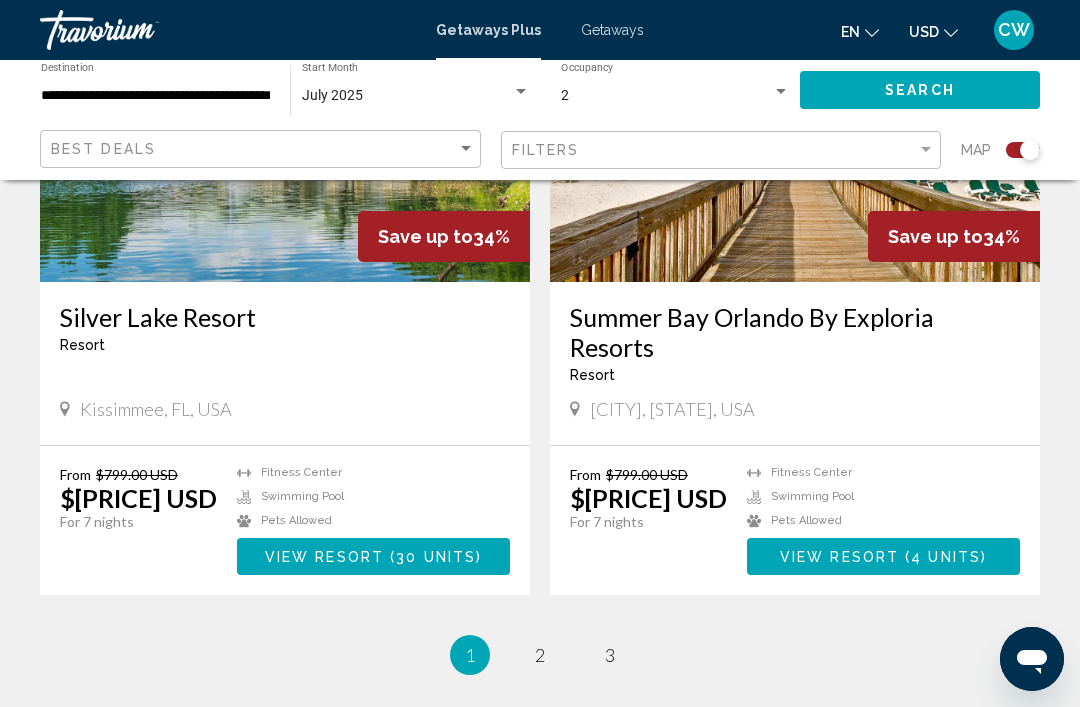 scroll, scrollTop: 4261, scrollLeft: 0, axis: vertical 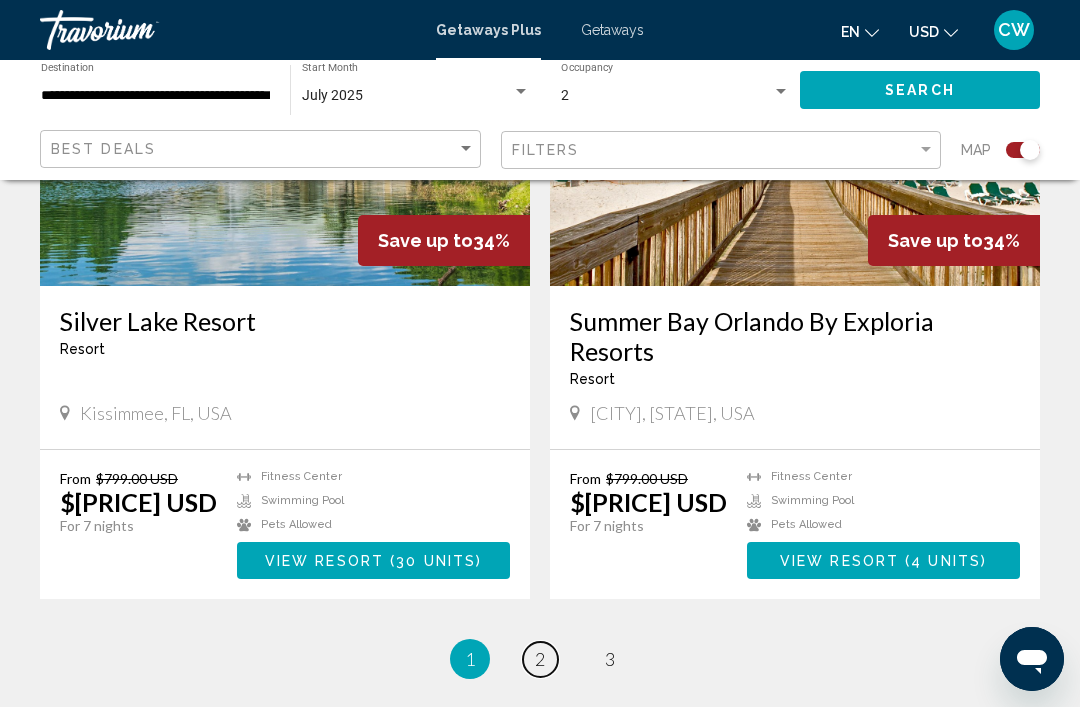 click on "page  2" at bounding box center (540, 659) 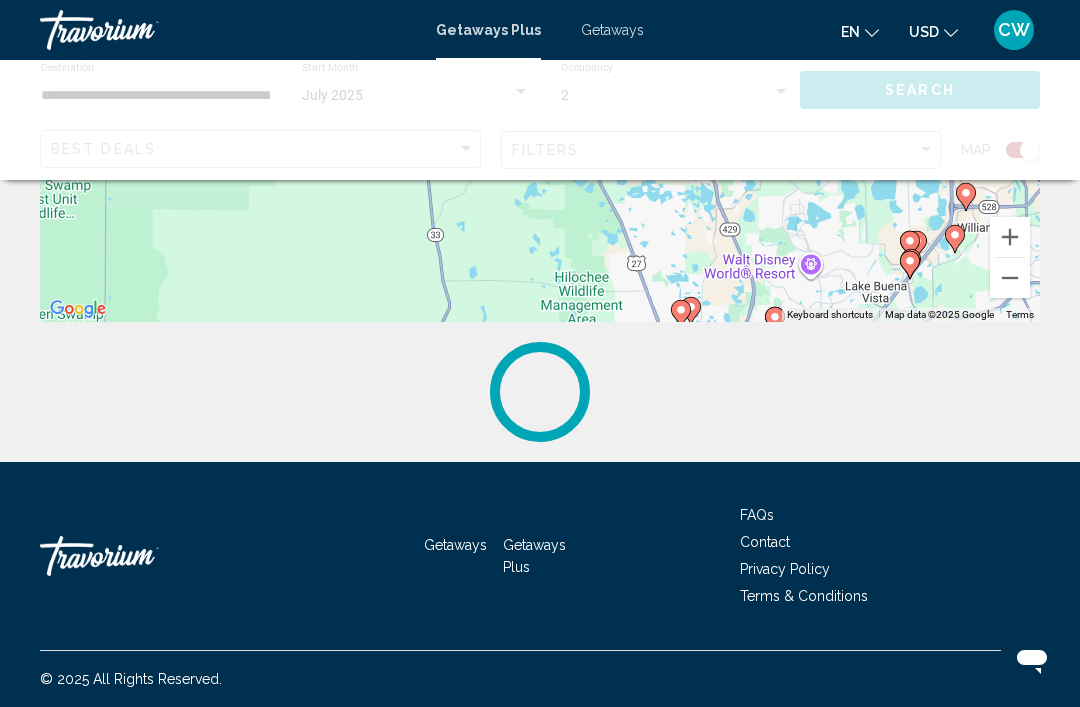 scroll, scrollTop: 0, scrollLeft: 0, axis: both 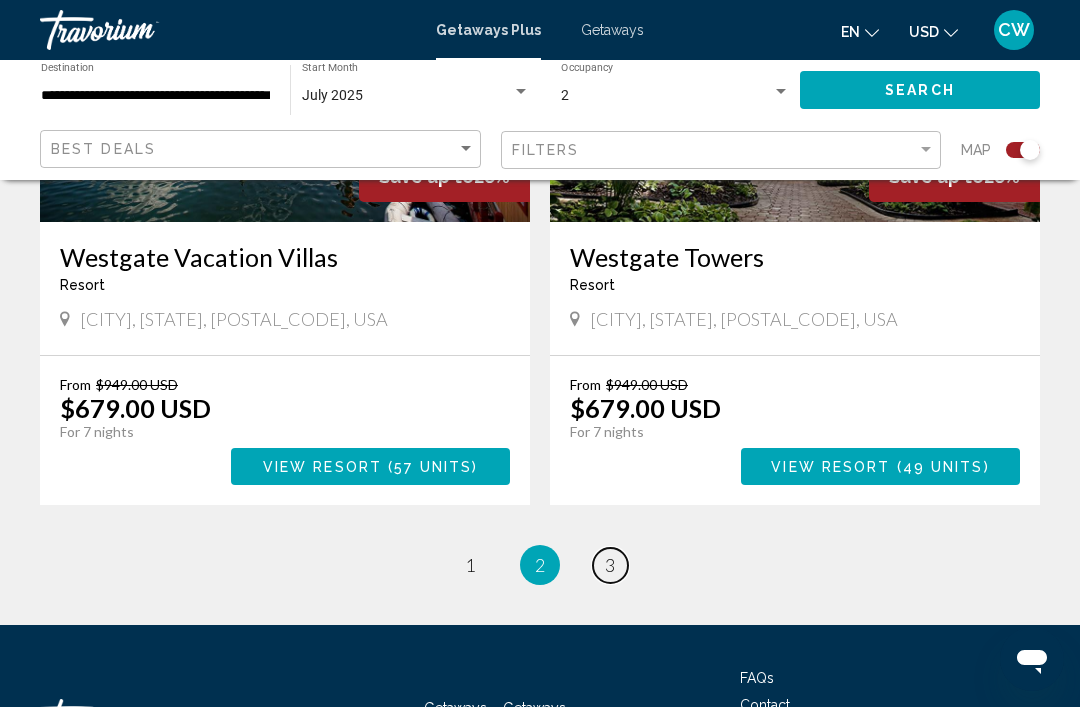 click on "page  3" at bounding box center [470, 565] 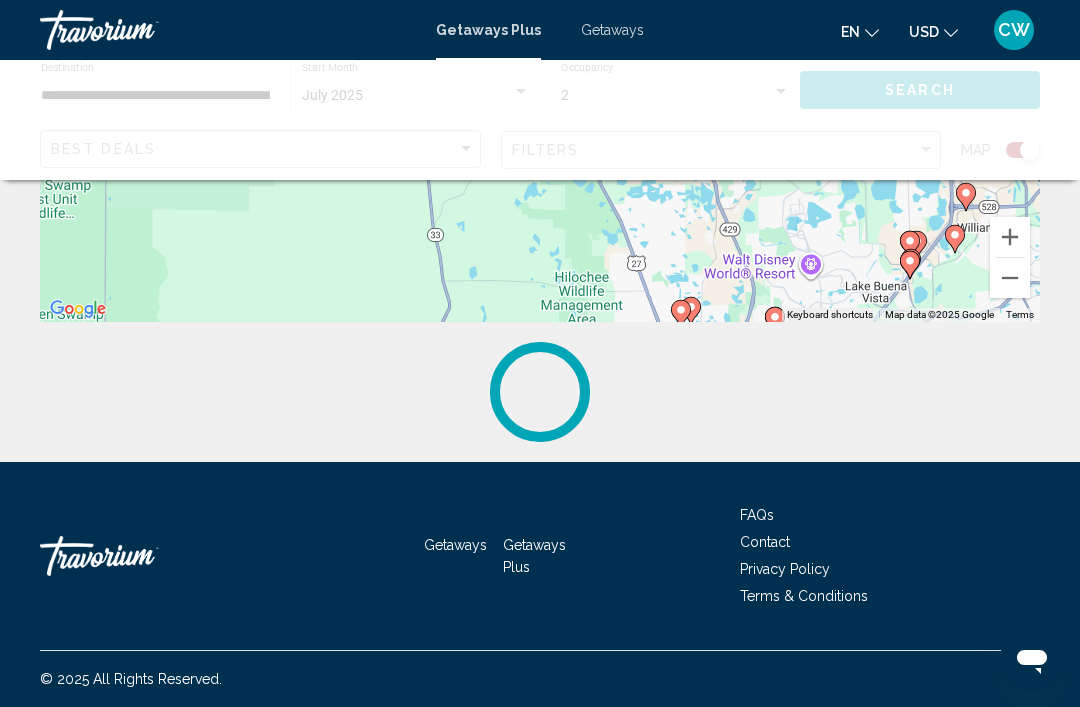 scroll, scrollTop: 0, scrollLeft: 0, axis: both 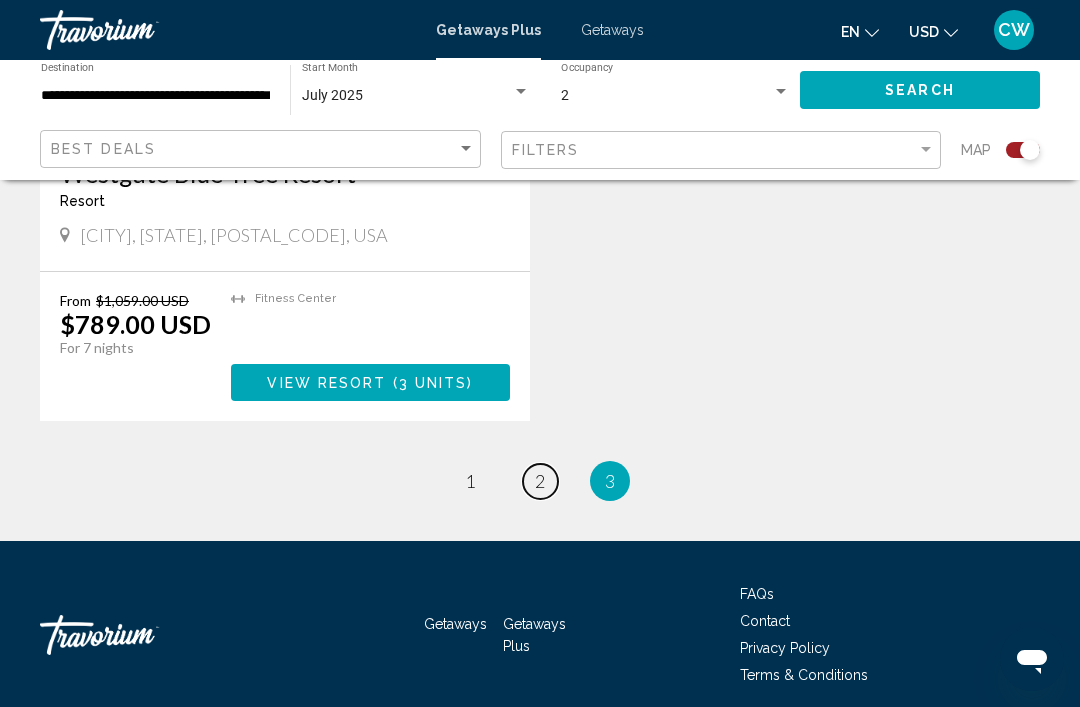 click on "2" at bounding box center (470, 481) 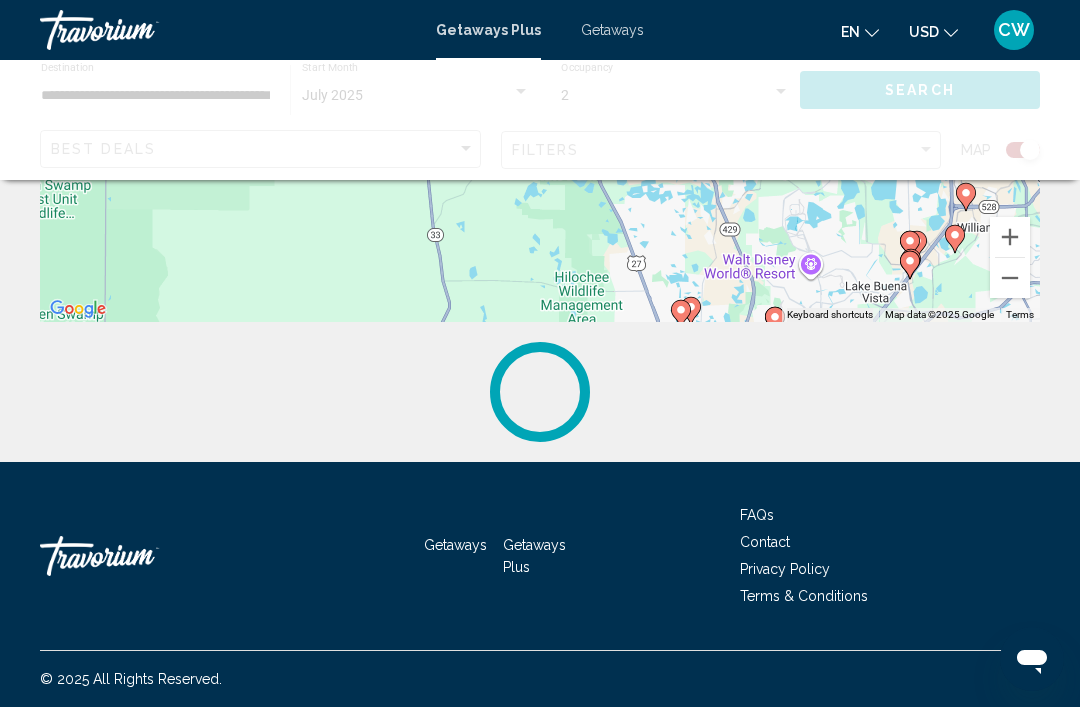 scroll, scrollTop: 0, scrollLeft: 0, axis: both 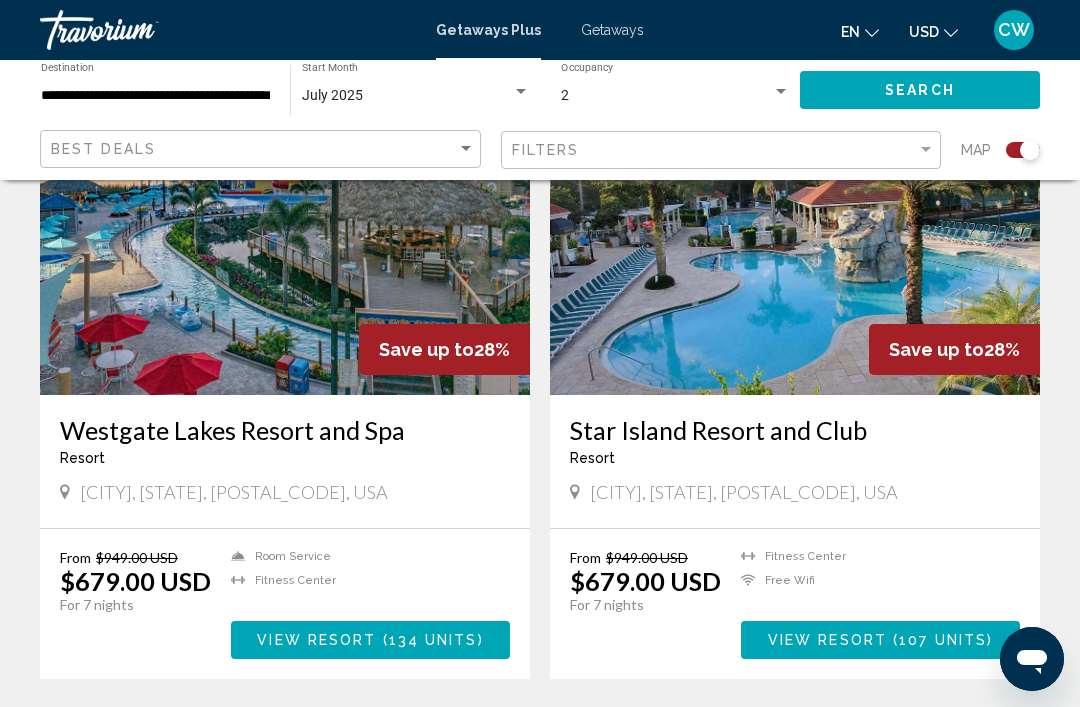 click at bounding box center (285, 235) 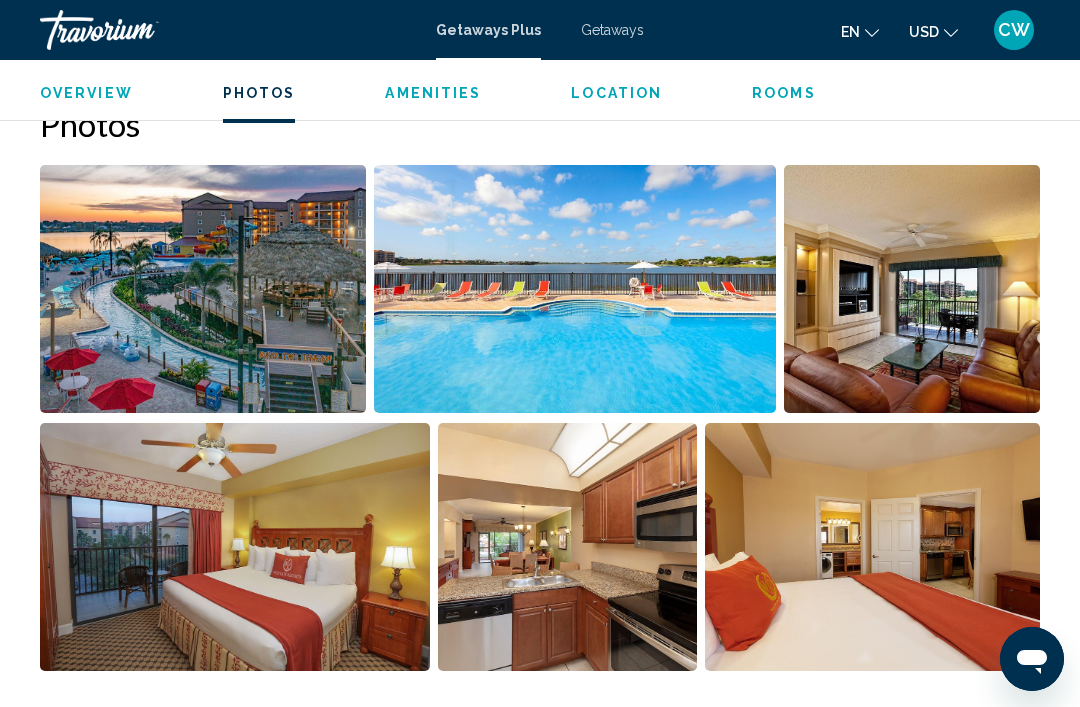 scroll, scrollTop: 1295, scrollLeft: 0, axis: vertical 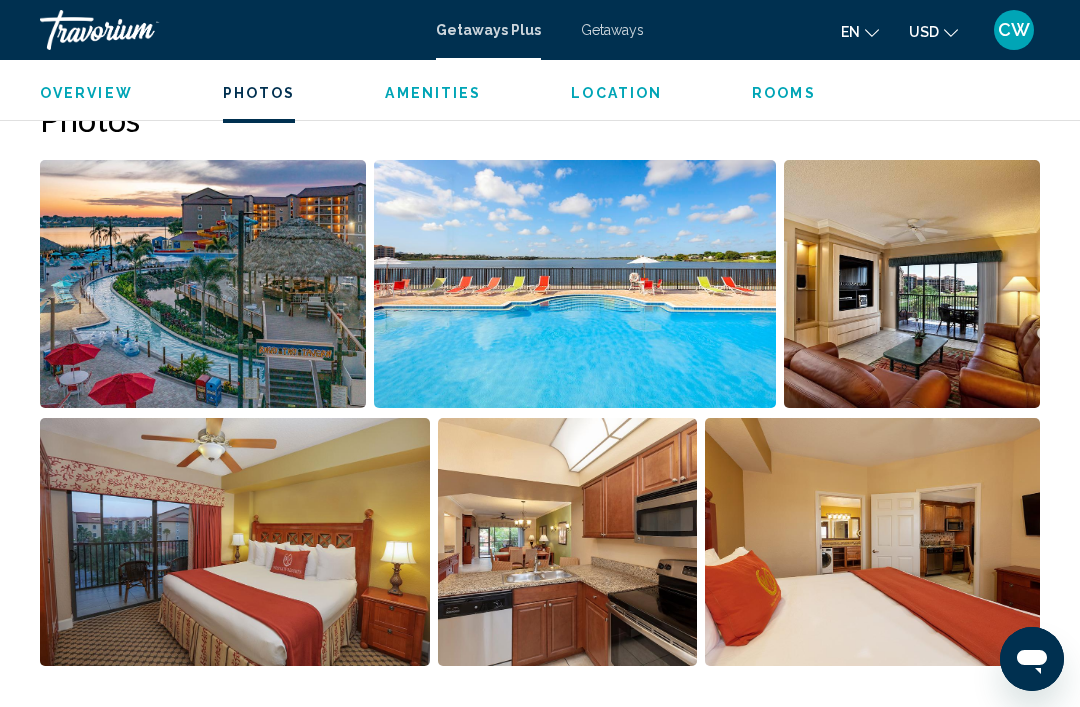 click at bounding box center (872, 542) 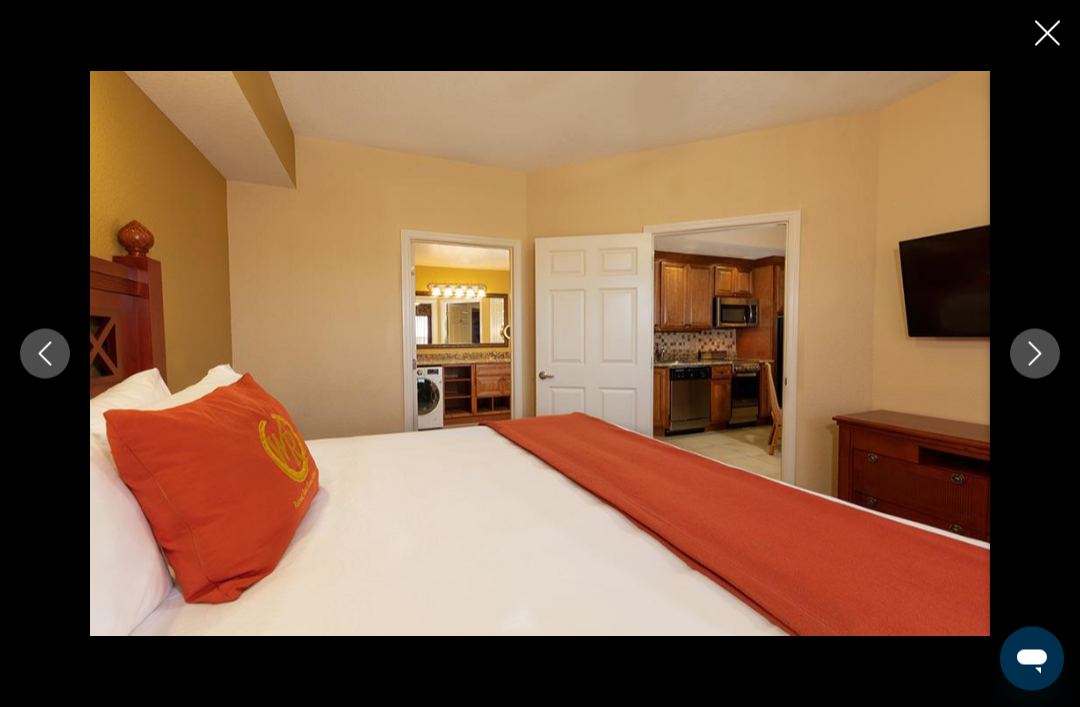 click at bounding box center [1035, 354] 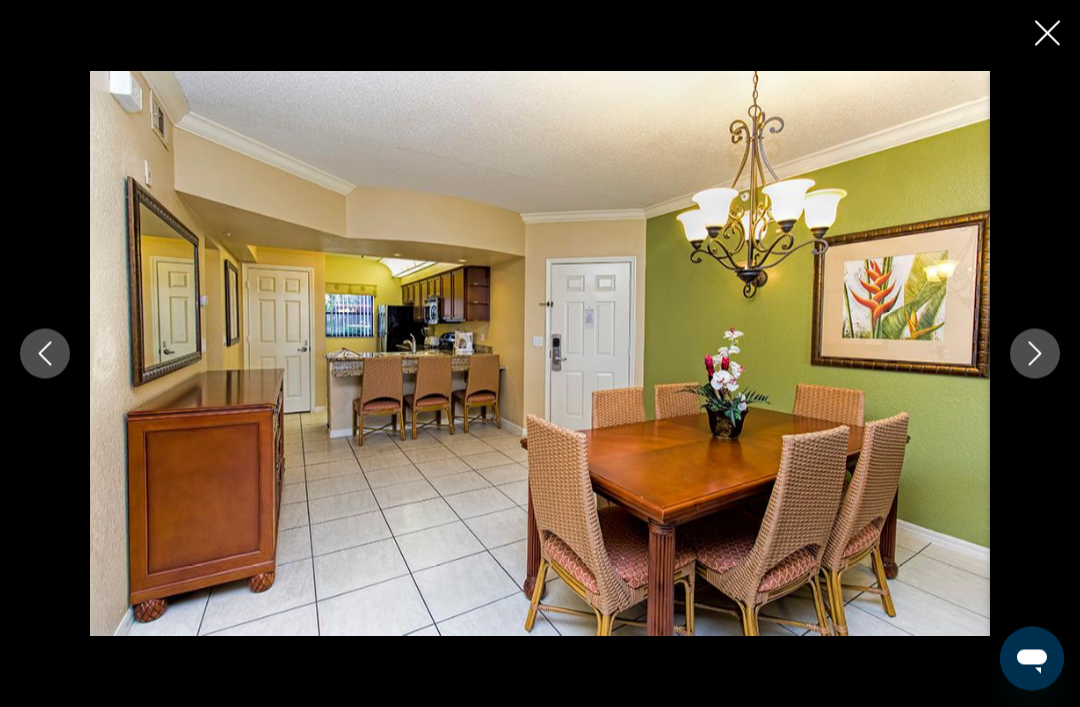 scroll, scrollTop: 1210, scrollLeft: 0, axis: vertical 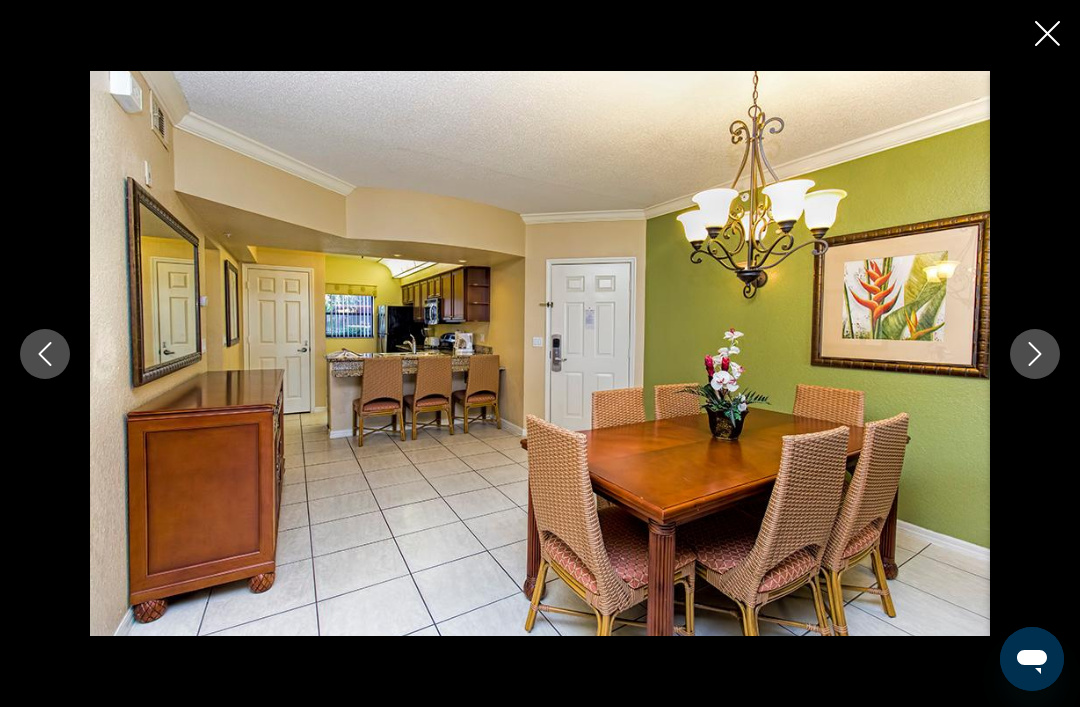 click at bounding box center [1035, 354] 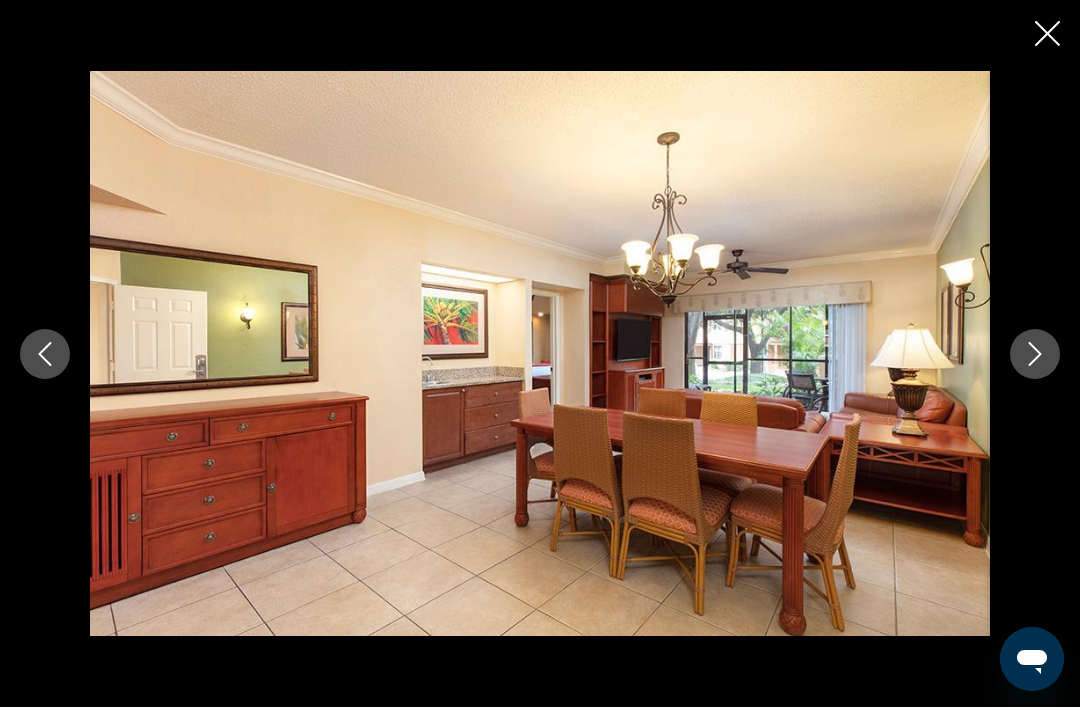 click at bounding box center (1035, 354) 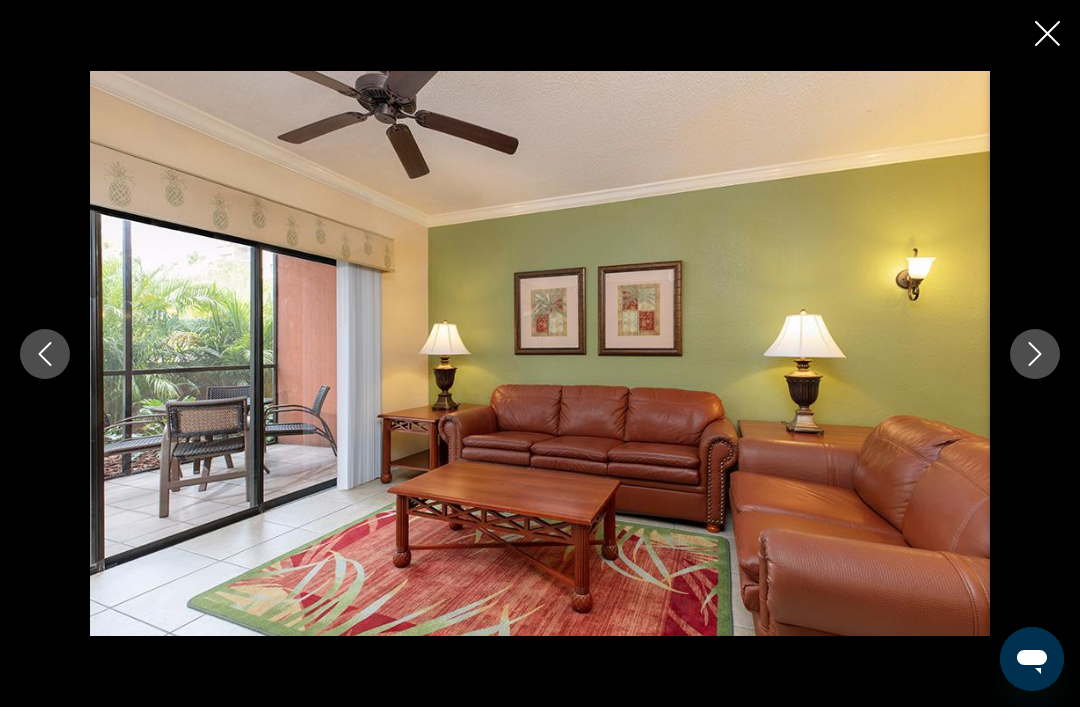 click at bounding box center (1035, 354) 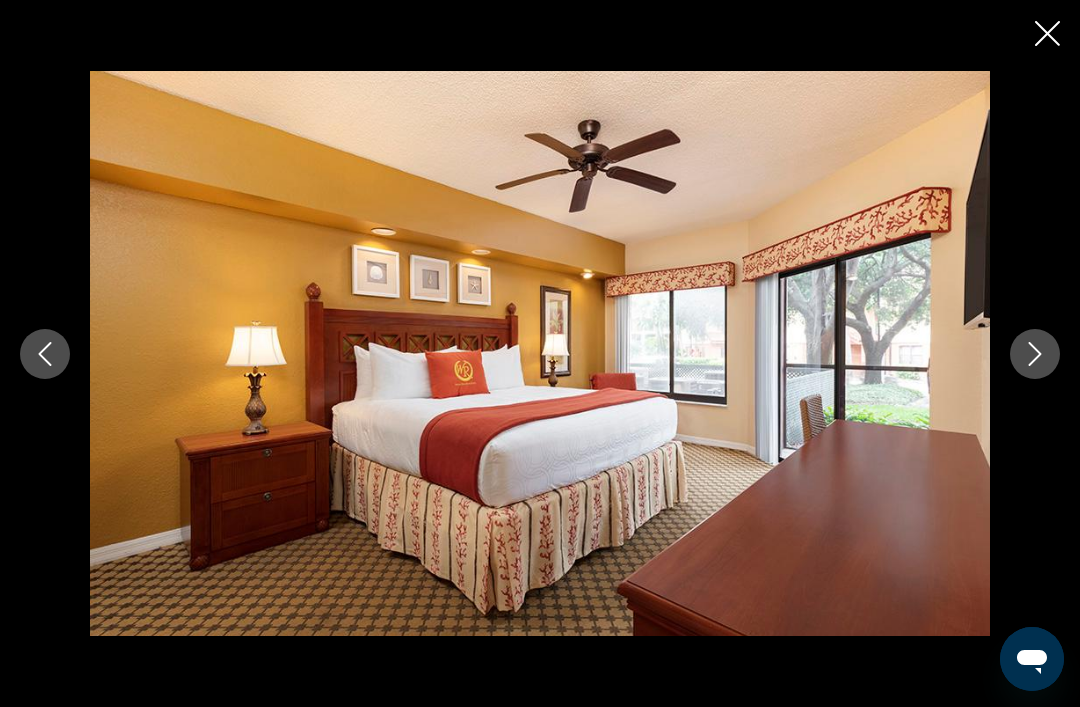 click at bounding box center [1035, 354] 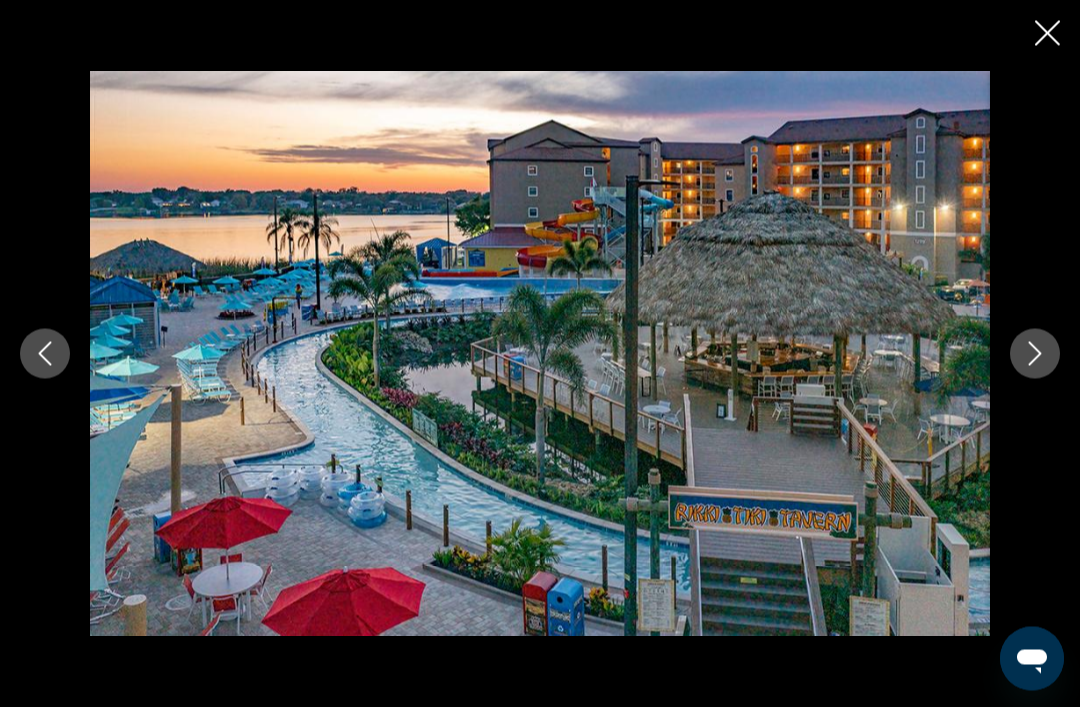 scroll, scrollTop: 1506, scrollLeft: 0, axis: vertical 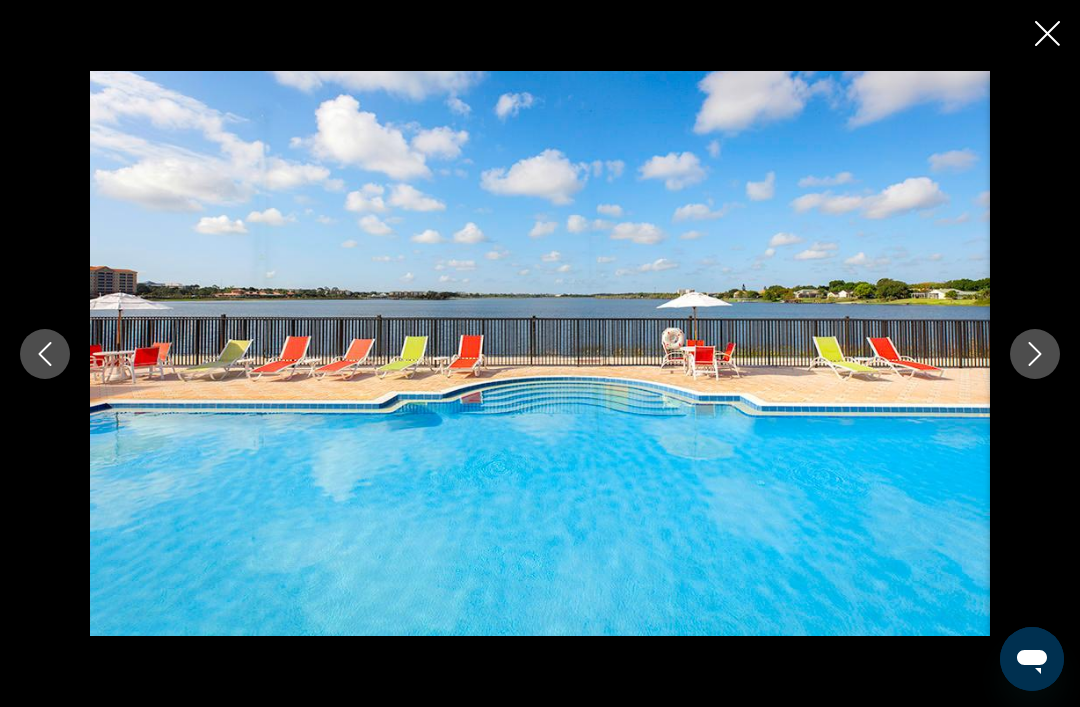 click at bounding box center [1035, 354] 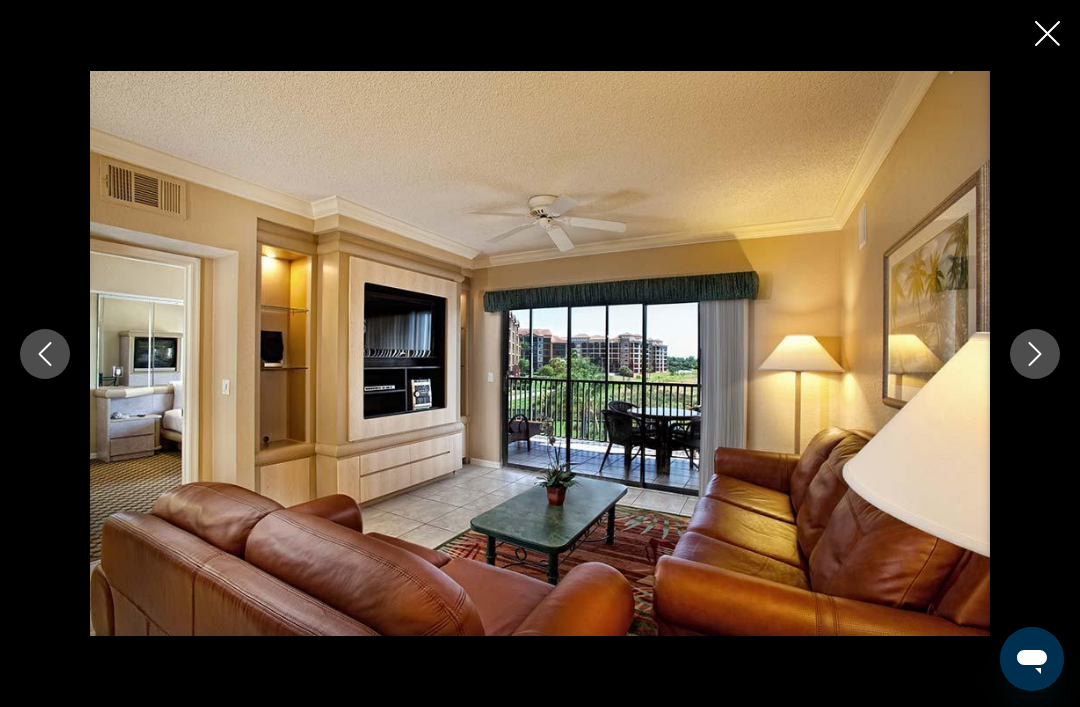 click at bounding box center [1035, 354] 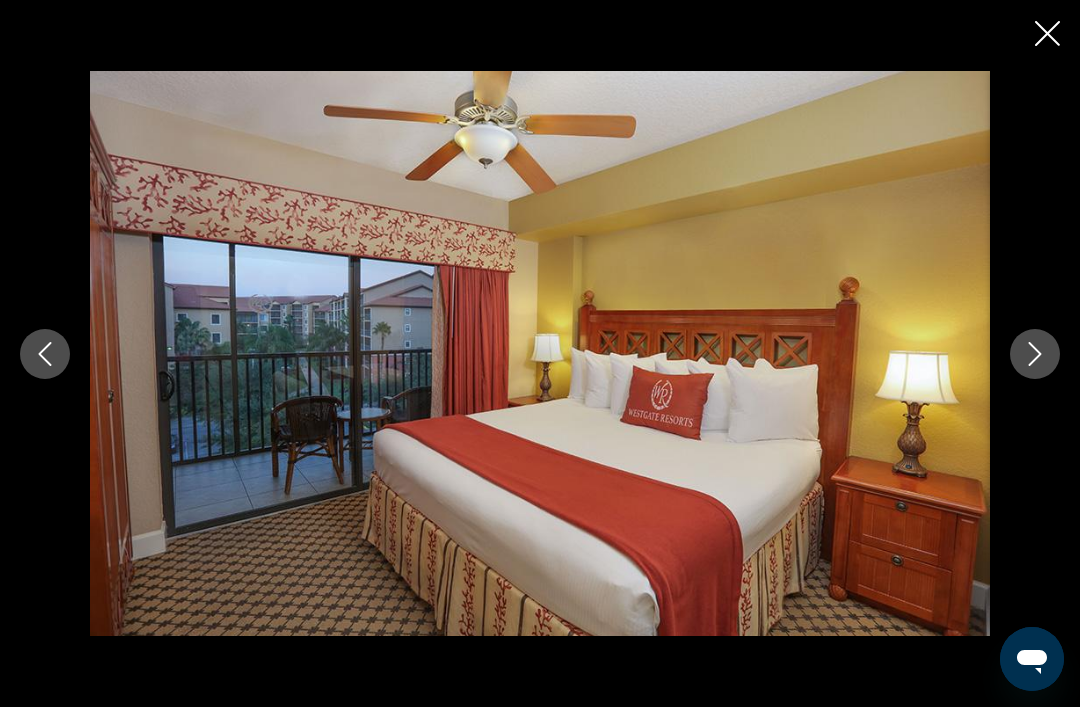 click at bounding box center (1035, 354) 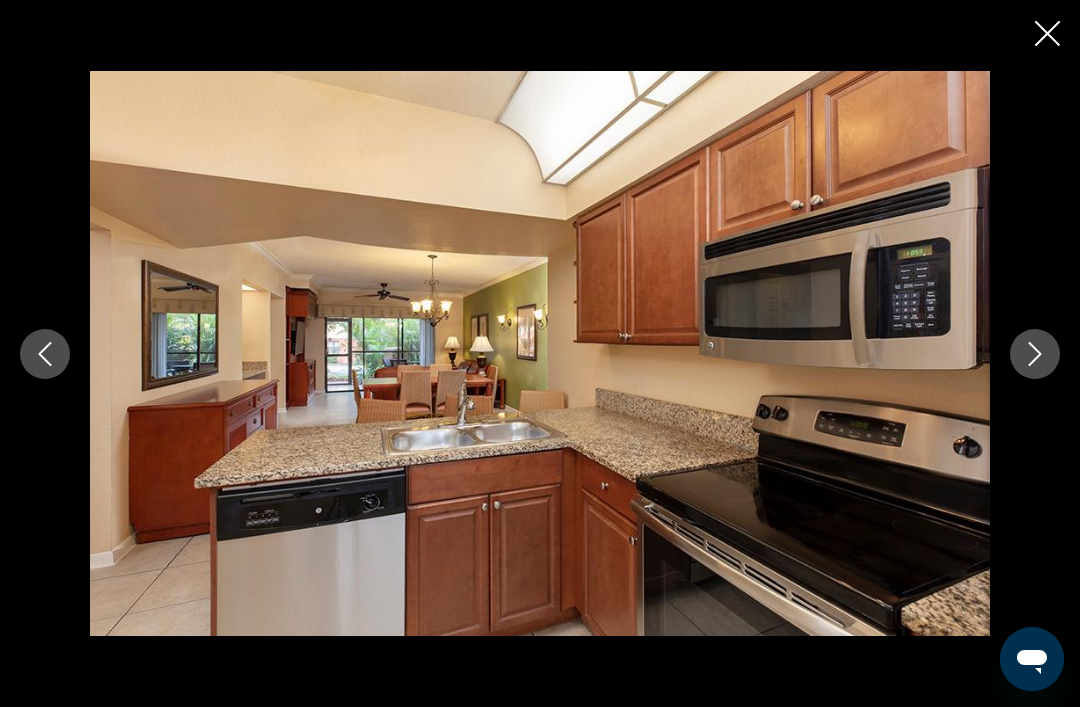 click at bounding box center [1035, 354] 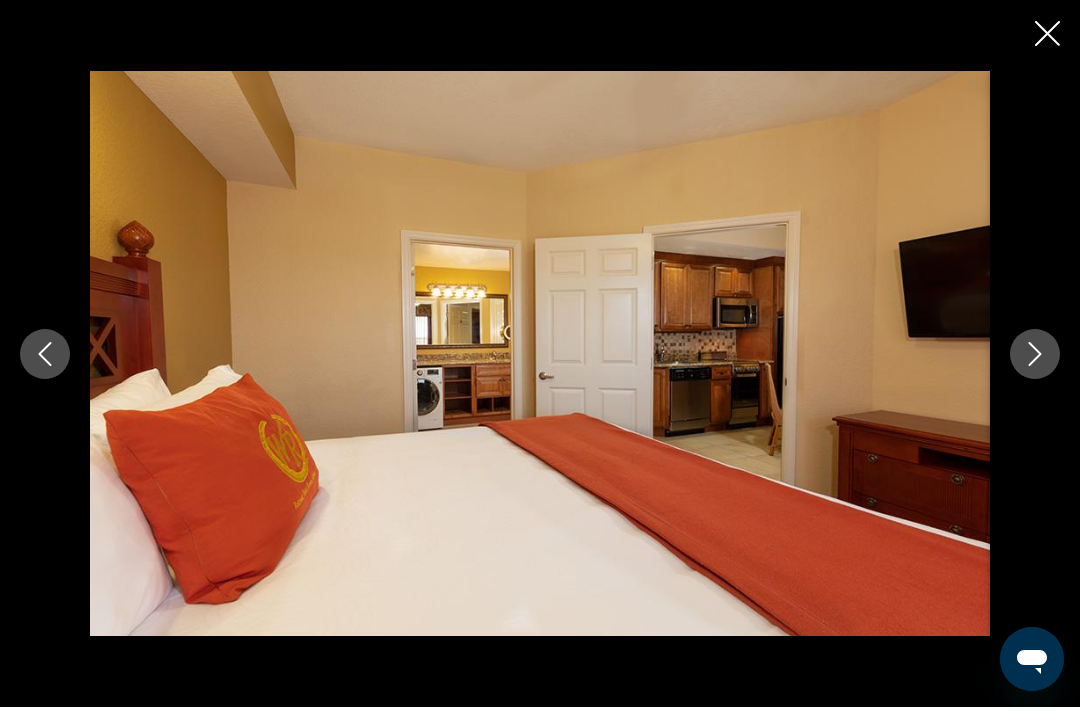 click at bounding box center [1035, 354] 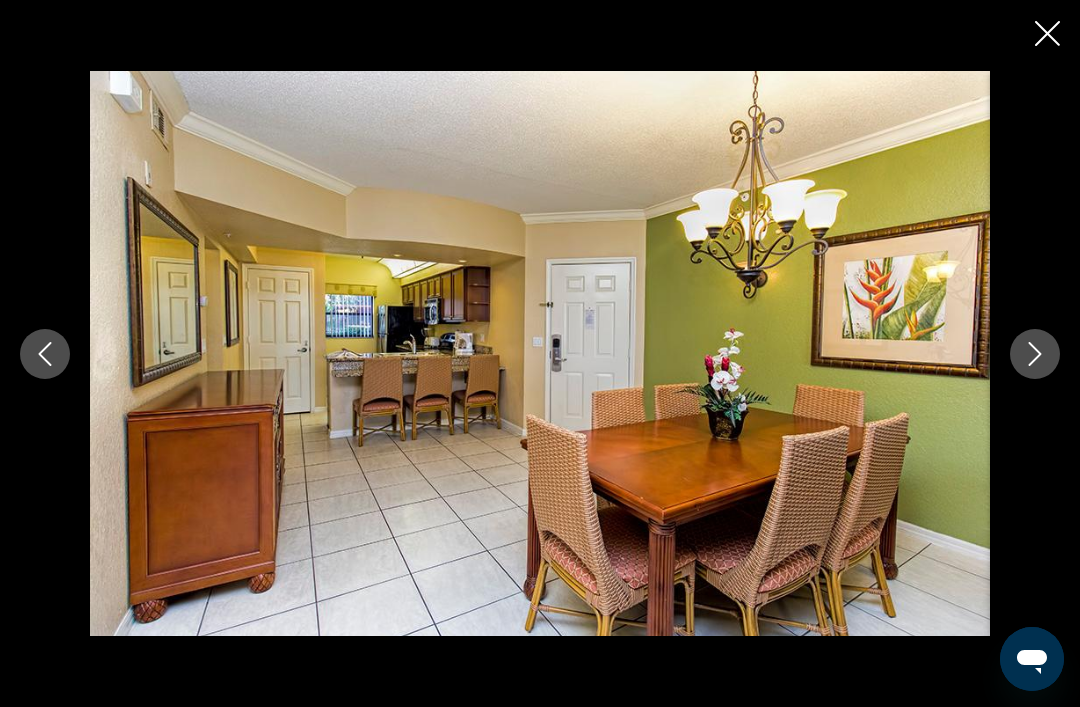 click at bounding box center [1035, 354] 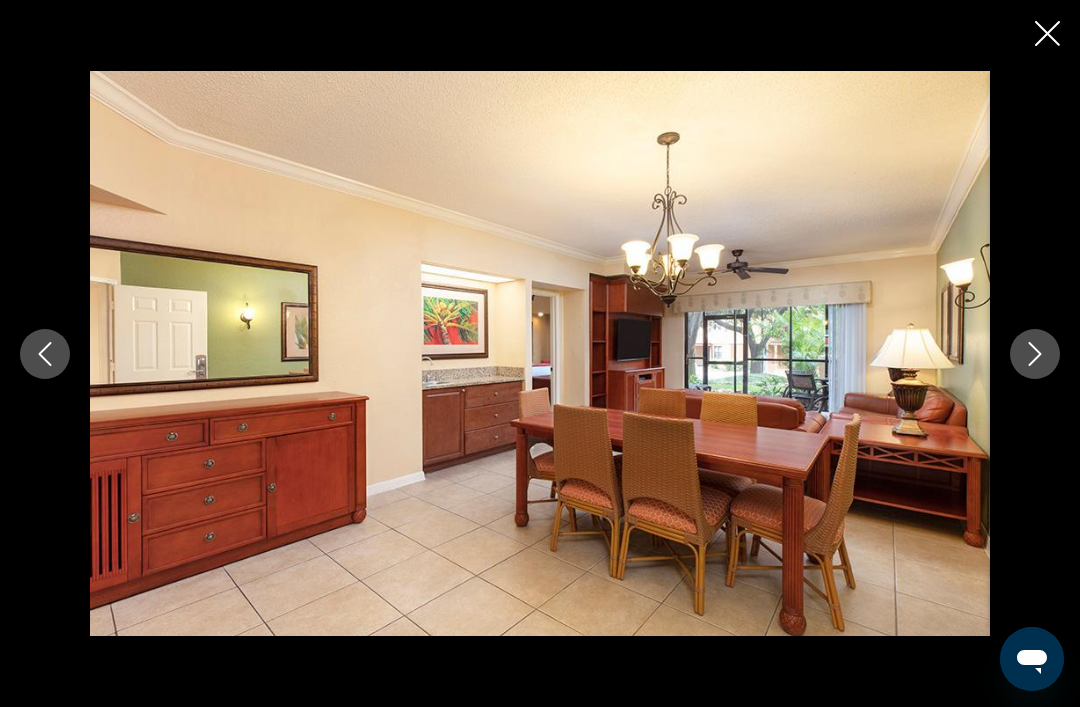 click at bounding box center (1035, 354) 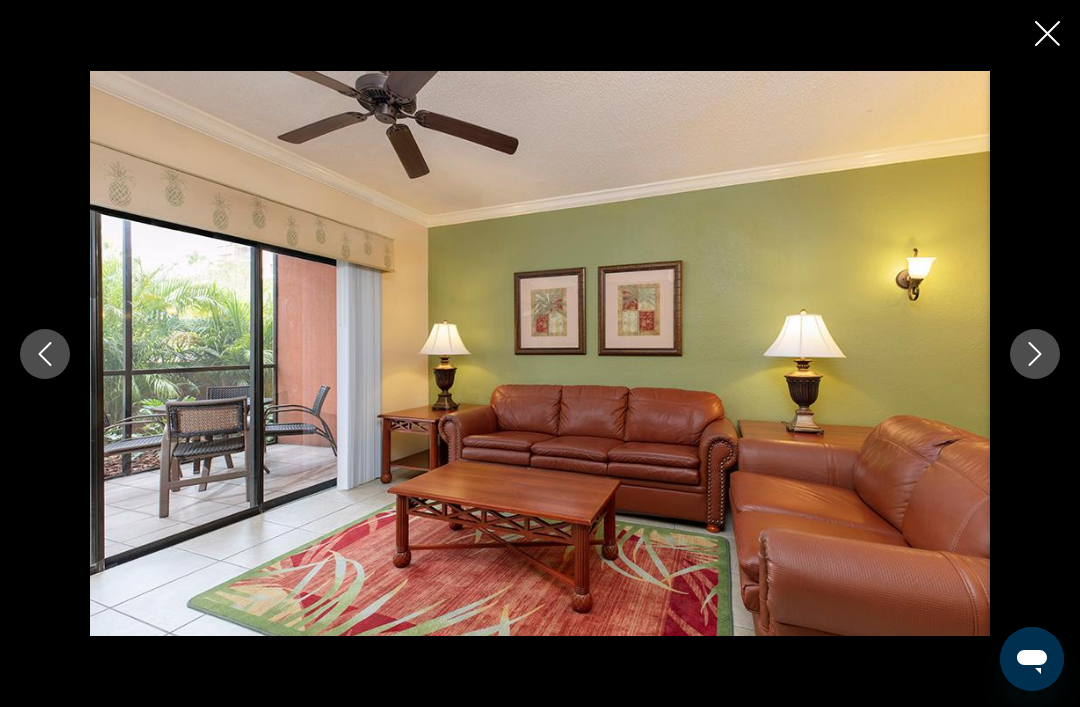 click at bounding box center [1035, 354] 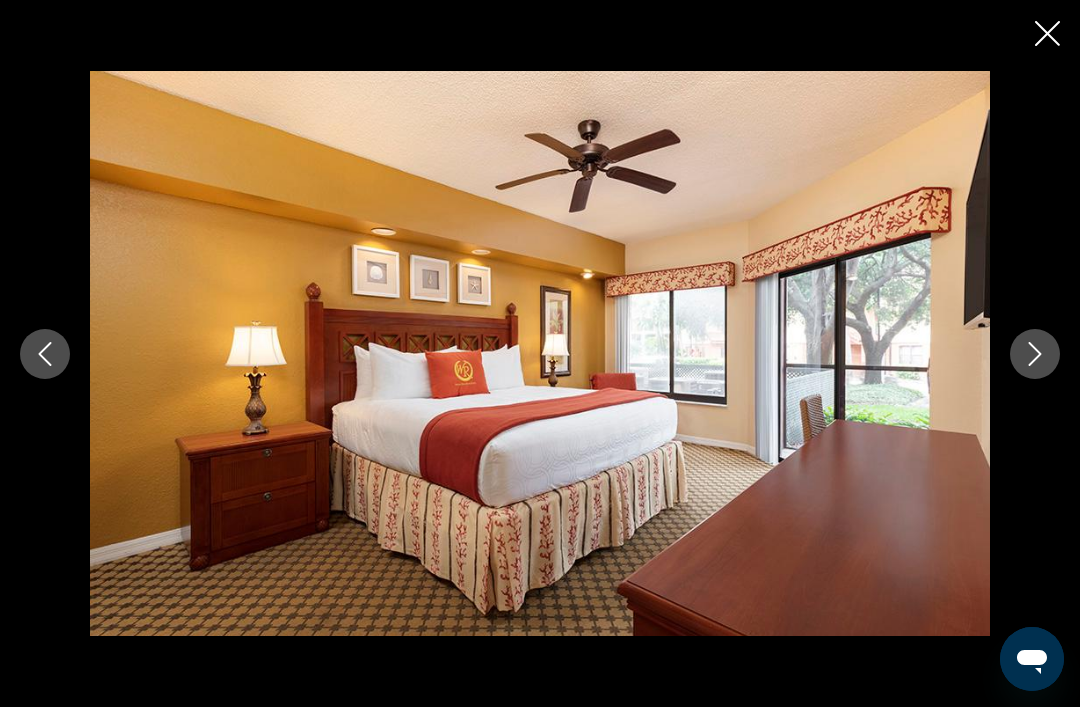 click at bounding box center (45, 354) 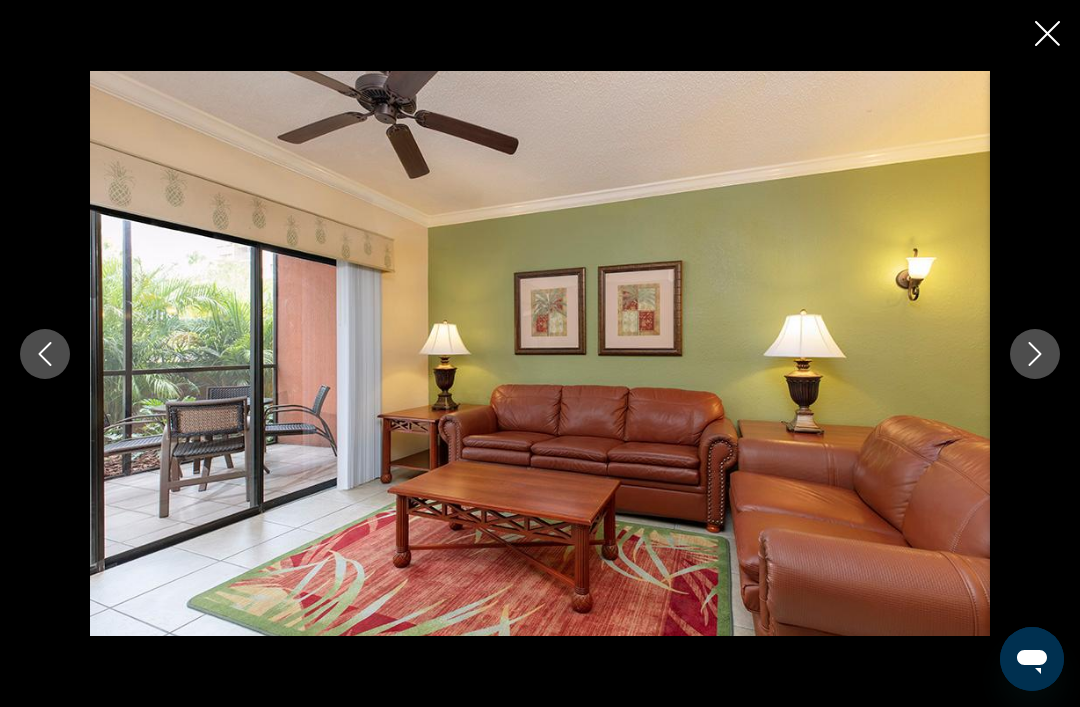 scroll, scrollTop: 926, scrollLeft: 0, axis: vertical 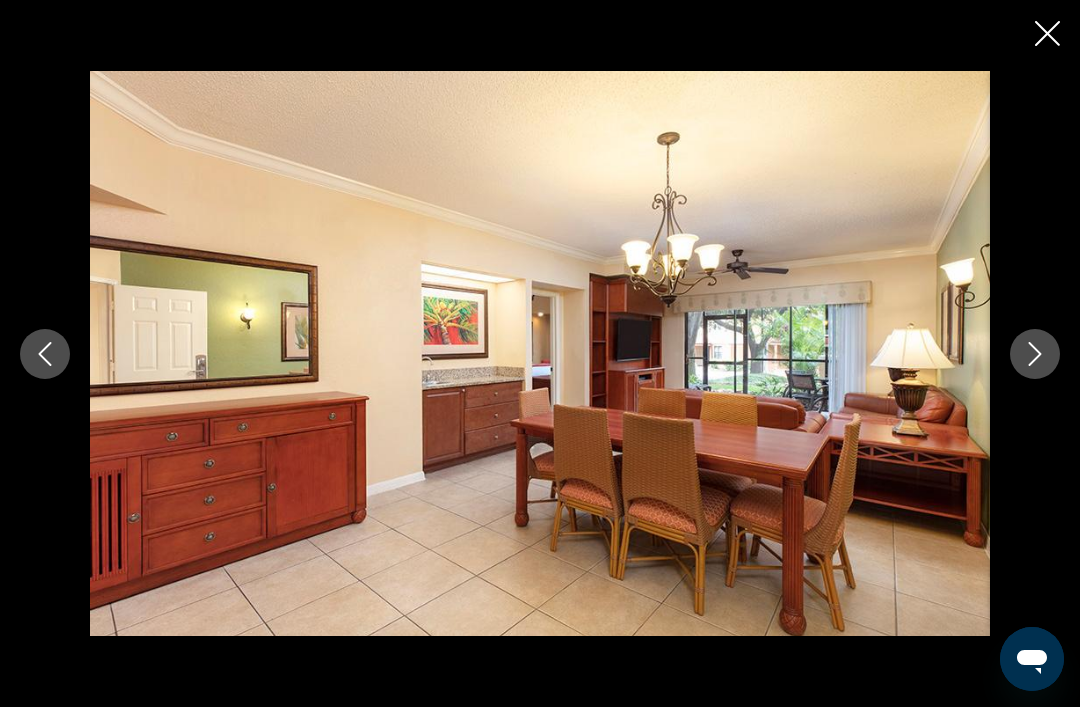 click at bounding box center [45, 354] 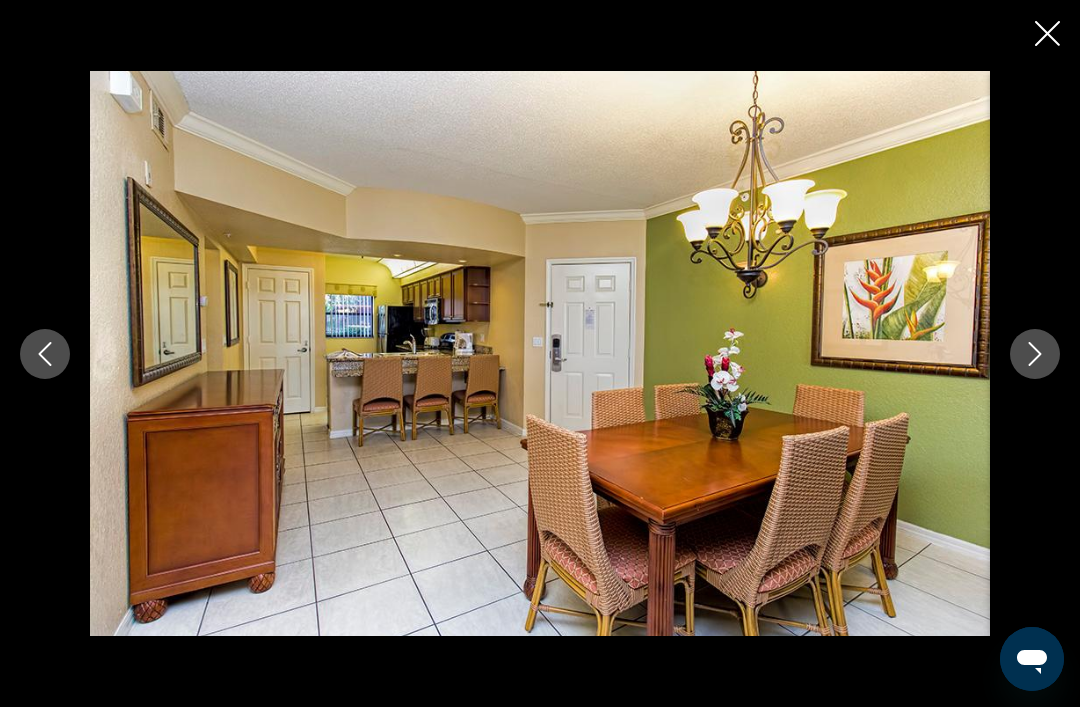 click at bounding box center (45, 354) 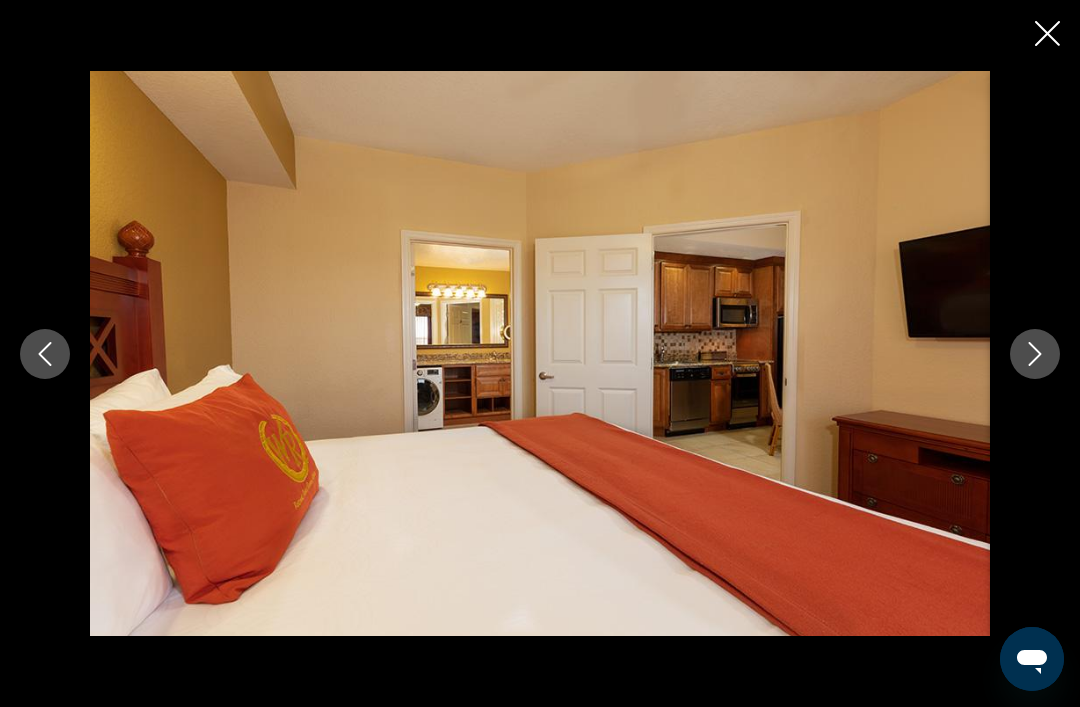 click at bounding box center [45, 354] 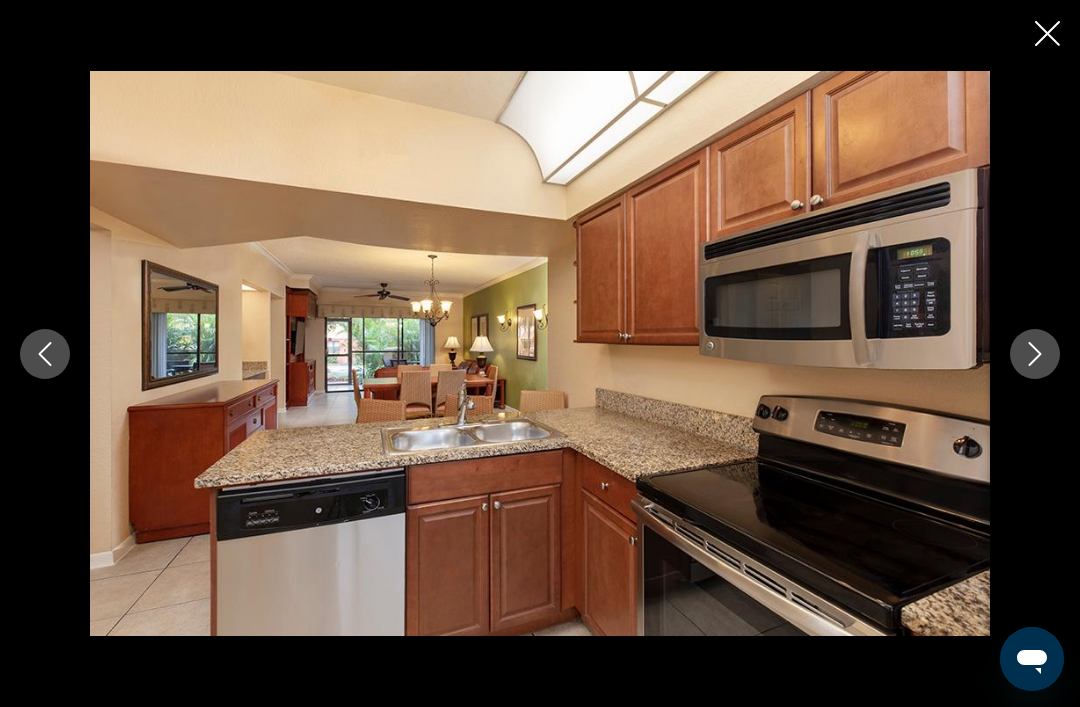 click at bounding box center [45, 354] 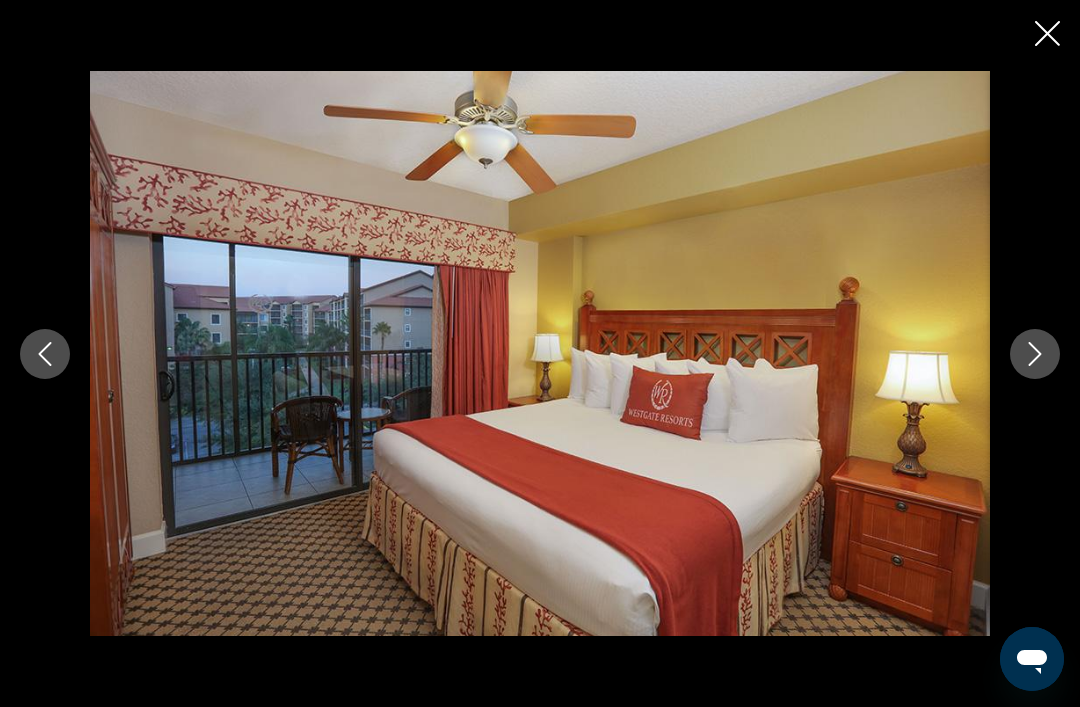 click at bounding box center [1047, 33] 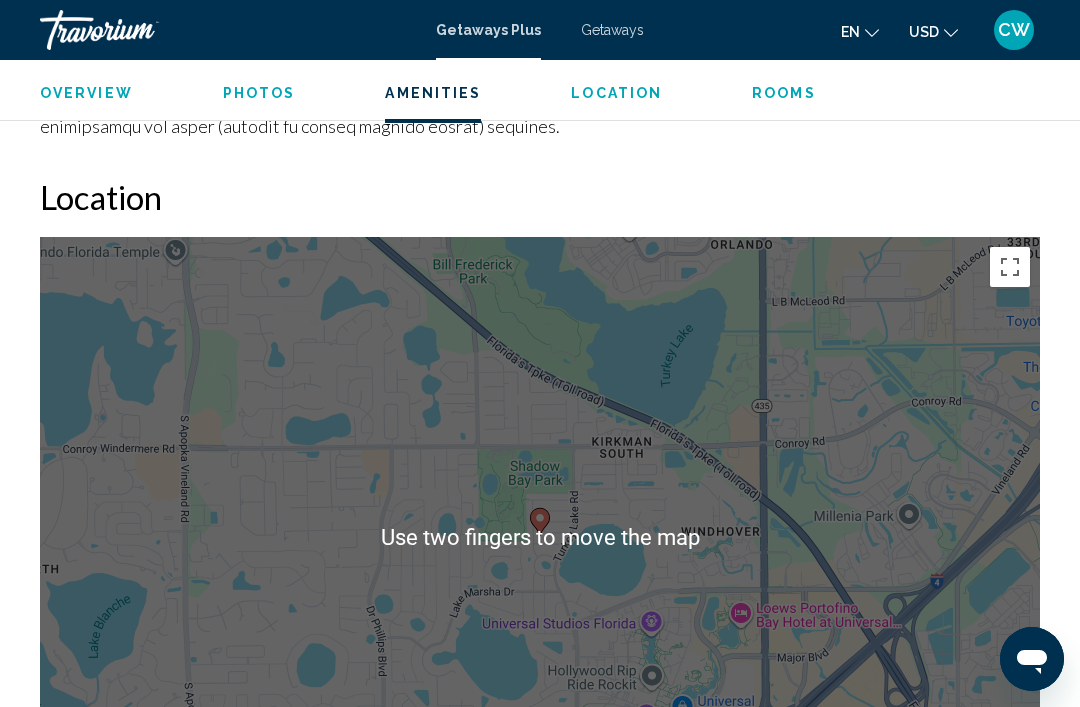 scroll, scrollTop: 2619, scrollLeft: 0, axis: vertical 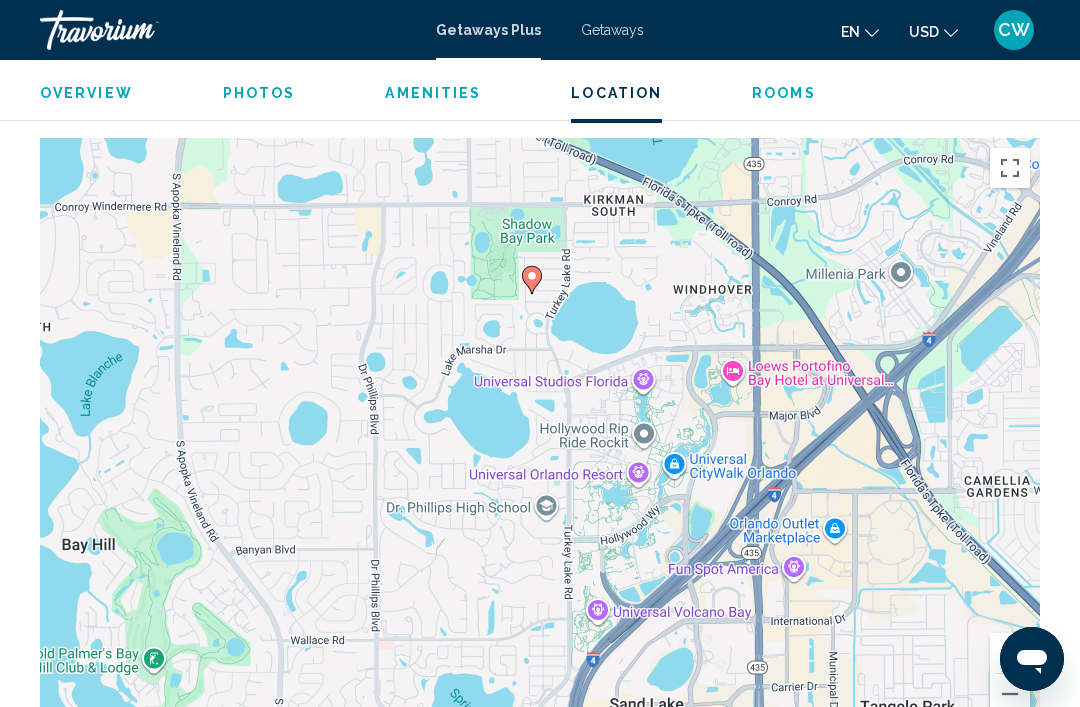 click on "Rooms" at bounding box center (784, 93) 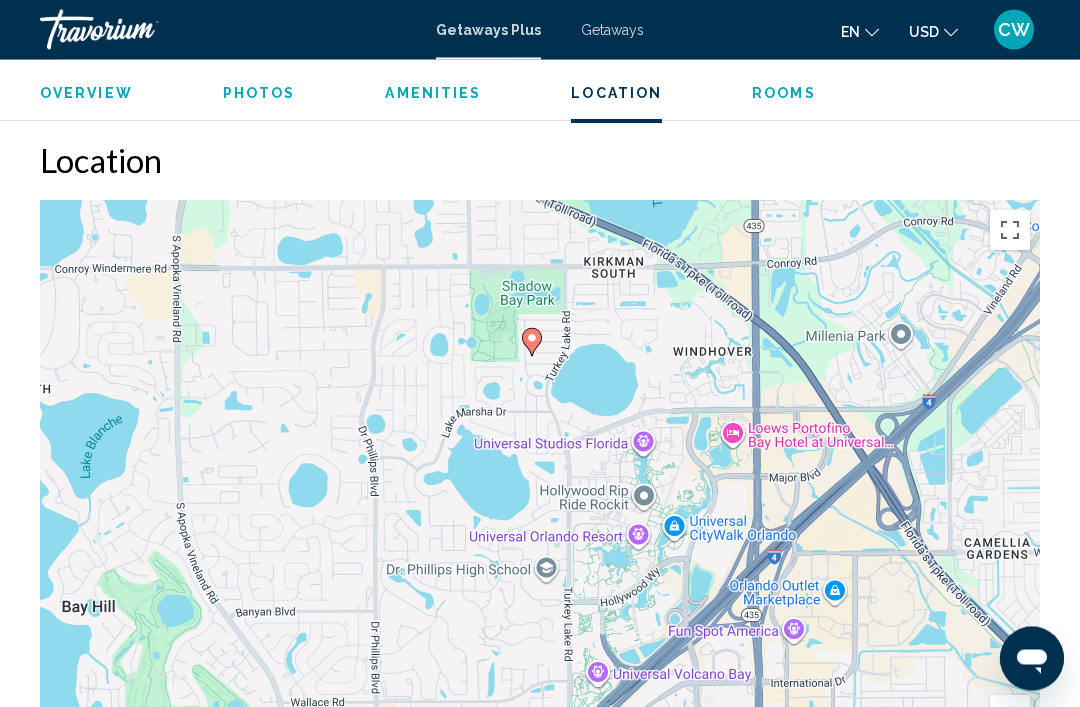 scroll, scrollTop: 2658, scrollLeft: 0, axis: vertical 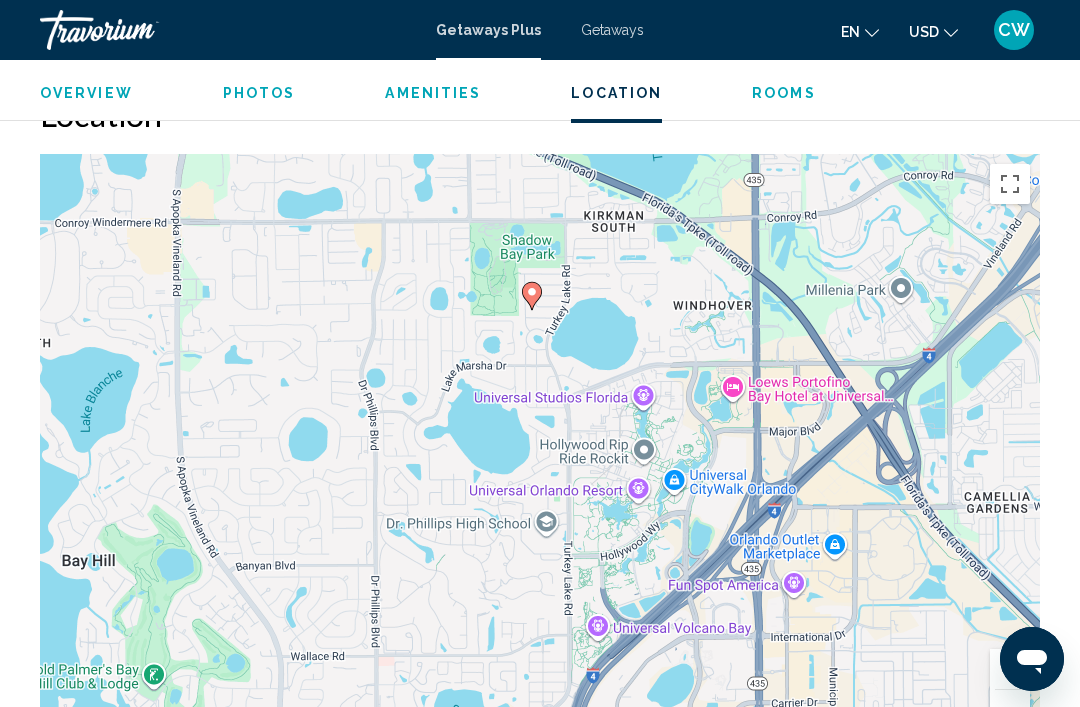 click on "To navigate, press the arrow keys. To activate drag with keyboard, press Alt + Enter. Once in keyboard drag state, use the arrow keys to move the marker. To complete the drag, press the Enter key. To cancel, press Escape." at bounding box center (540, 454) 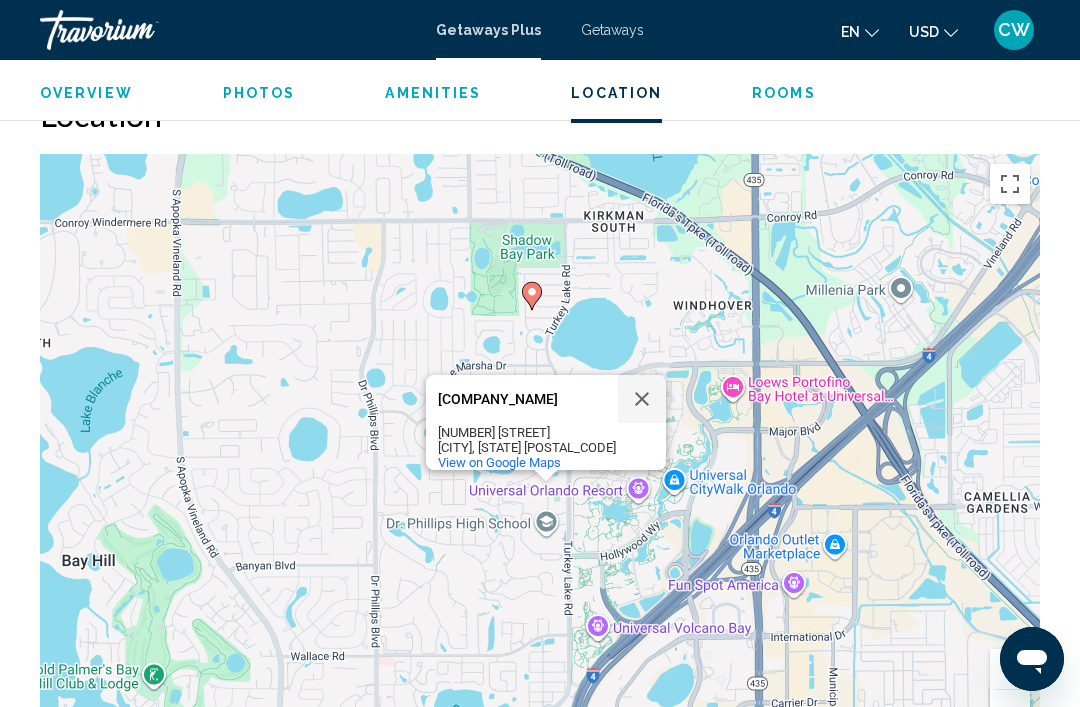 click on "To navigate, press the arrow keys. To activate drag with keyboard, press Alt + Enter. Once in keyboard drag state, use the arrow keys to move the marker. To complete the drag, press the Enter key. To cancel, press Escape.     [COMPANY_NAME]                     [COMPANY_NAME]                 [NUMBER] [STREET] [CITY], [STATE] [POSTAL_CODE]              View on Google Maps" at bounding box center (540, 454) 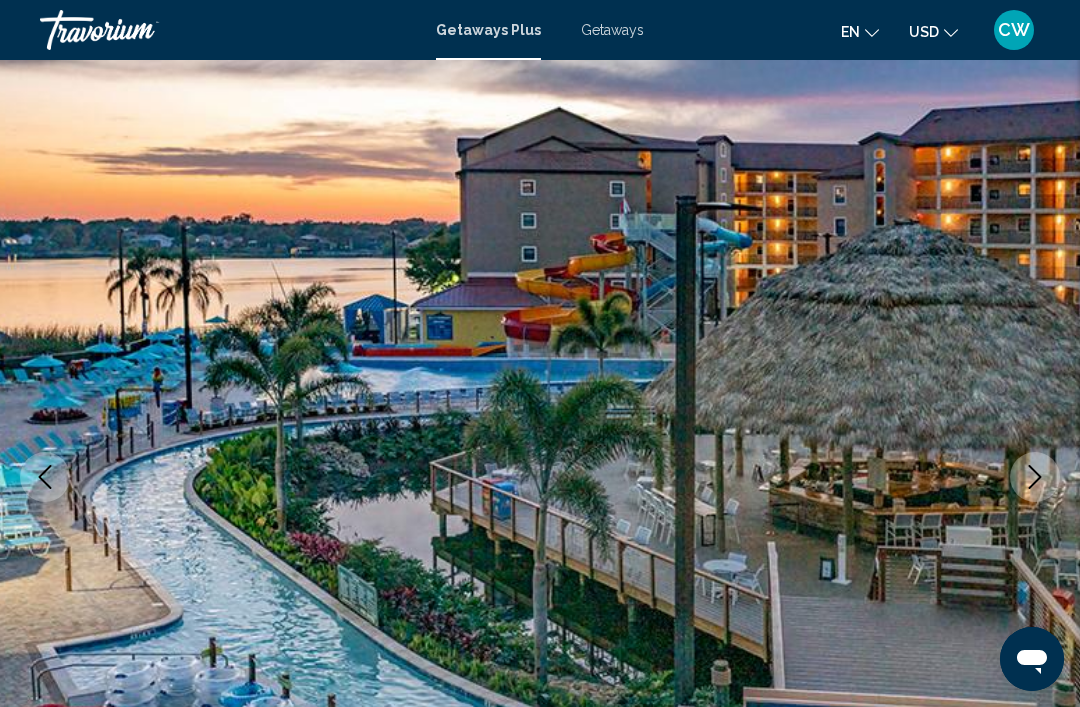 scroll, scrollTop: 0, scrollLeft: 0, axis: both 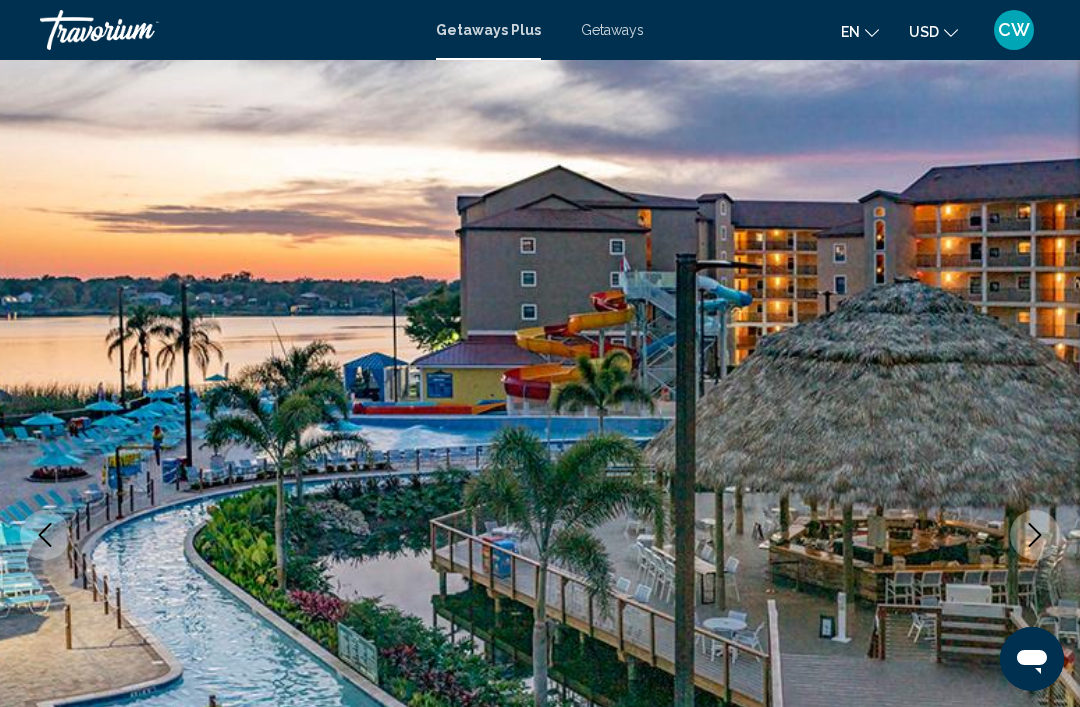 click at bounding box center [540, 535] 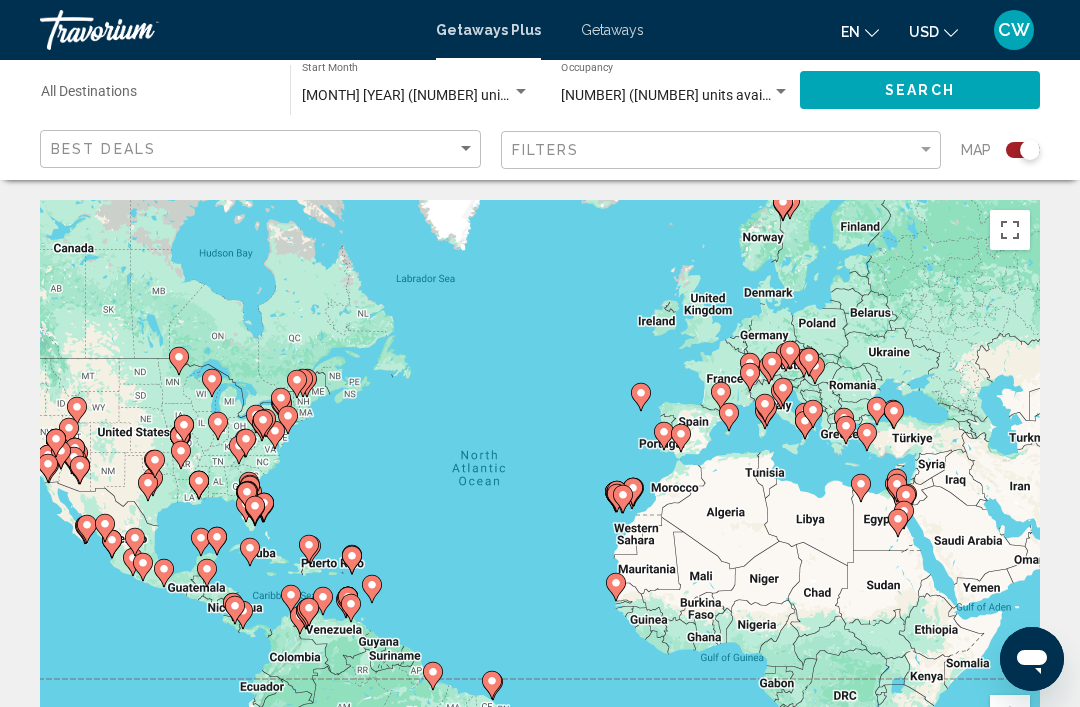 click at bounding box center (781, 92) 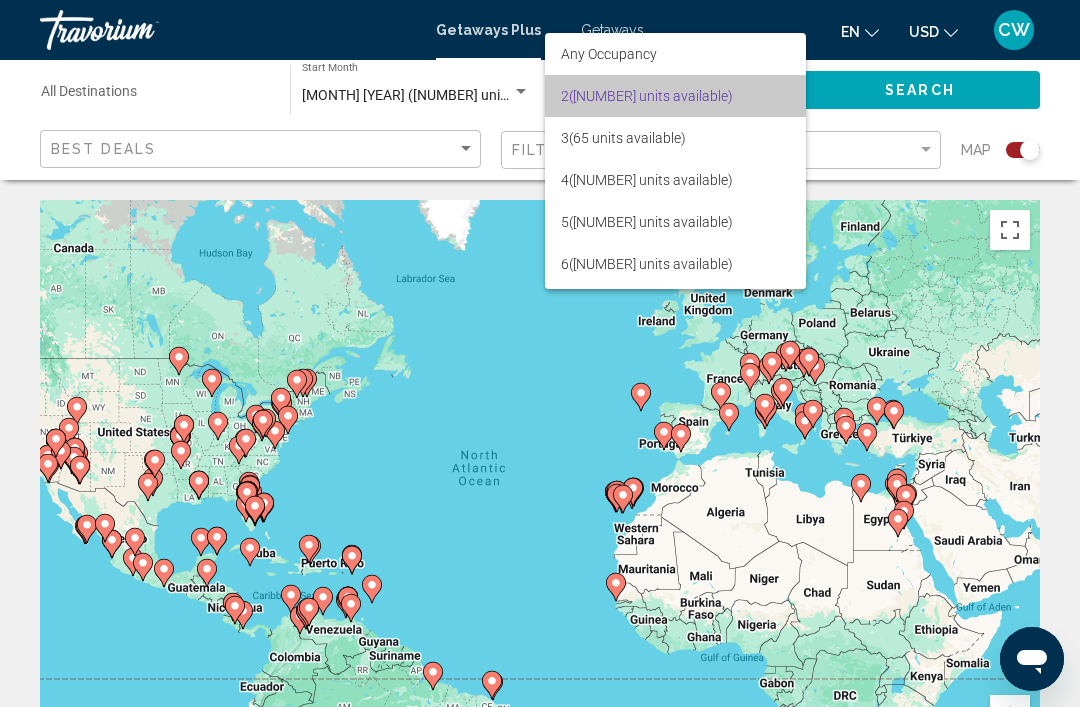 click on "[NUMBER]  ([NUMBER] units available)" at bounding box center [675, 96] 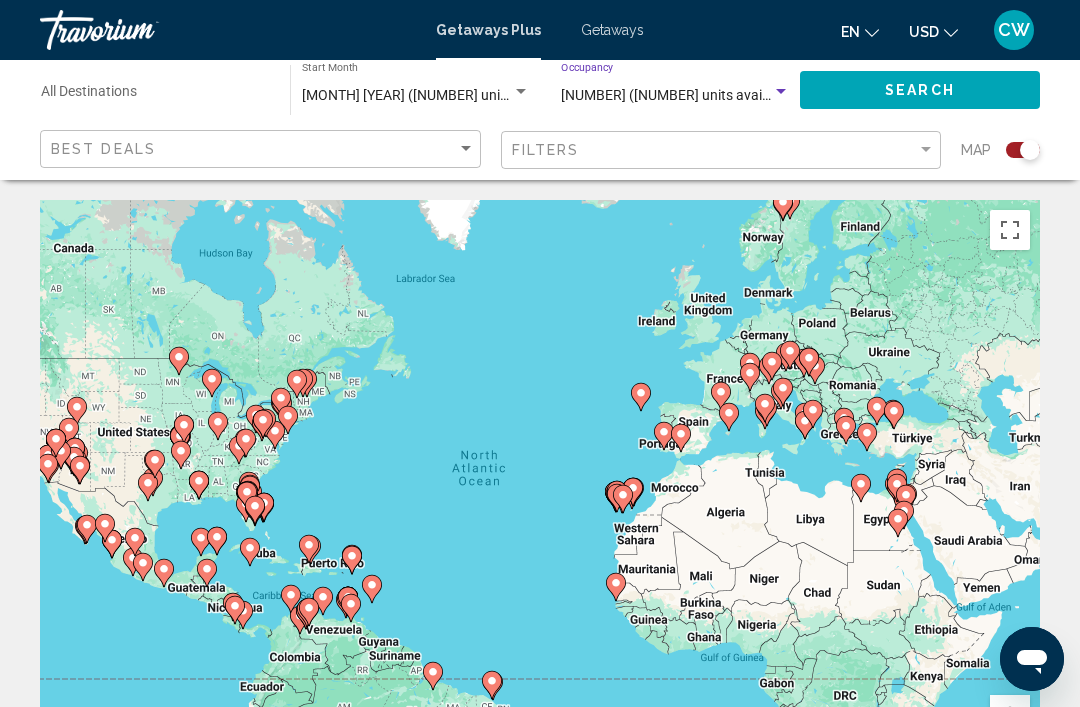 click on "[NUMBER] ([NUMBER] units available) Occupancy Any Occupancy" at bounding box center [675, 90] 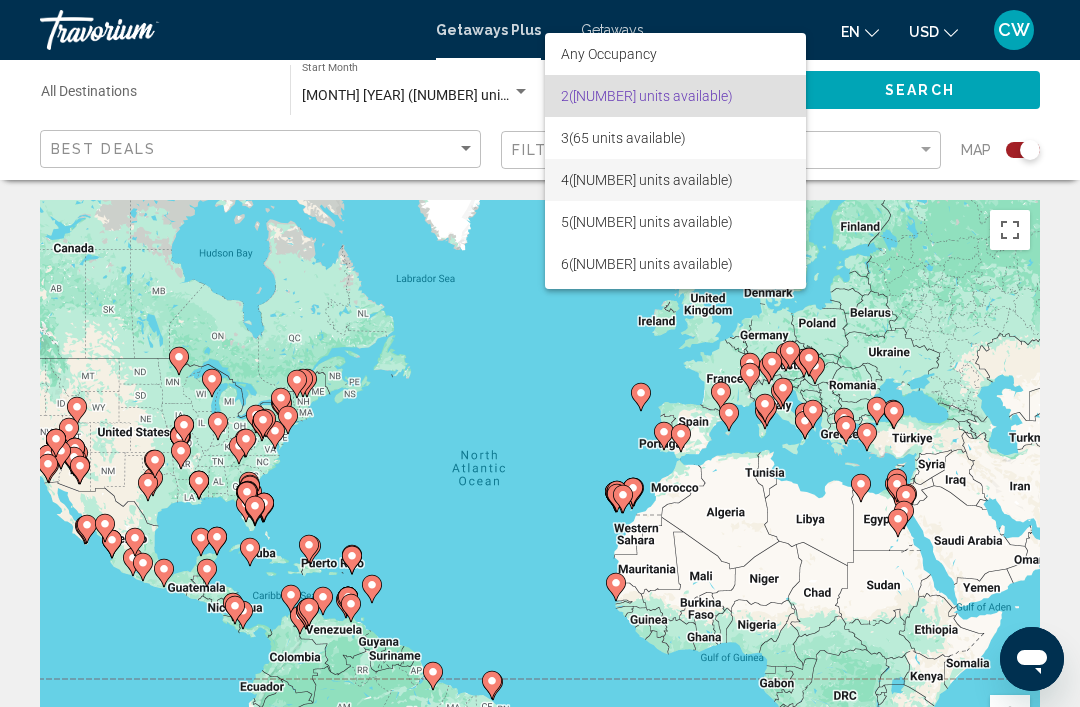 click on "[NUMBER]  ([NUMBER] units available)" at bounding box center [675, 180] 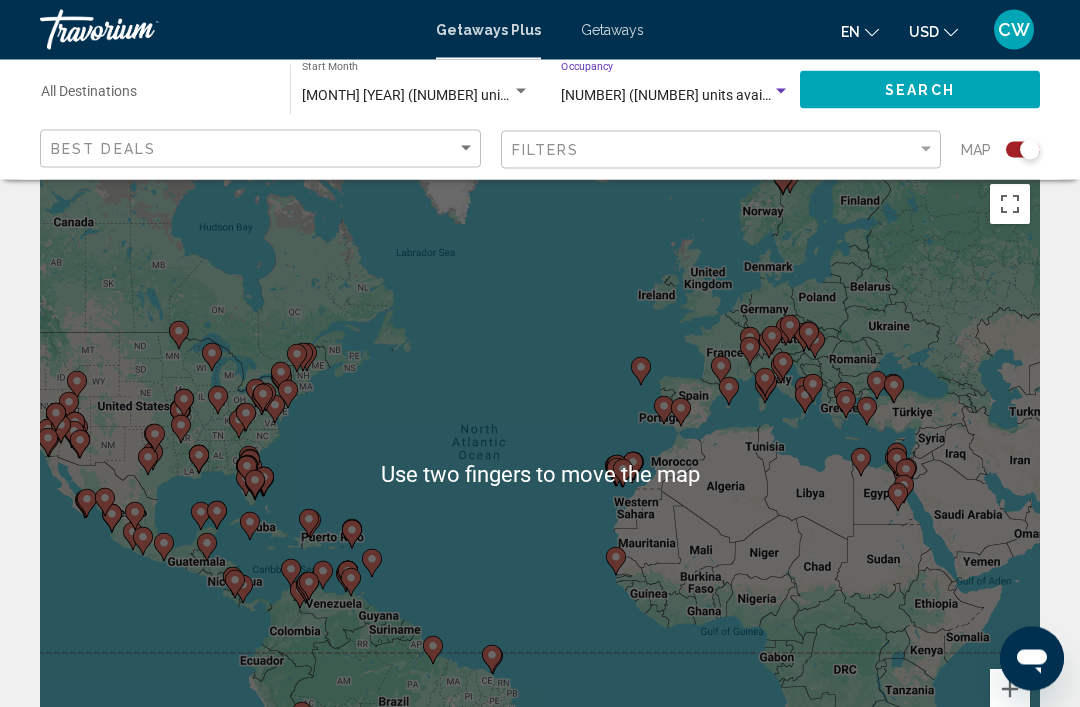 scroll, scrollTop: 0, scrollLeft: 0, axis: both 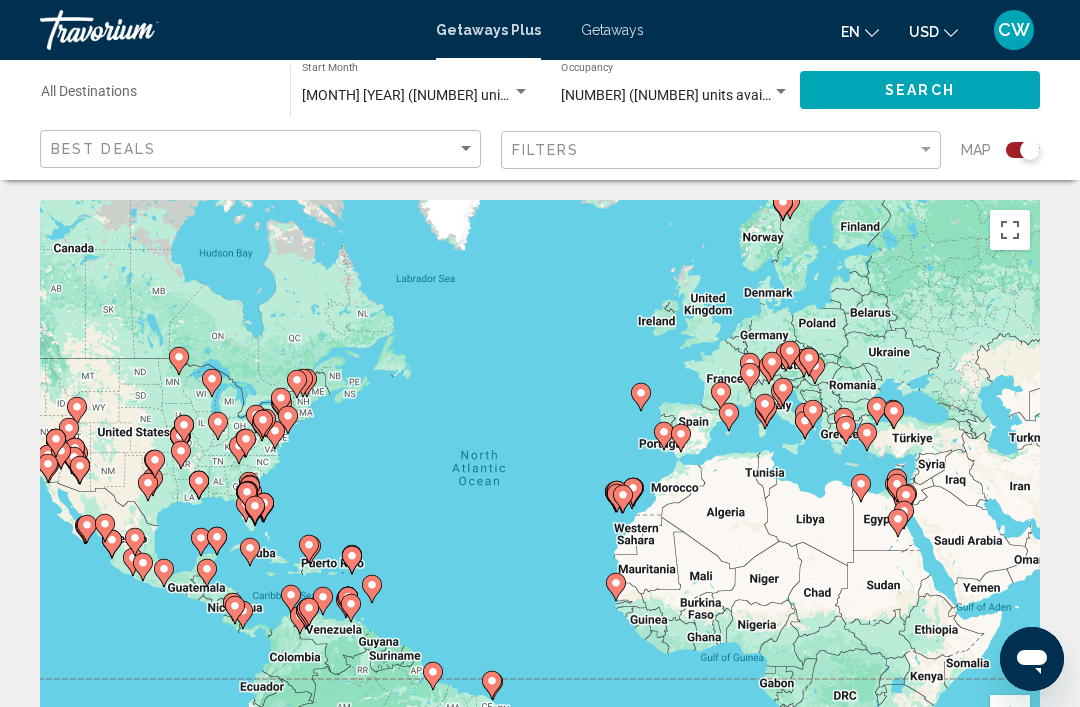 click on "Search" at bounding box center [920, 91] 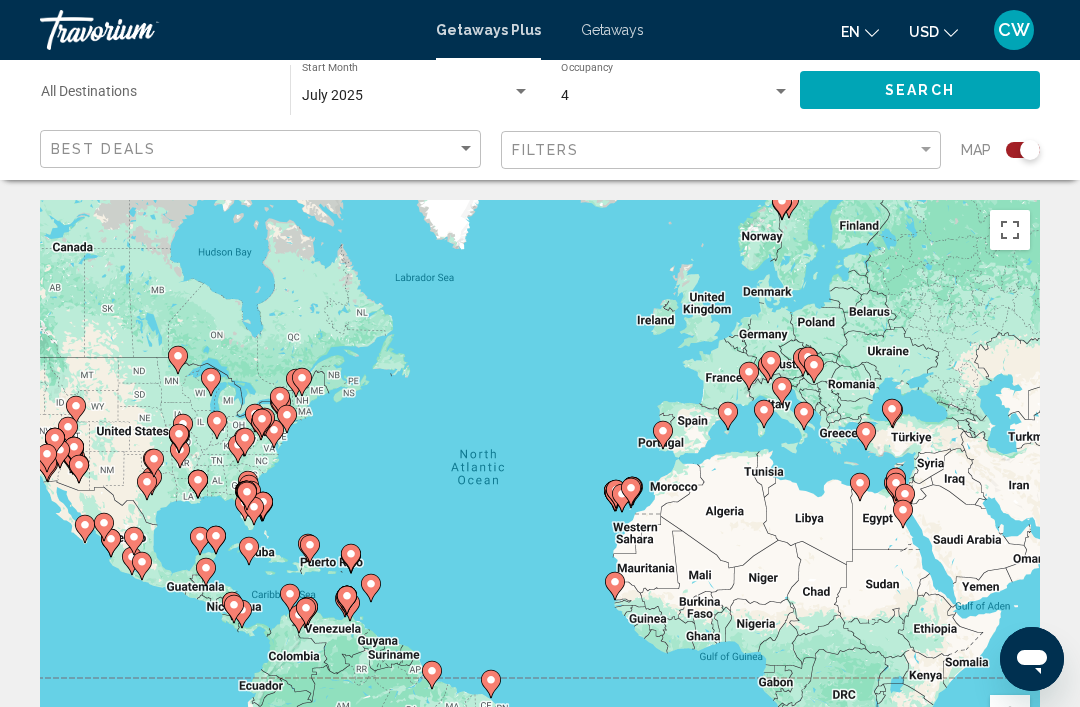 scroll, scrollTop: 4, scrollLeft: 0, axis: vertical 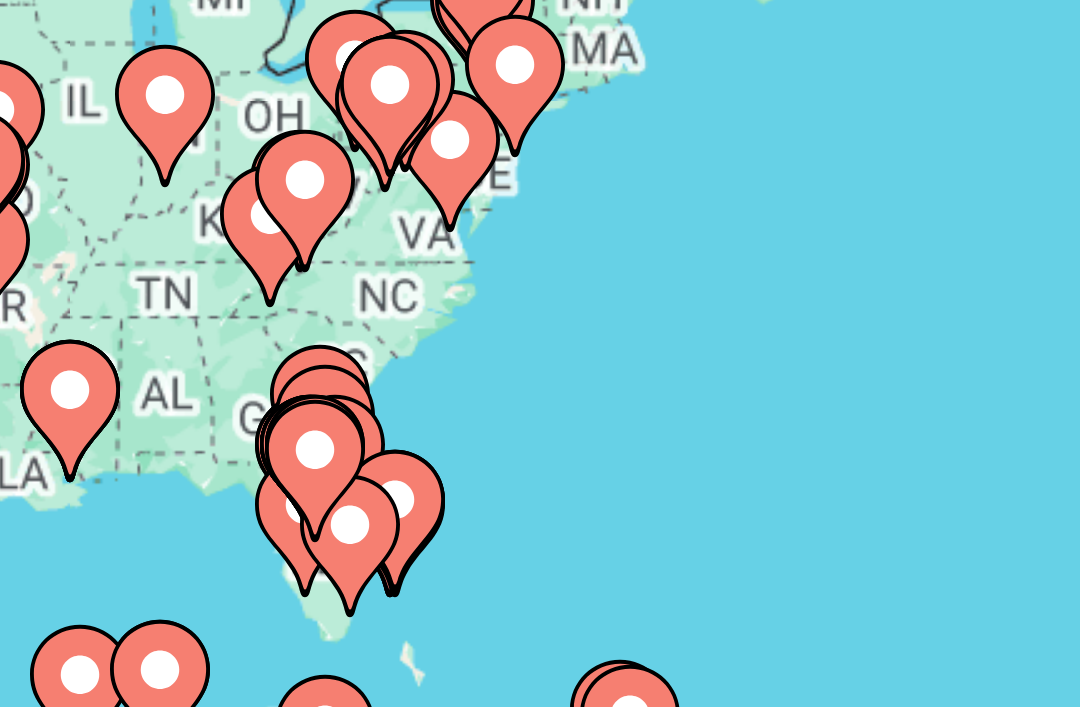click at bounding box center [429, 746] 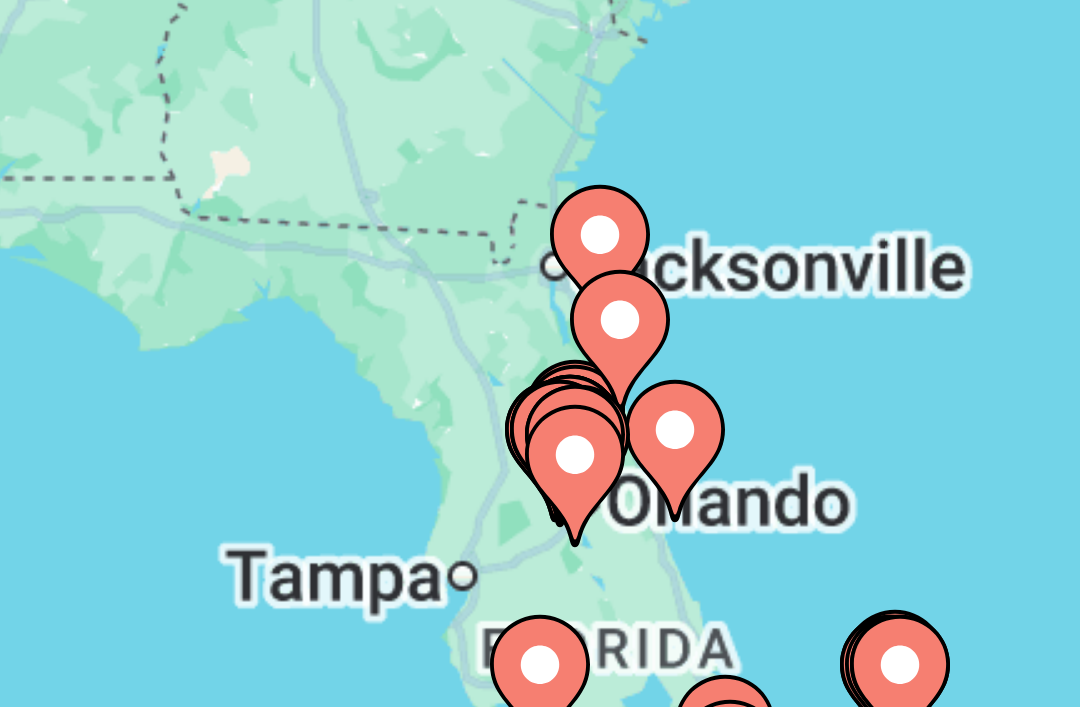 click at bounding box center [539, 471] 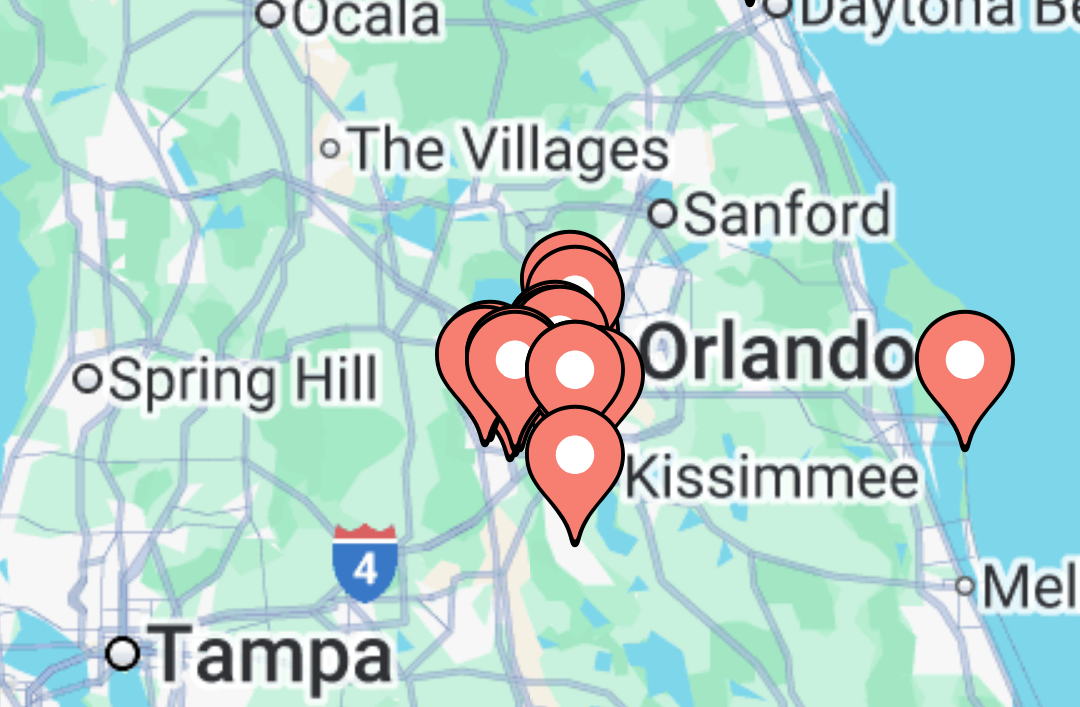click at bounding box center [536, 452] 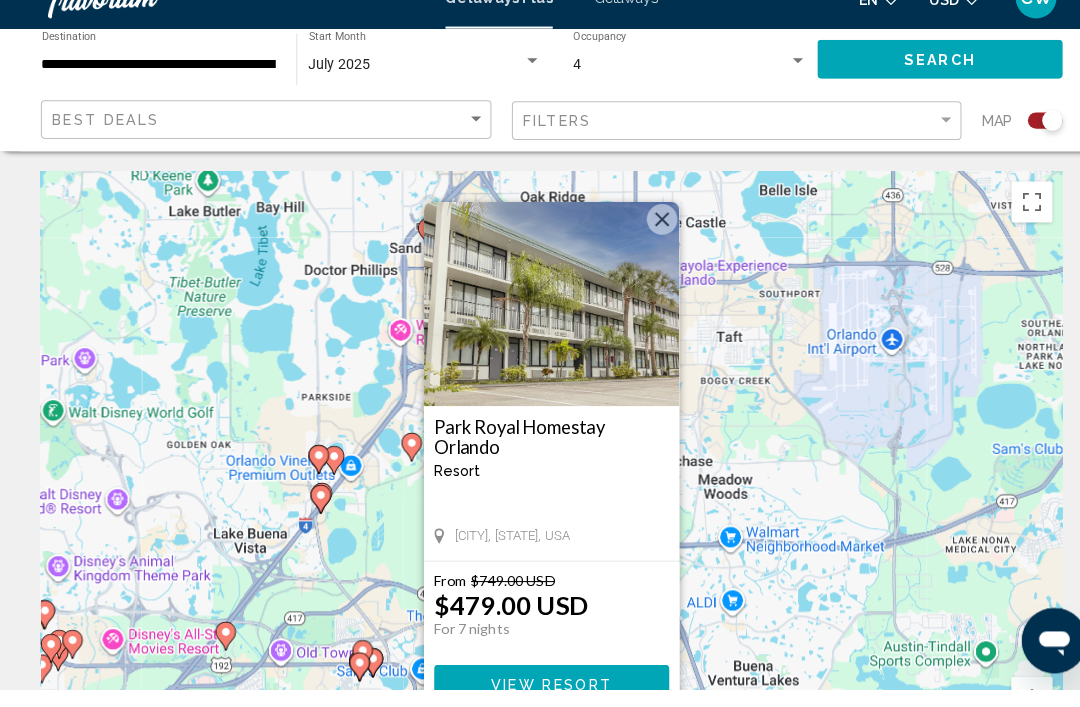 scroll, scrollTop: 18, scrollLeft: 0, axis: vertical 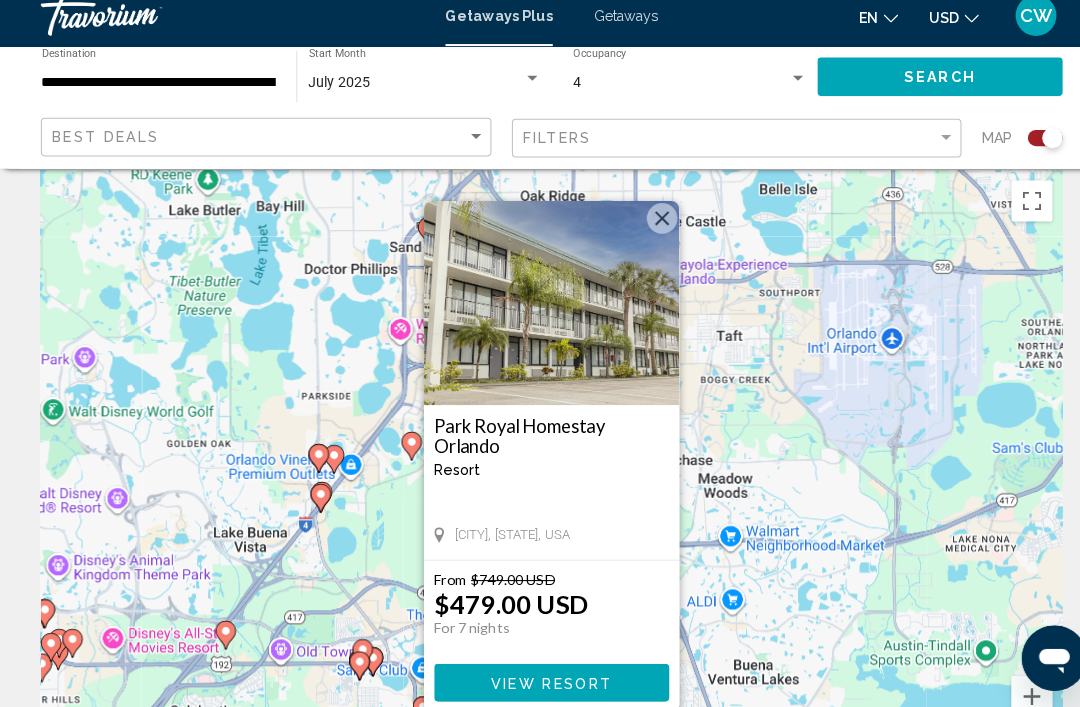 click at bounding box center [648, 229] 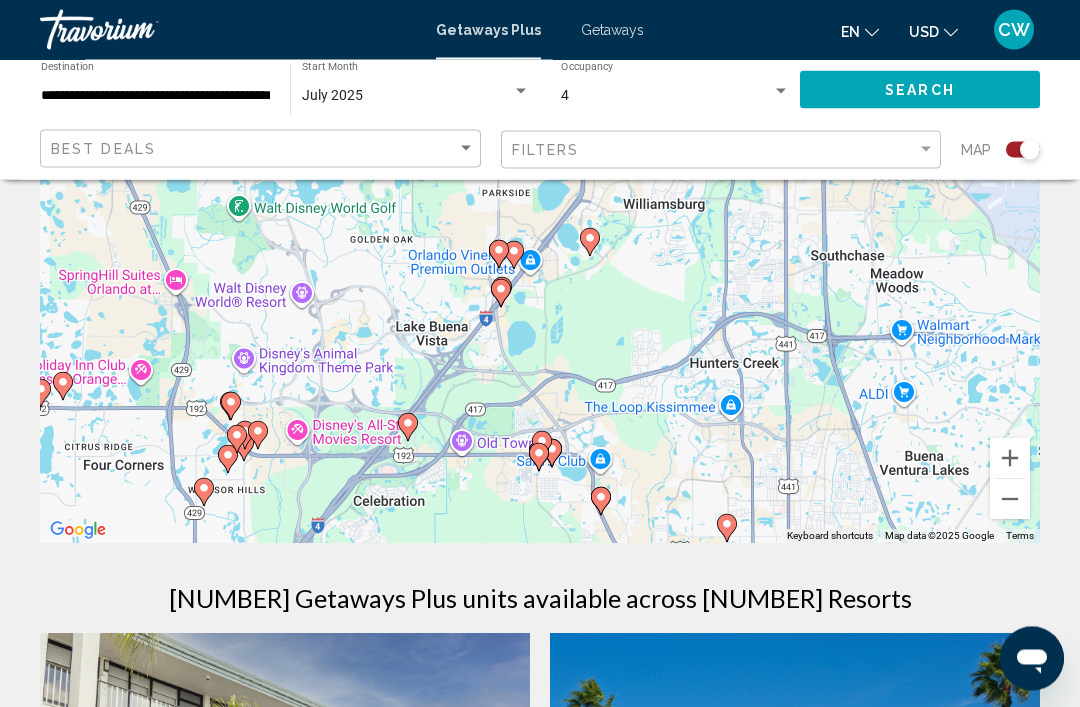 scroll, scrollTop: 257, scrollLeft: 0, axis: vertical 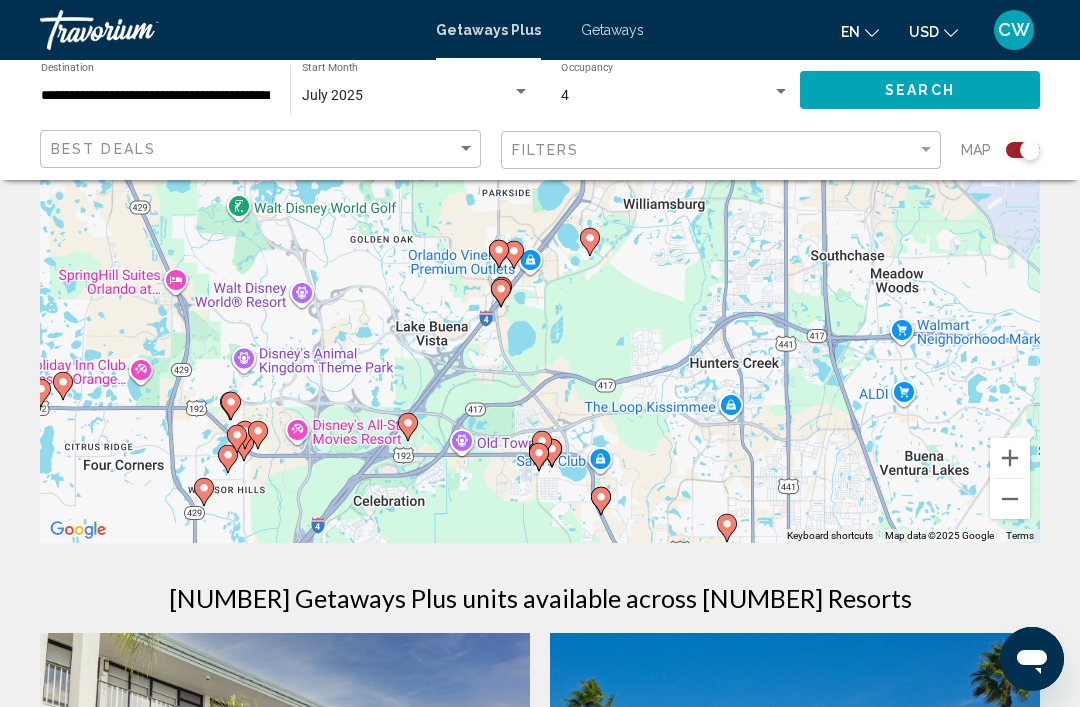 click on "To navigate, press the arrow keys. To activate drag with keyboard, press Alt + Enter. Once in keyboard drag state, use the arrow keys to move the marker. To complete the drag, press the Enter key. To cancel, press Escape." at bounding box center (540, 243) 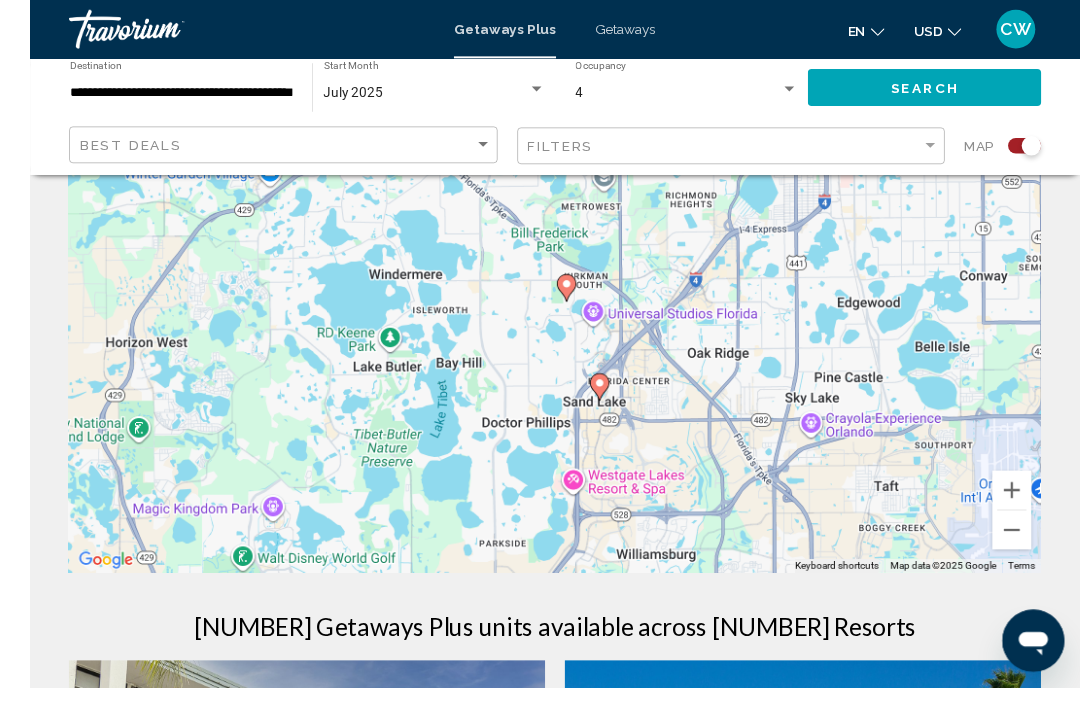 scroll, scrollTop: 228, scrollLeft: 0, axis: vertical 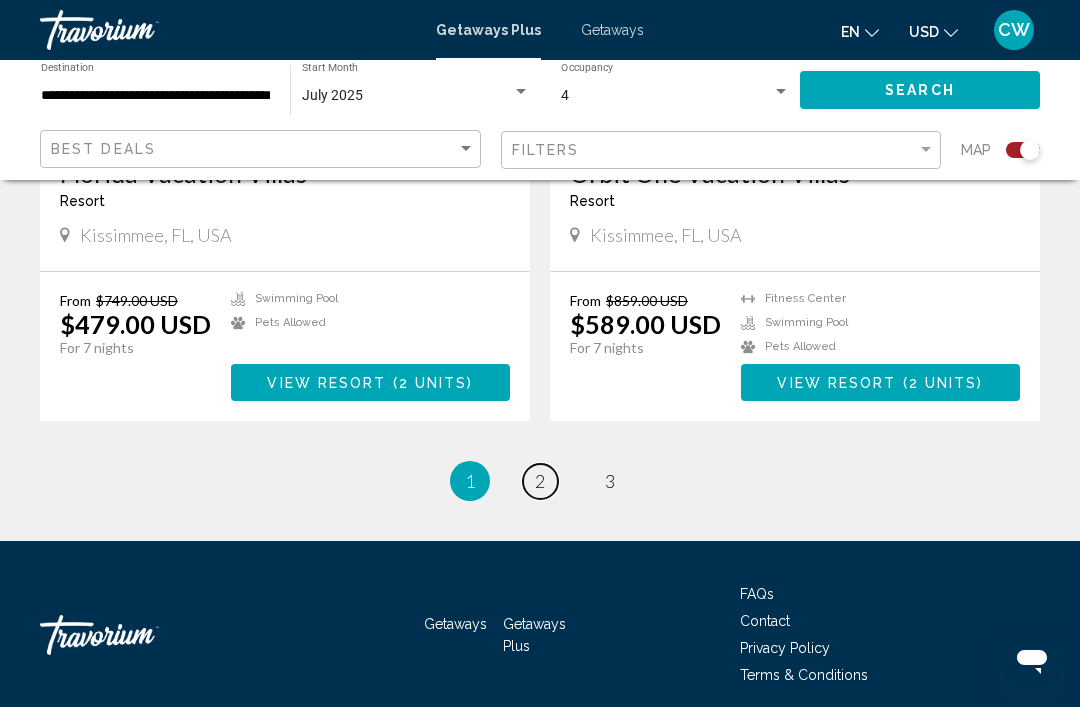 click on "2" at bounding box center [540, 481] 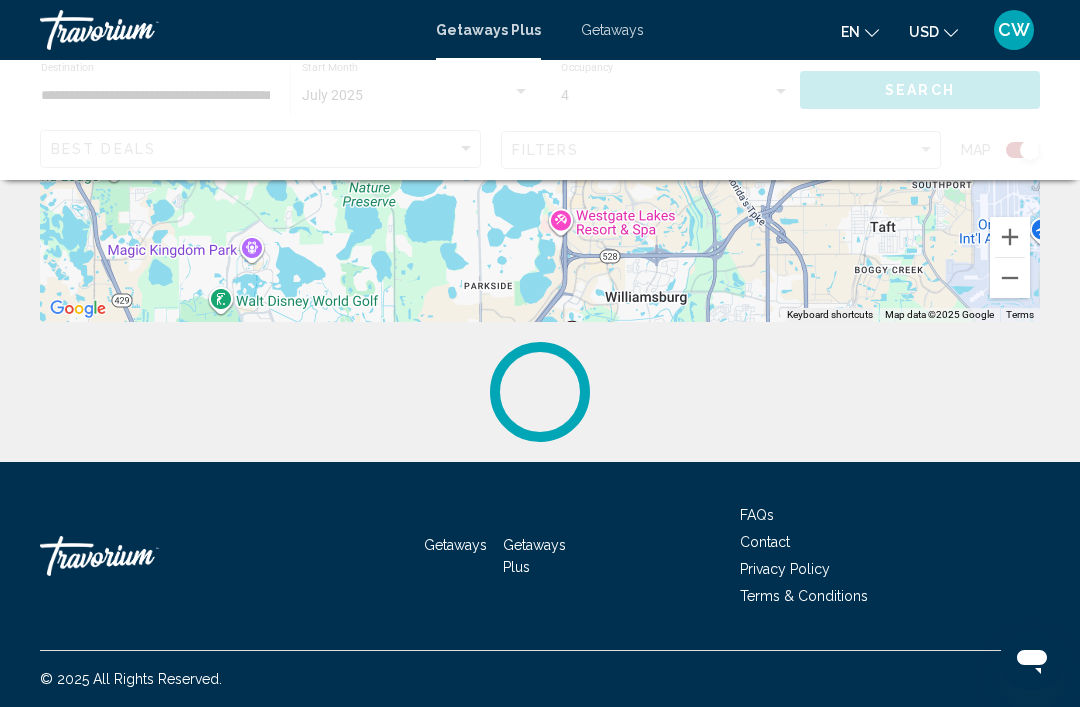 scroll, scrollTop: 0, scrollLeft: 0, axis: both 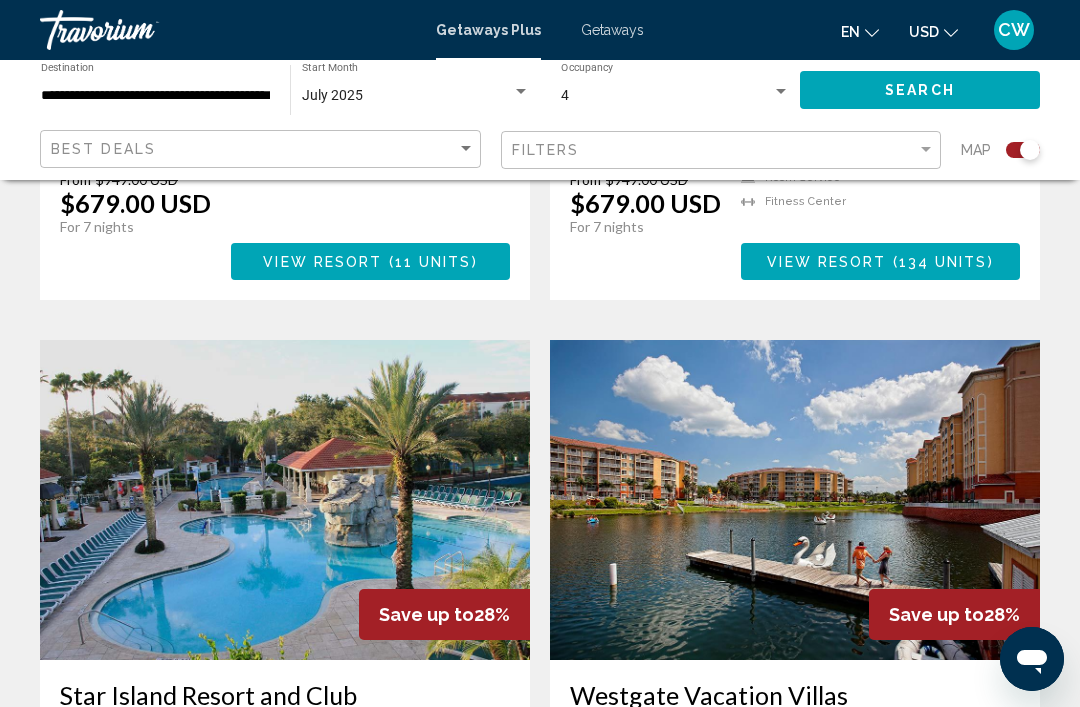 click at bounding box center [285, 500] 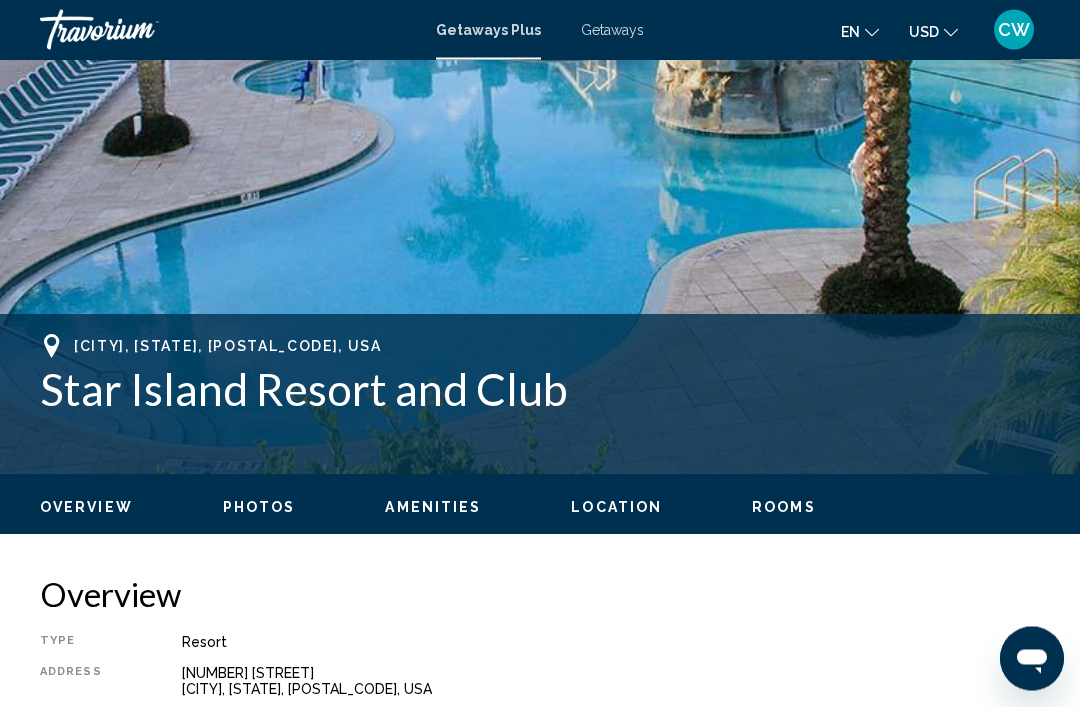 scroll, scrollTop: 536, scrollLeft: 0, axis: vertical 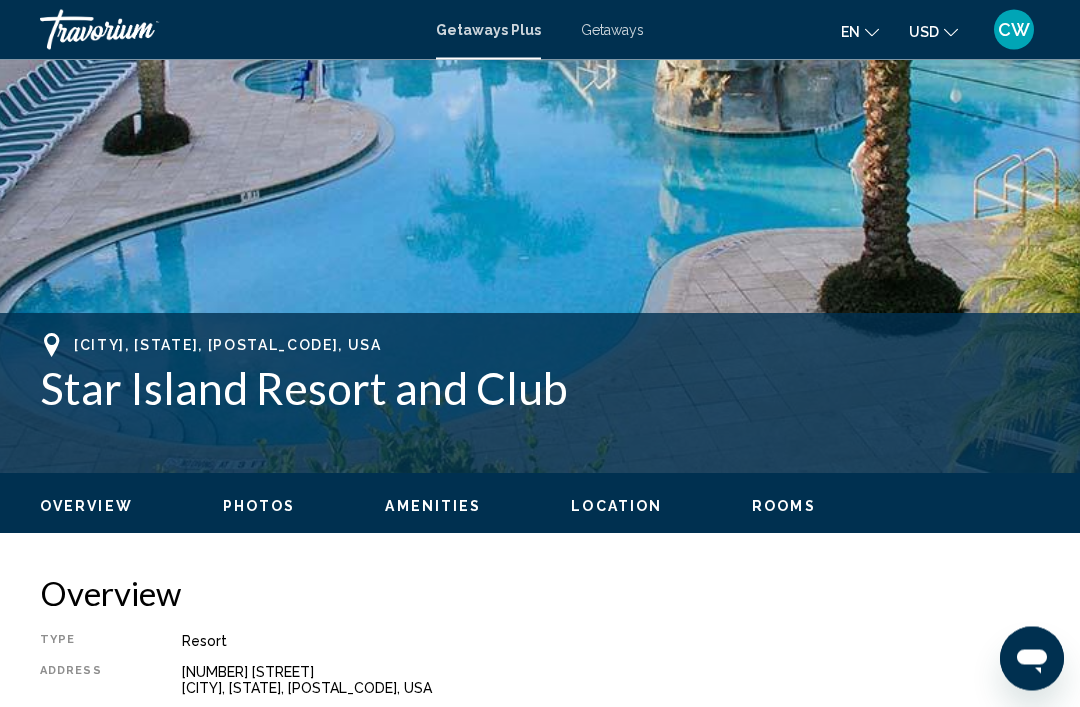 click on "Photos" at bounding box center [259, 507] 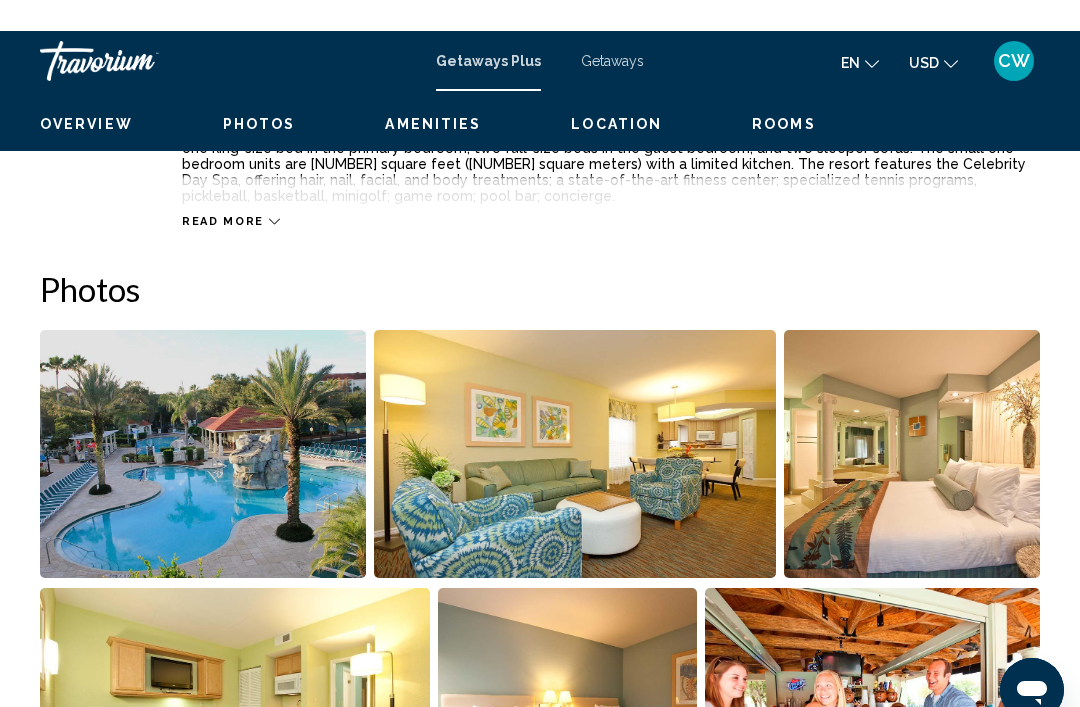scroll, scrollTop: 1140, scrollLeft: 0, axis: vertical 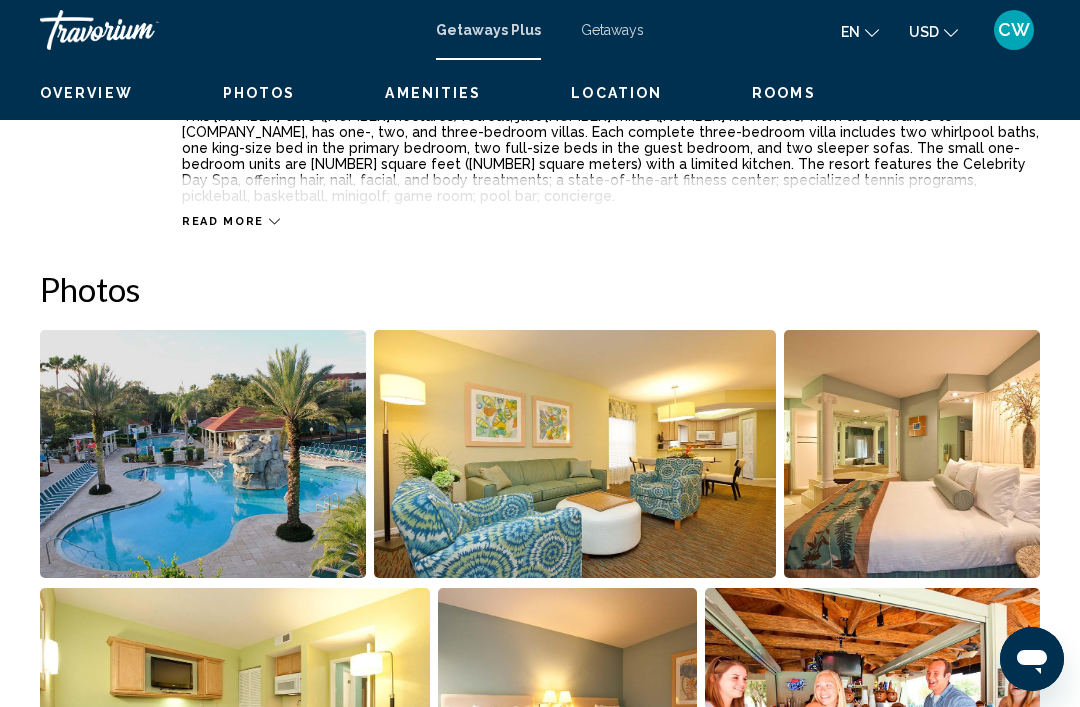 click at bounding box center (912, 454) 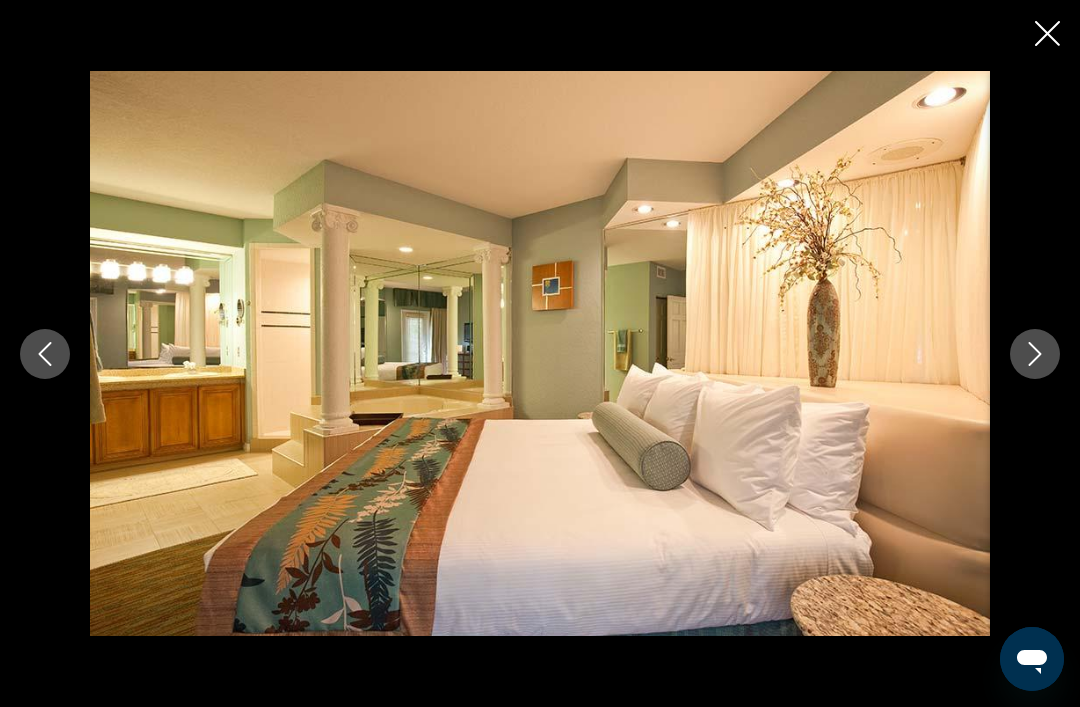 click at bounding box center (1035, 354) 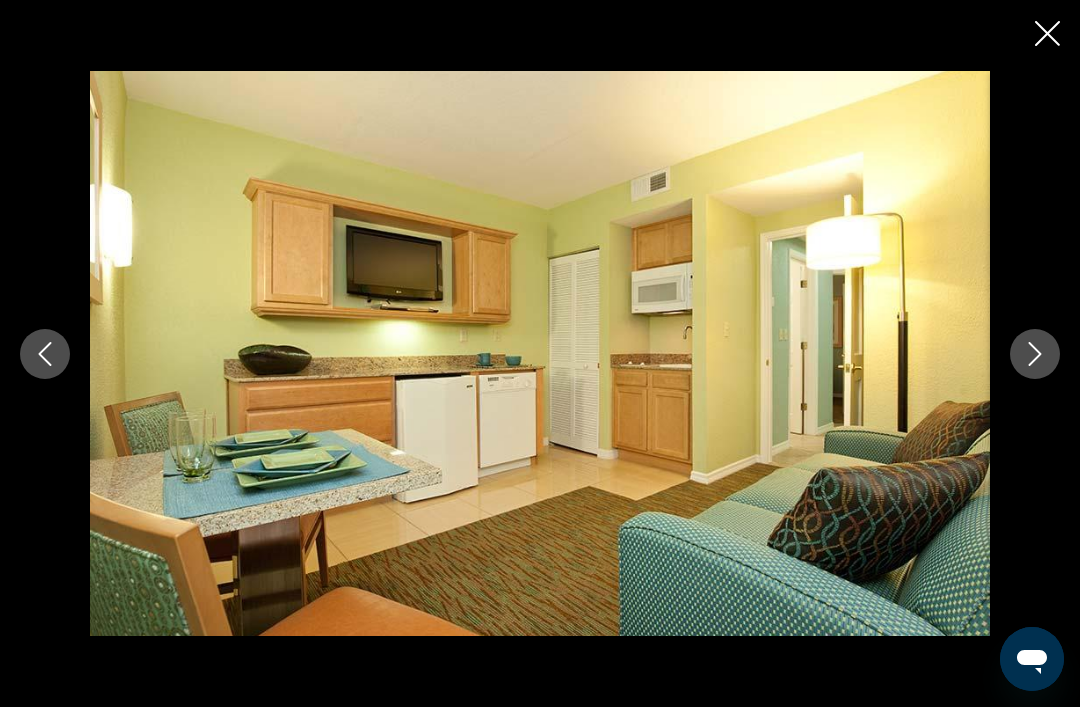 click at bounding box center [1035, 354] 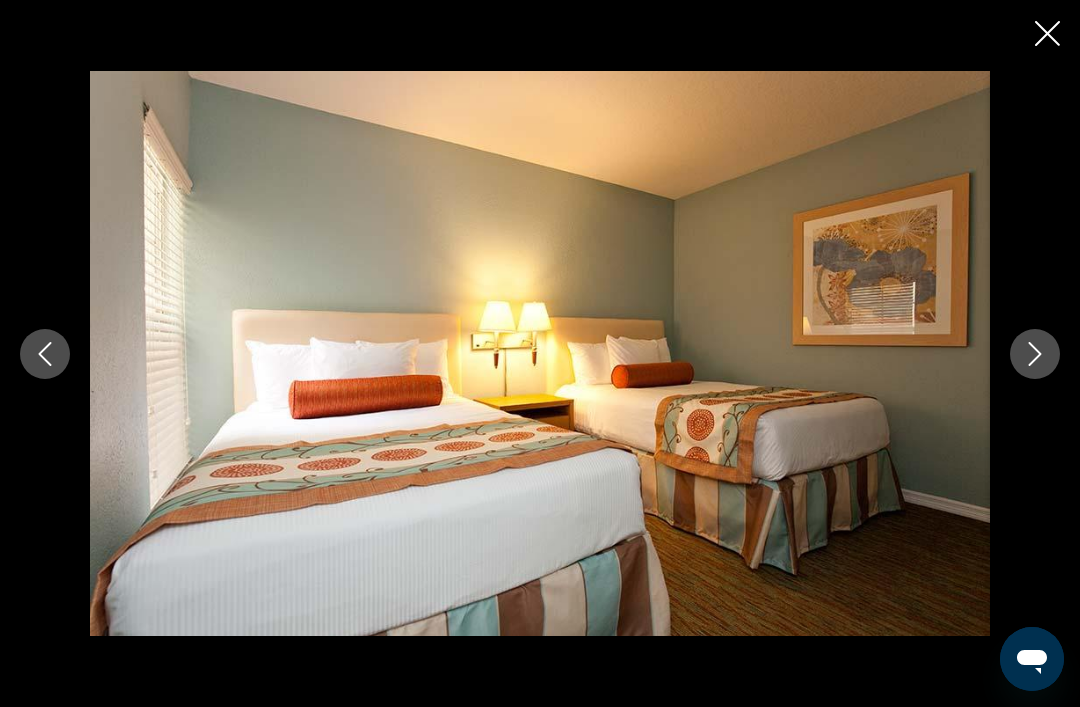 click at bounding box center (1035, 354) 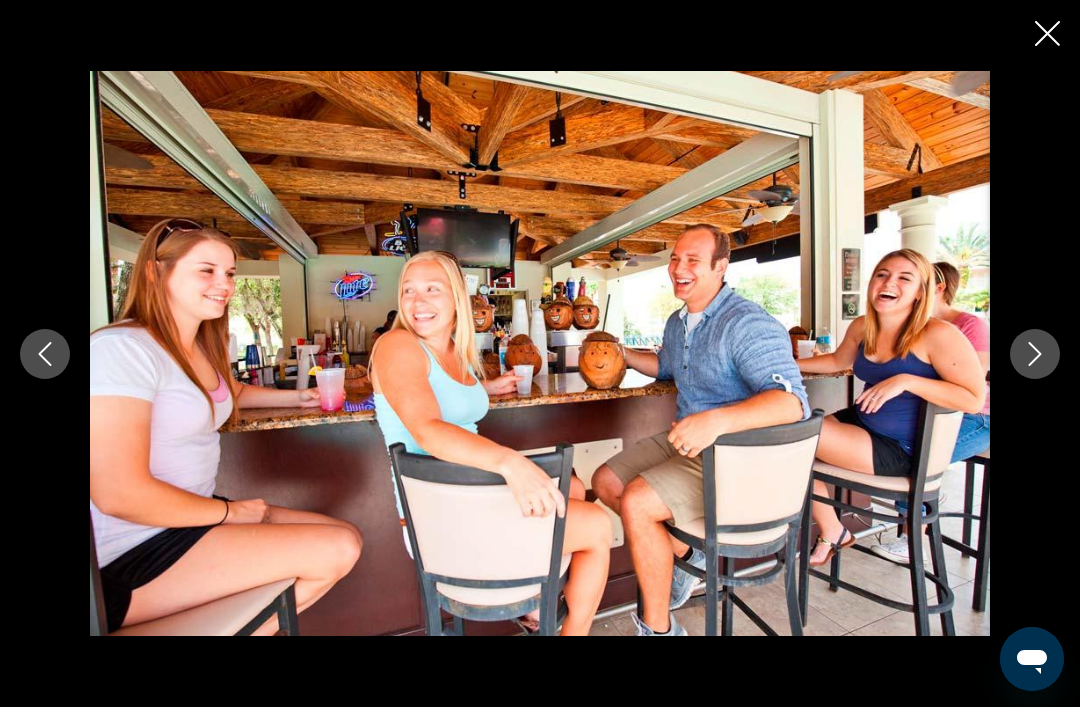 click at bounding box center (1035, 354) 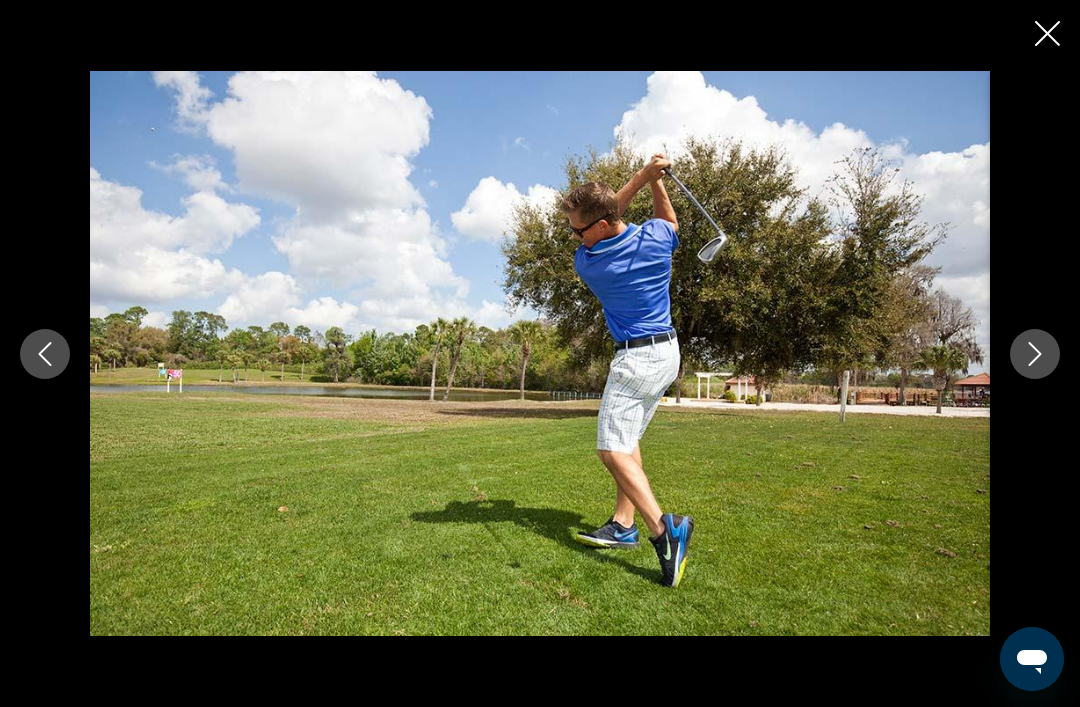 click at bounding box center (1035, 354) 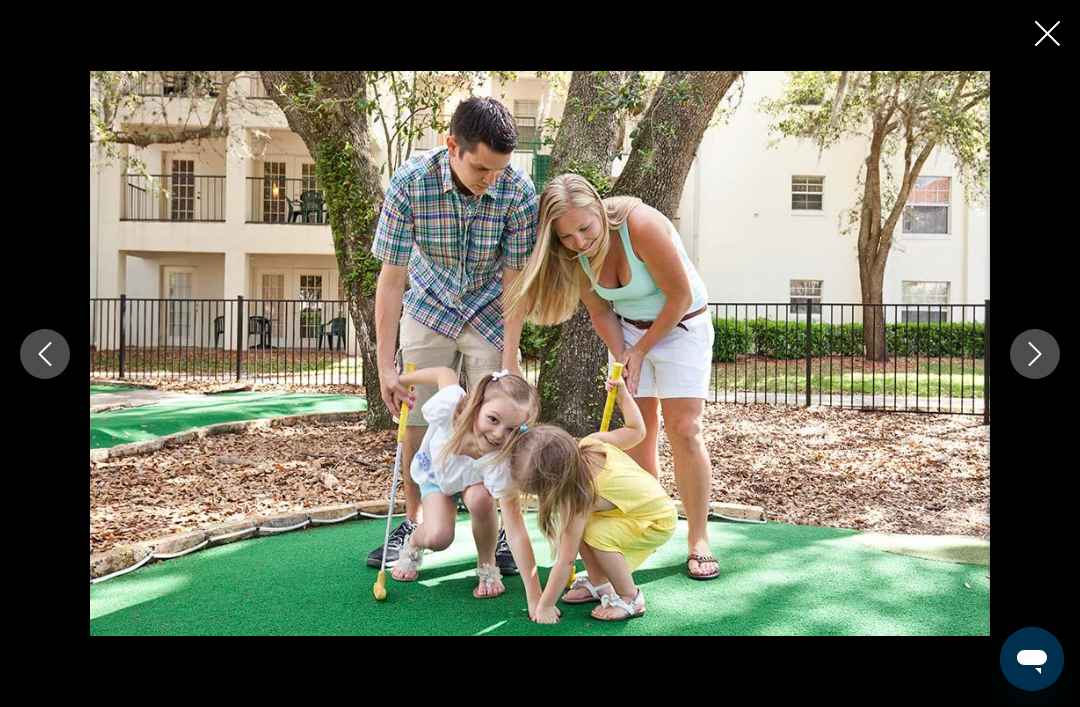click at bounding box center (1035, 354) 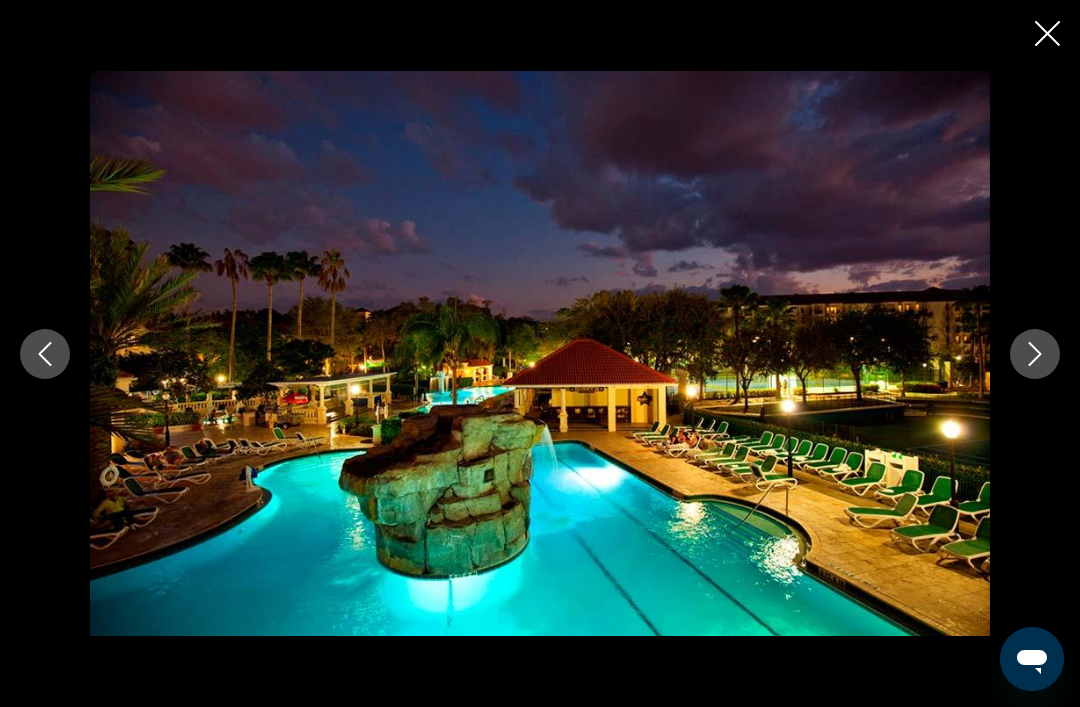 click at bounding box center (1035, 354) 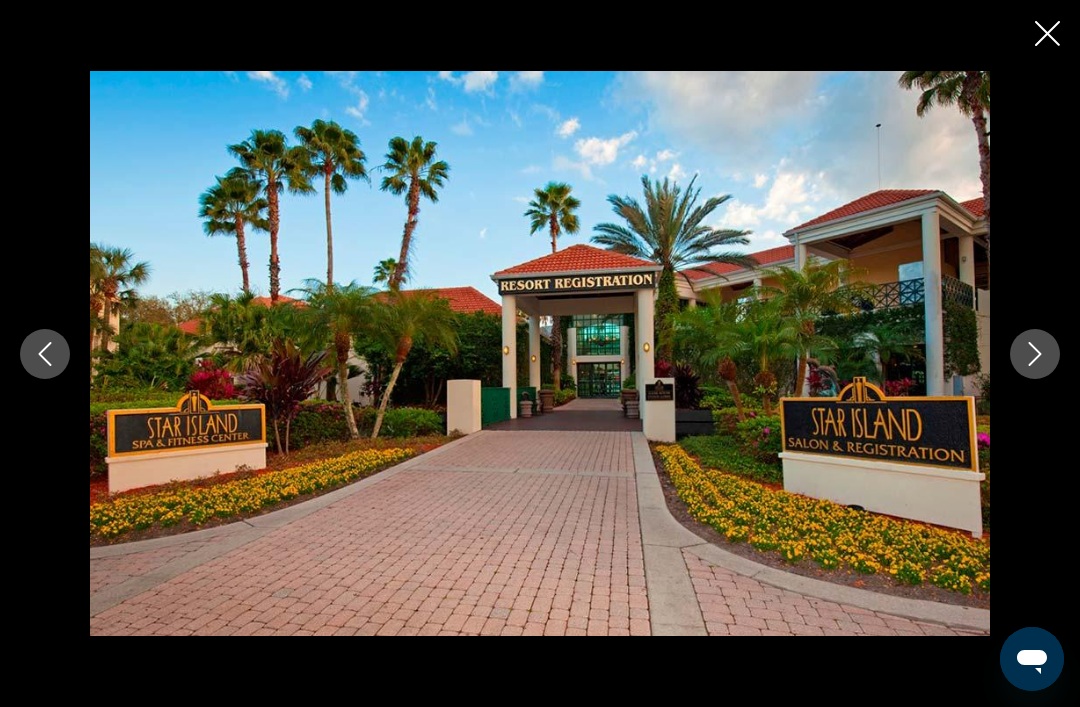 click at bounding box center [1035, 354] 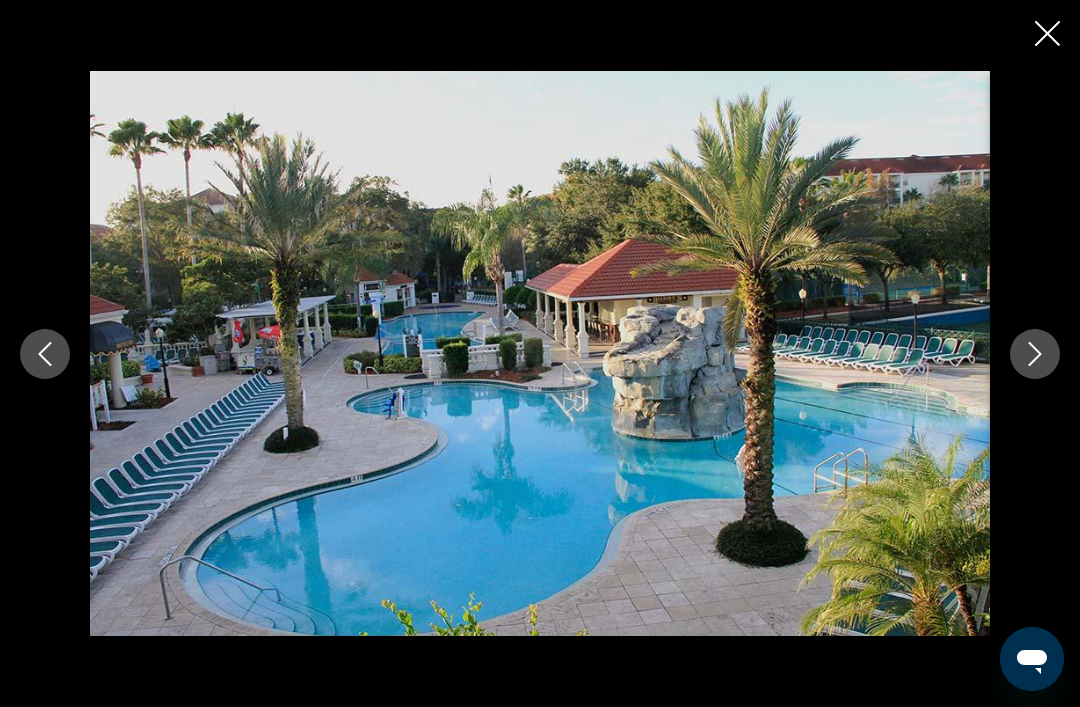 click at bounding box center [1035, 354] 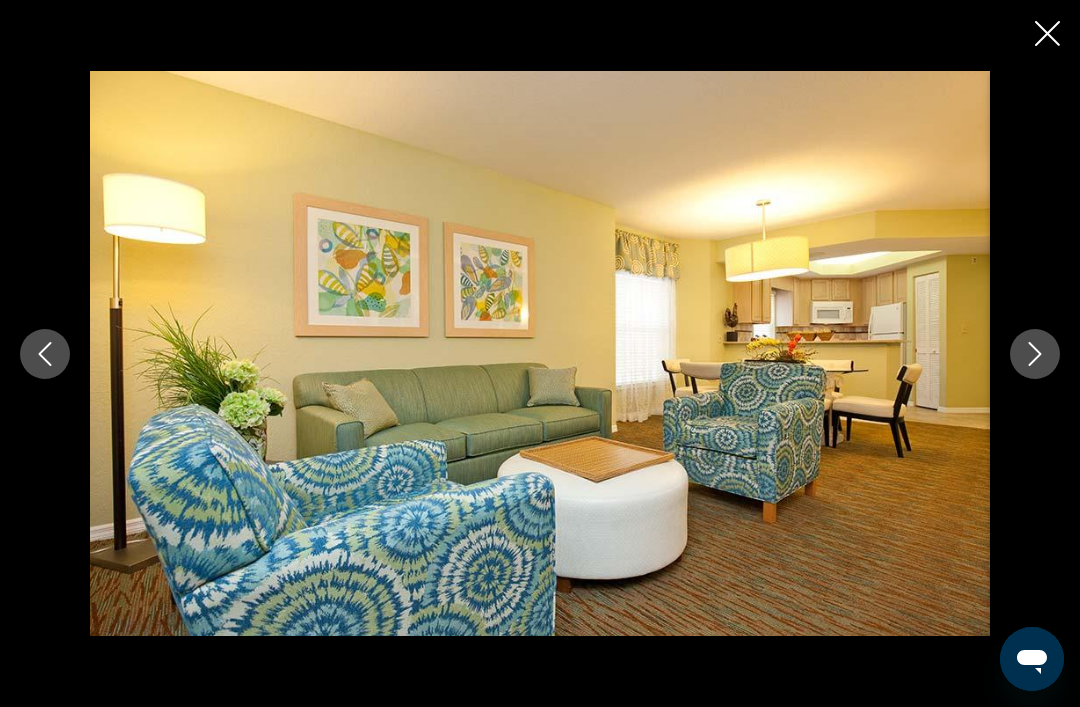 click at bounding box center (540, 354) 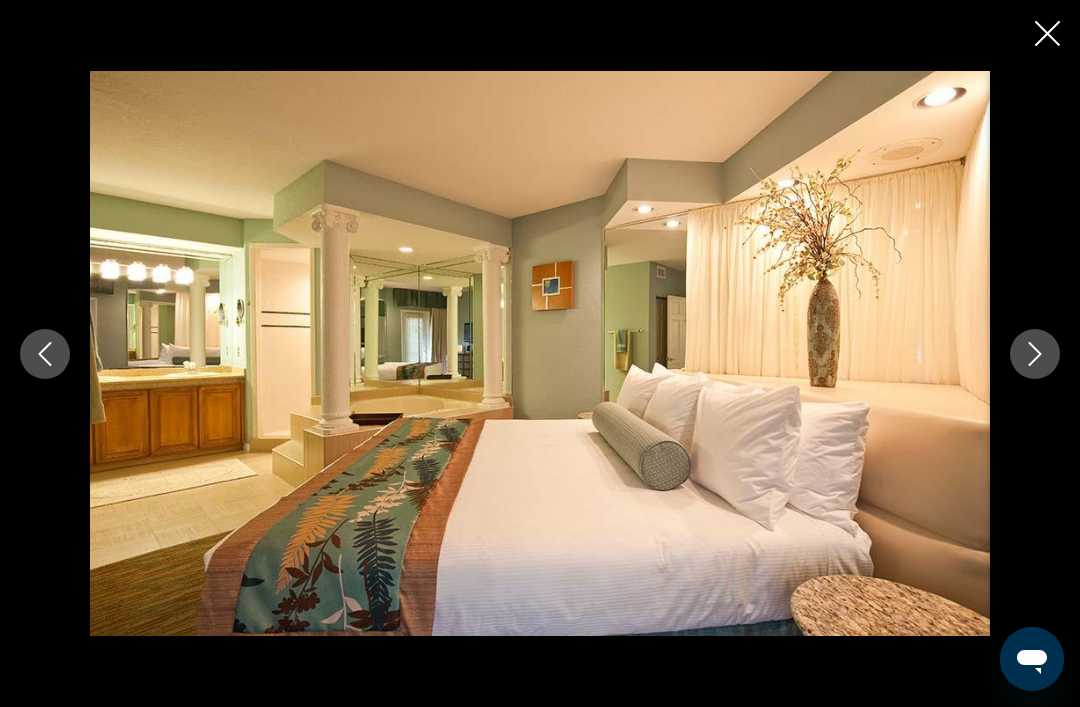 click at bounding box center (1035, 354) 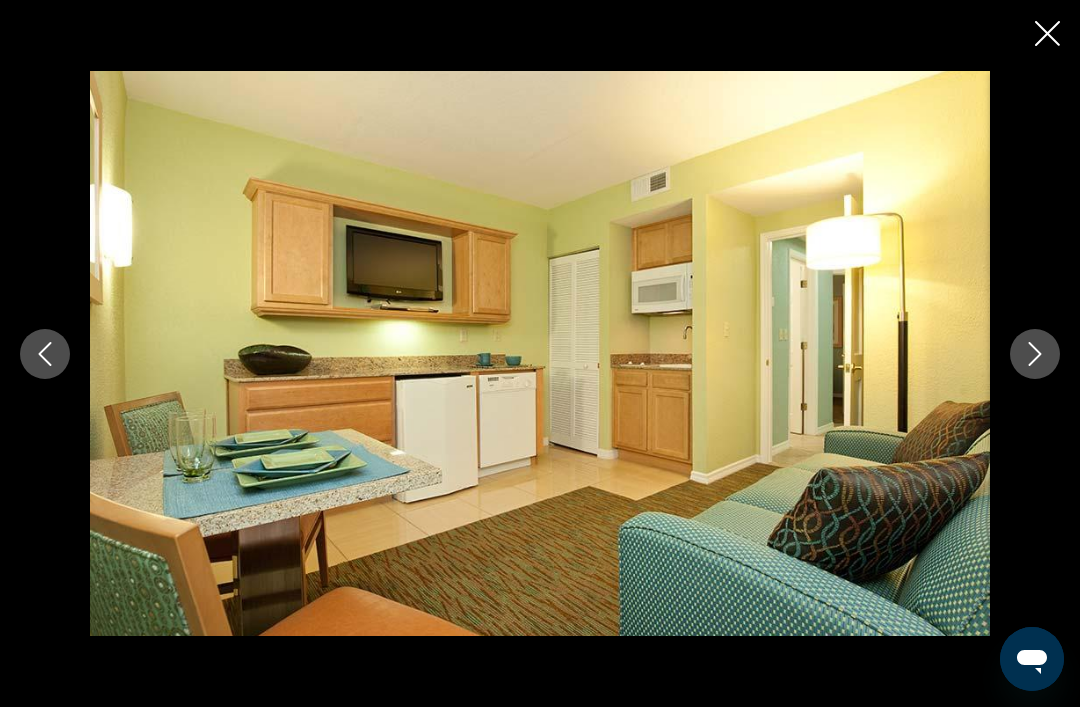click at bounding box center (1035, 354) 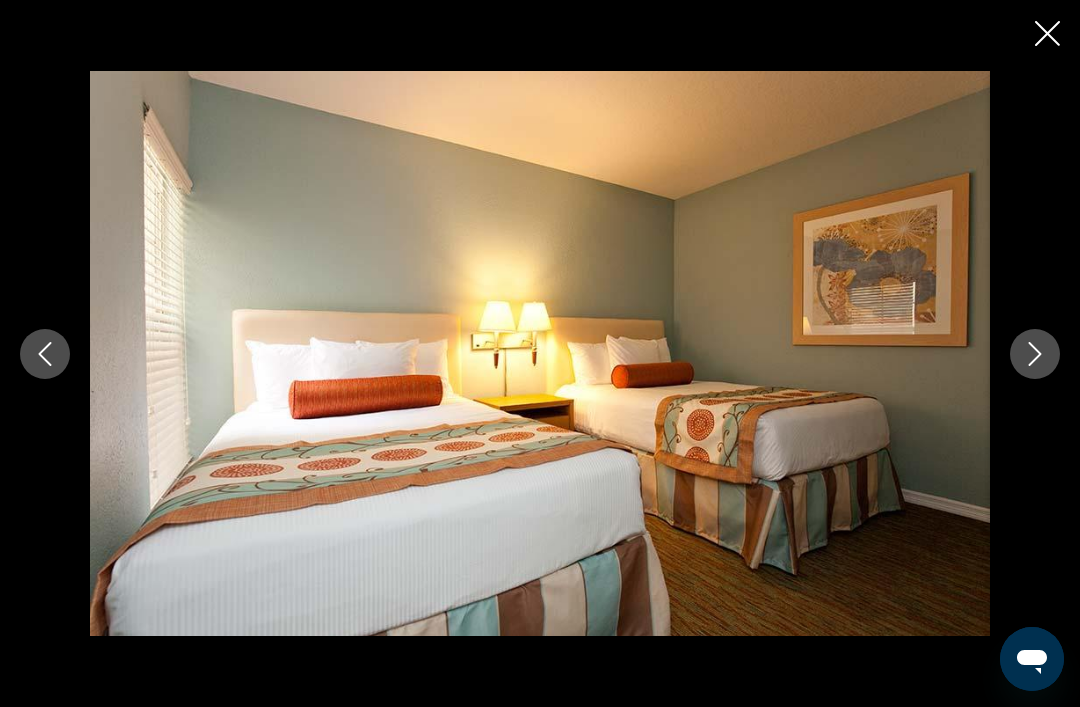 click at bounding box center (1035, 354) 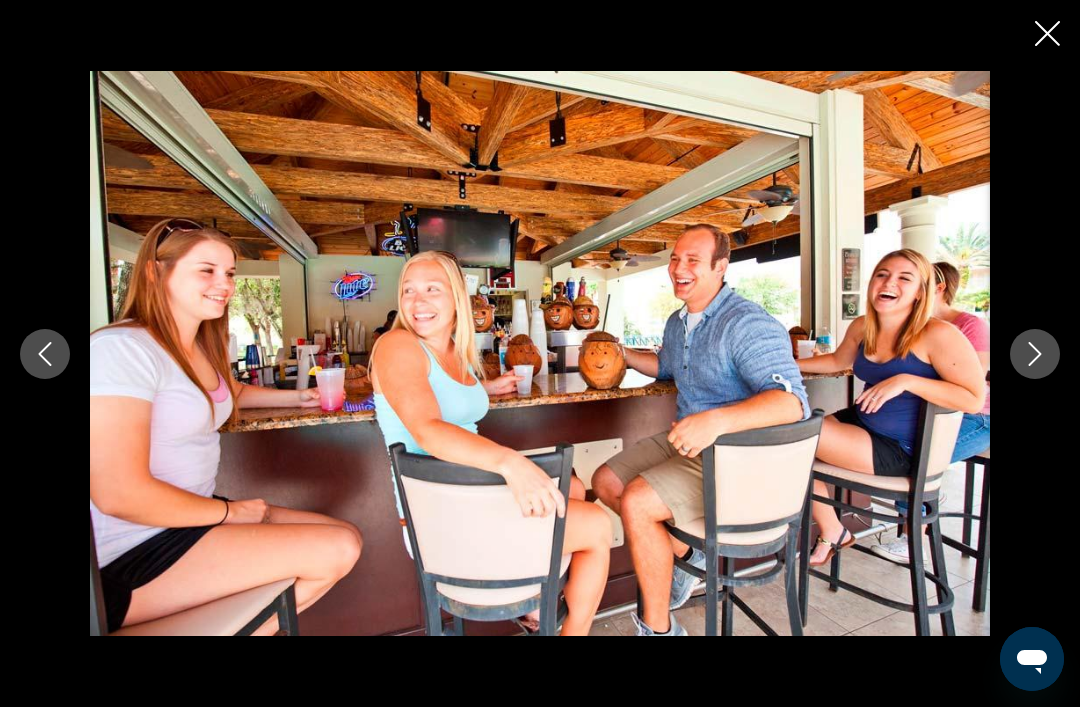 click at bounding box center [45, 354] 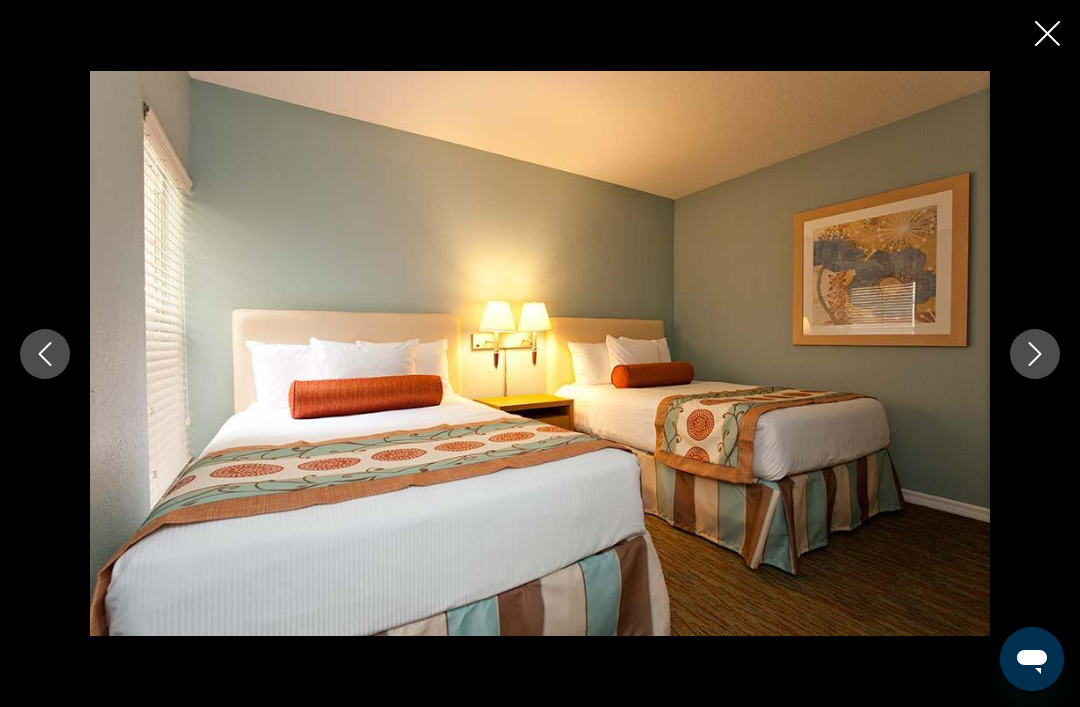 click at bounding box center [45, 354] 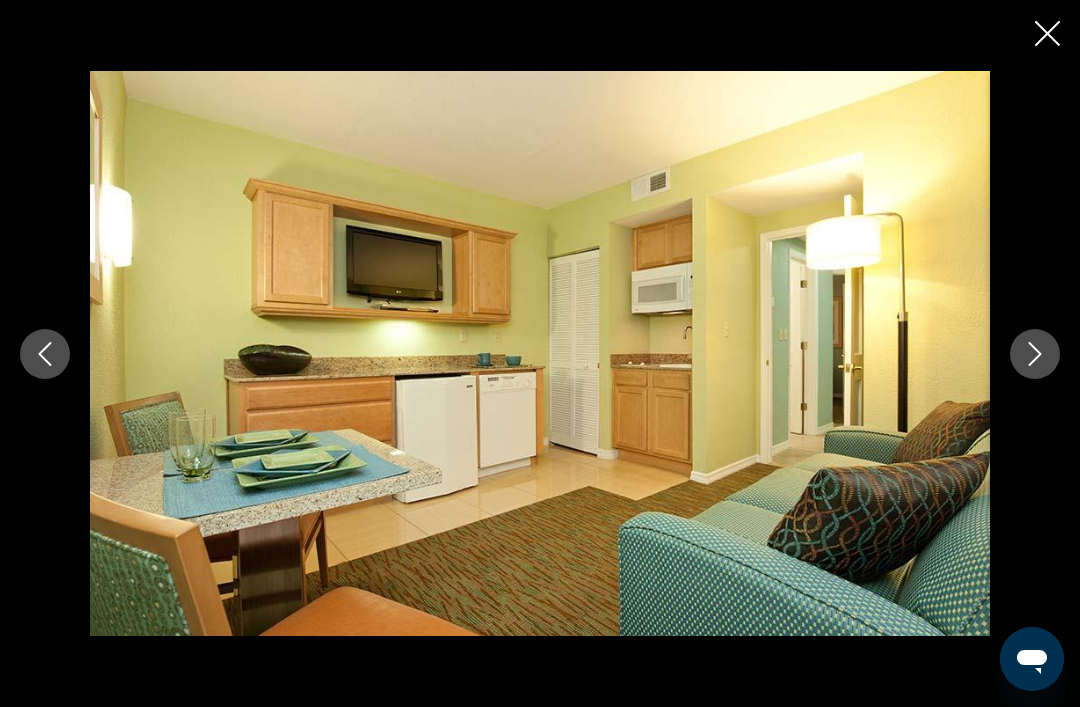 click at bounding box center (45, 354) 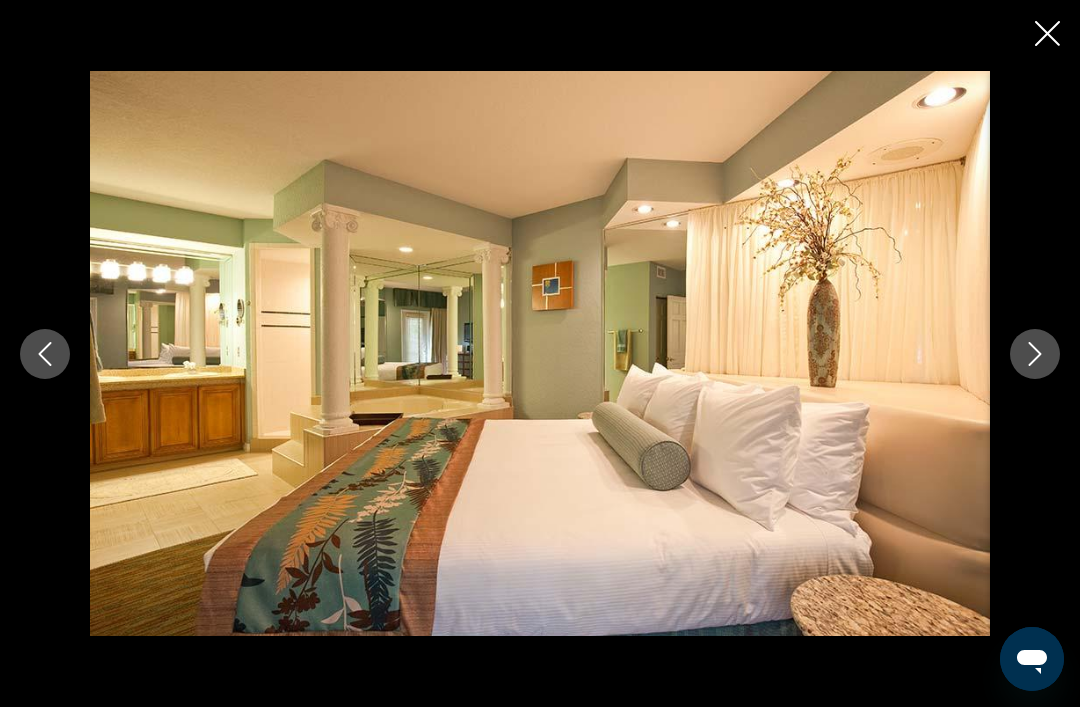 click at bounding box center [45, 354] 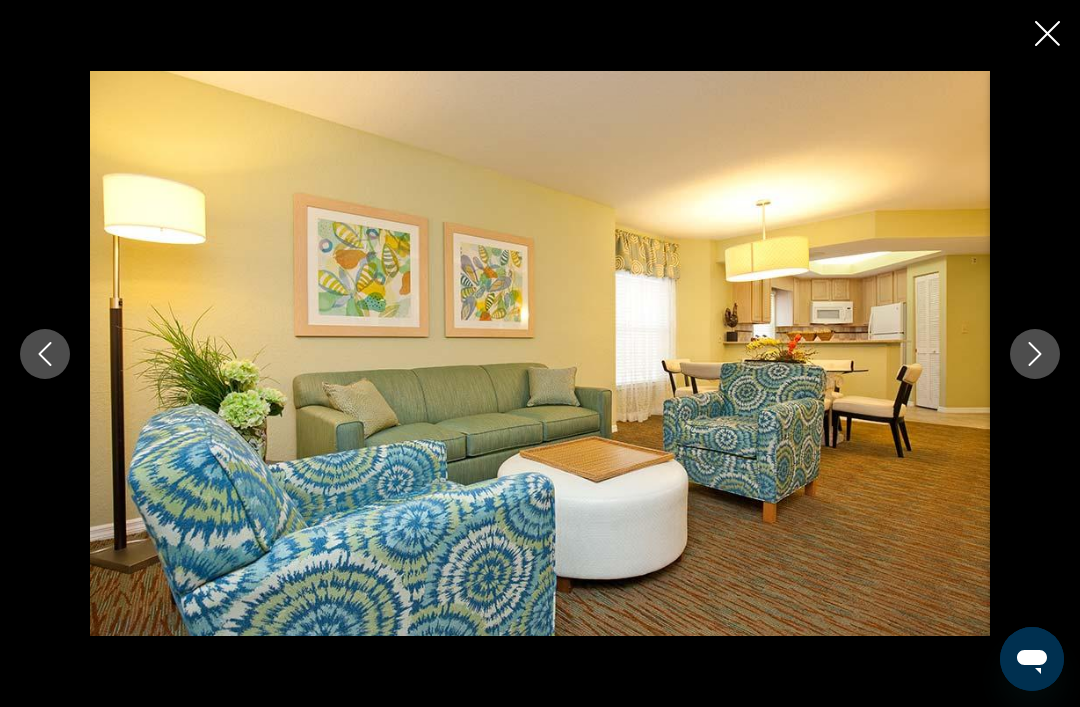 click at bounding box center [45, 354] 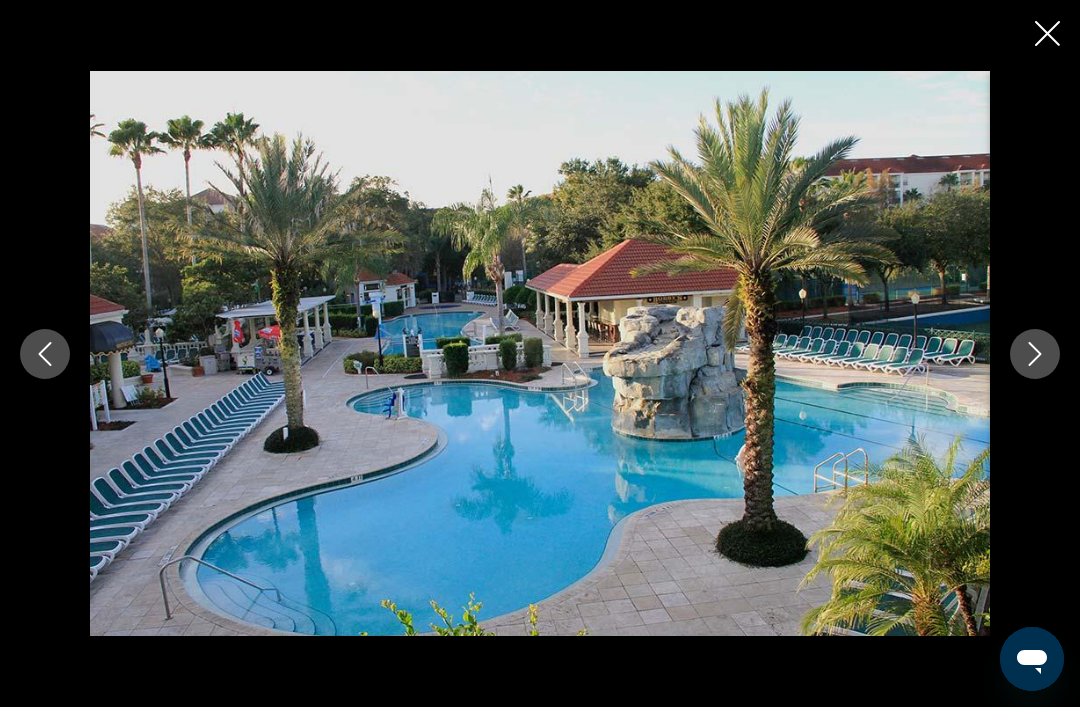 click at bounding box center [45, 354] 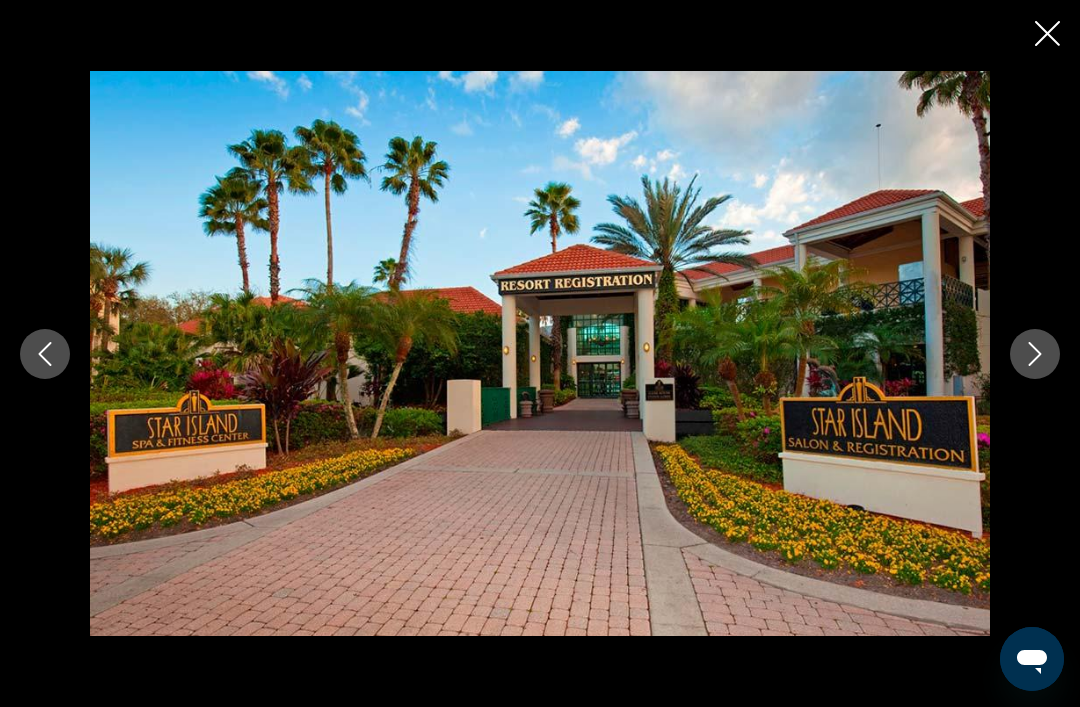 click at bounding box center [1035, 354] 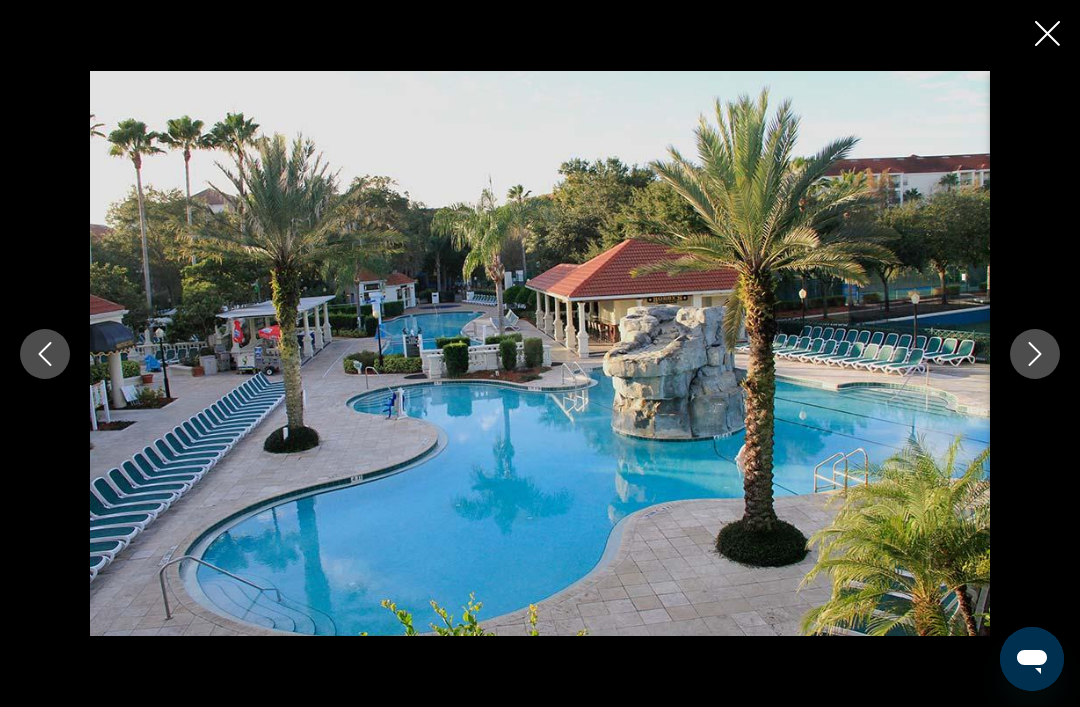 click at bounding box center (1035, 354) 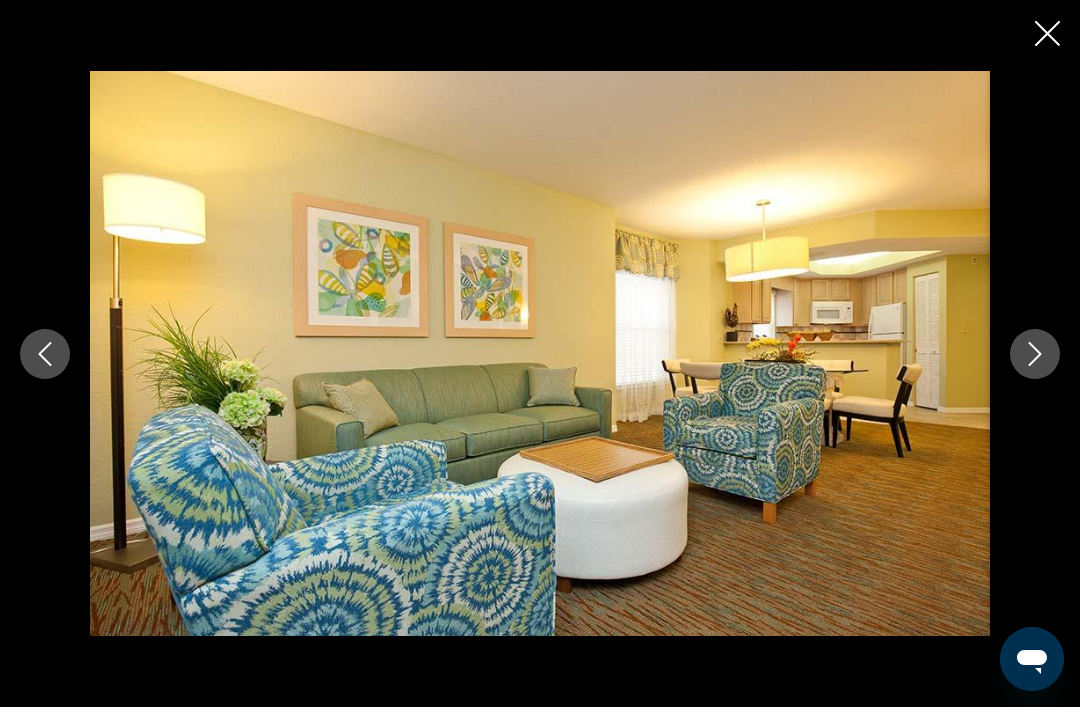 click at bounding box center [1035, 354] 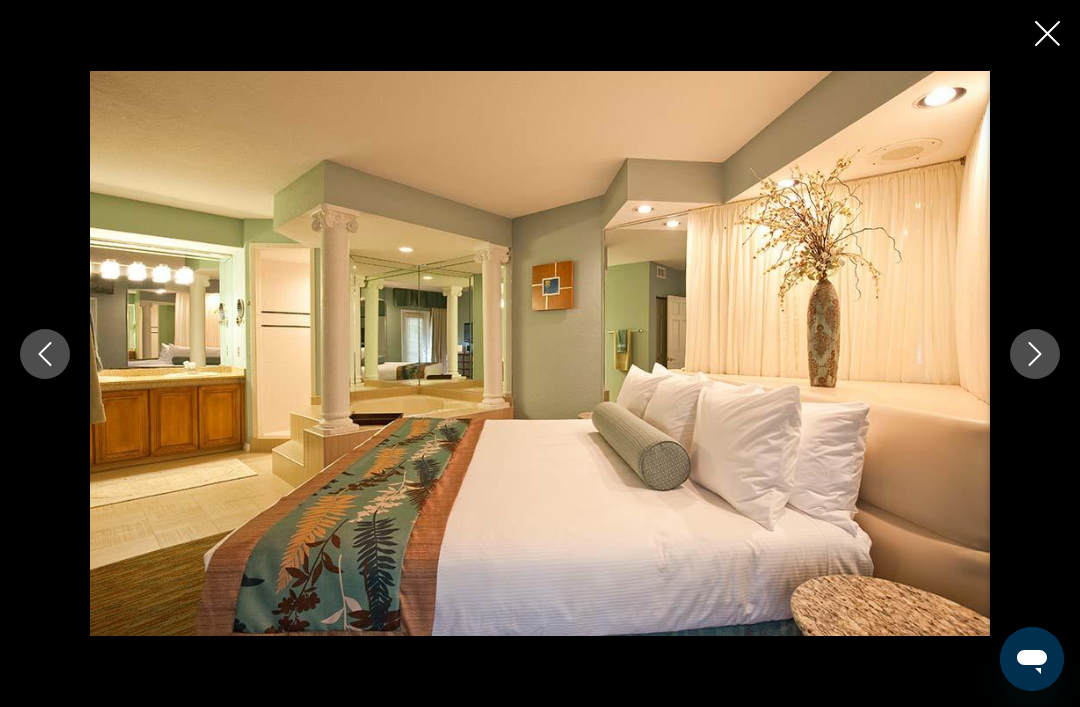 click at bounding box center (1035, 354) 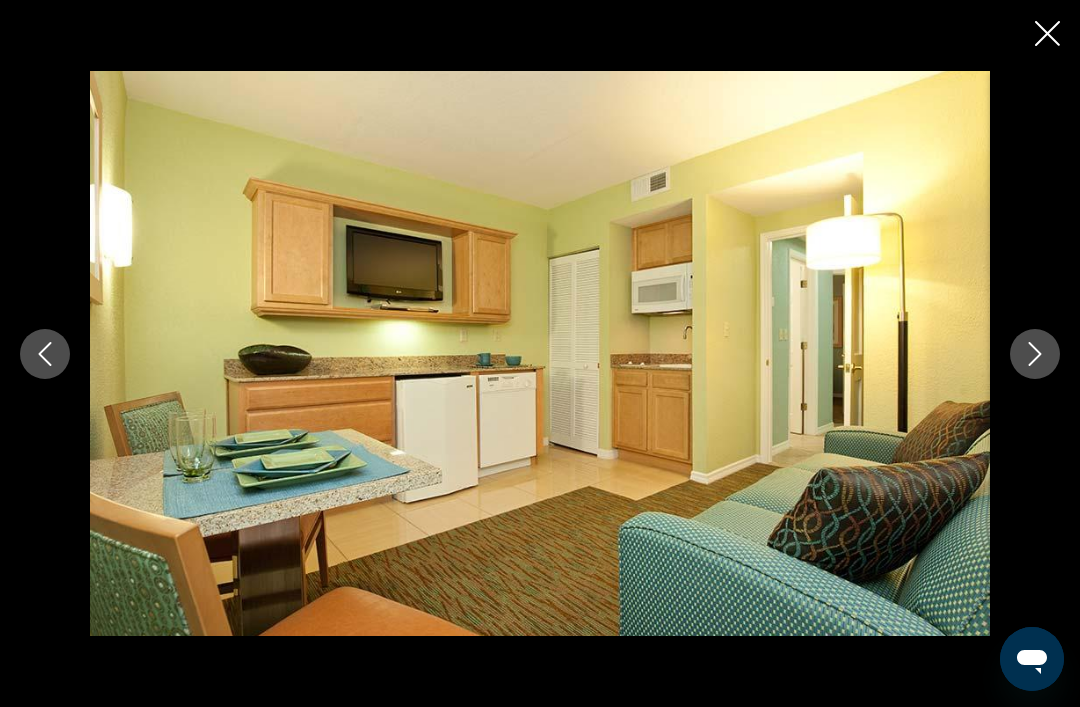 click at bounding box center (1035, 354) 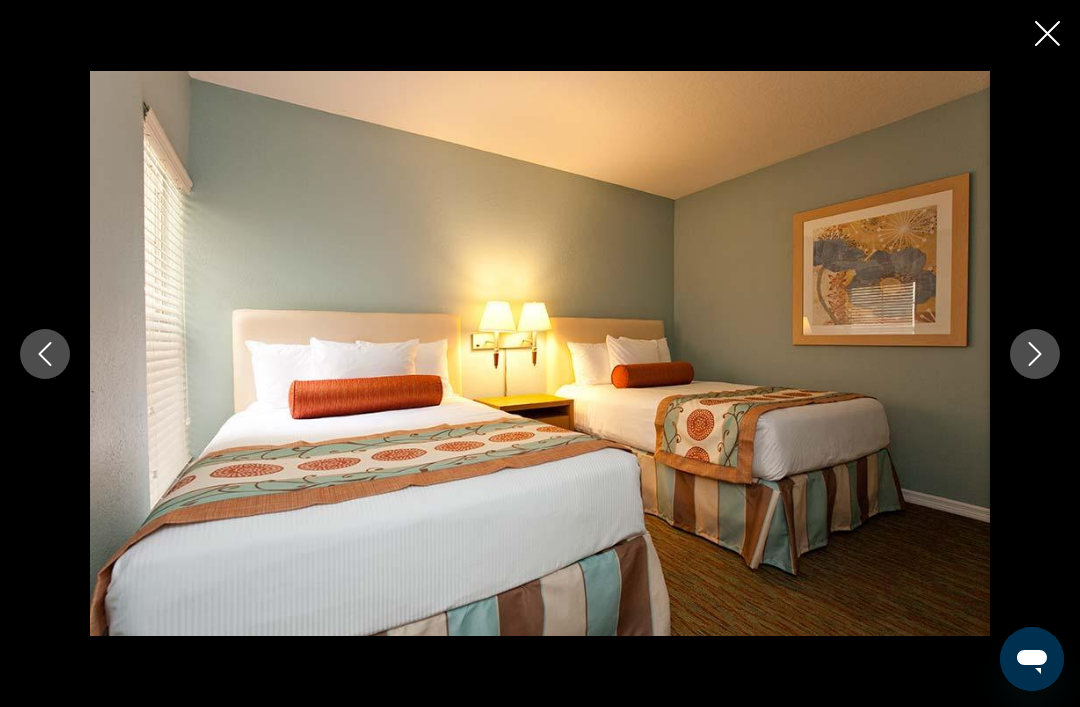 click at bounding box center (1035, 354) 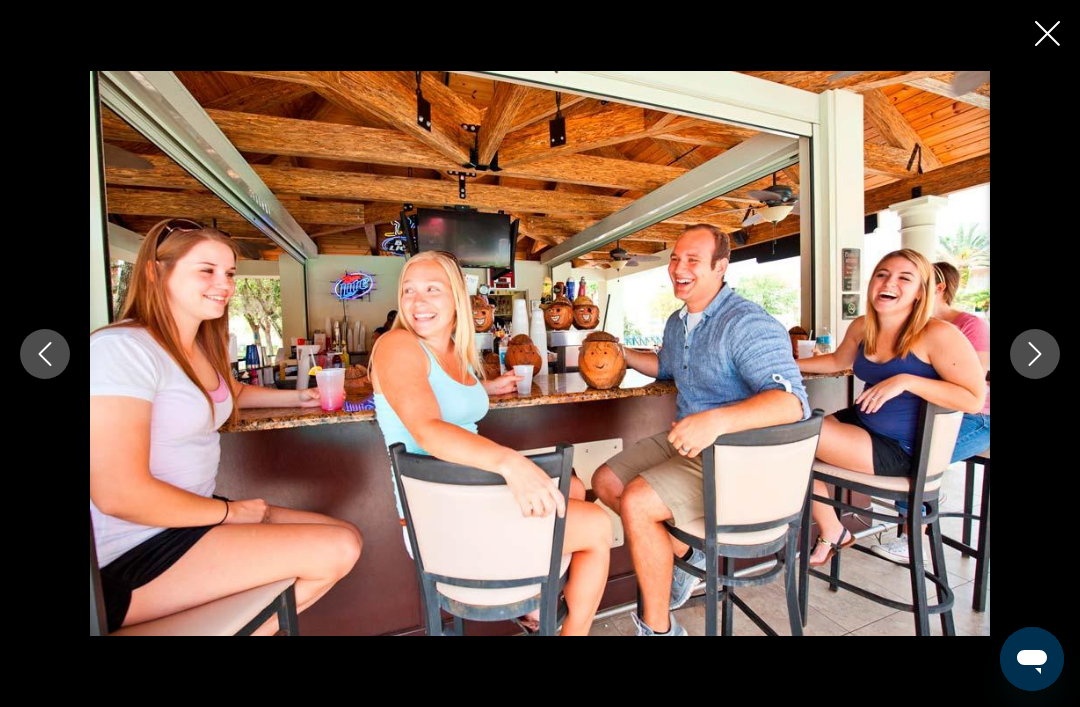 click at bounding box center [1035, 354] 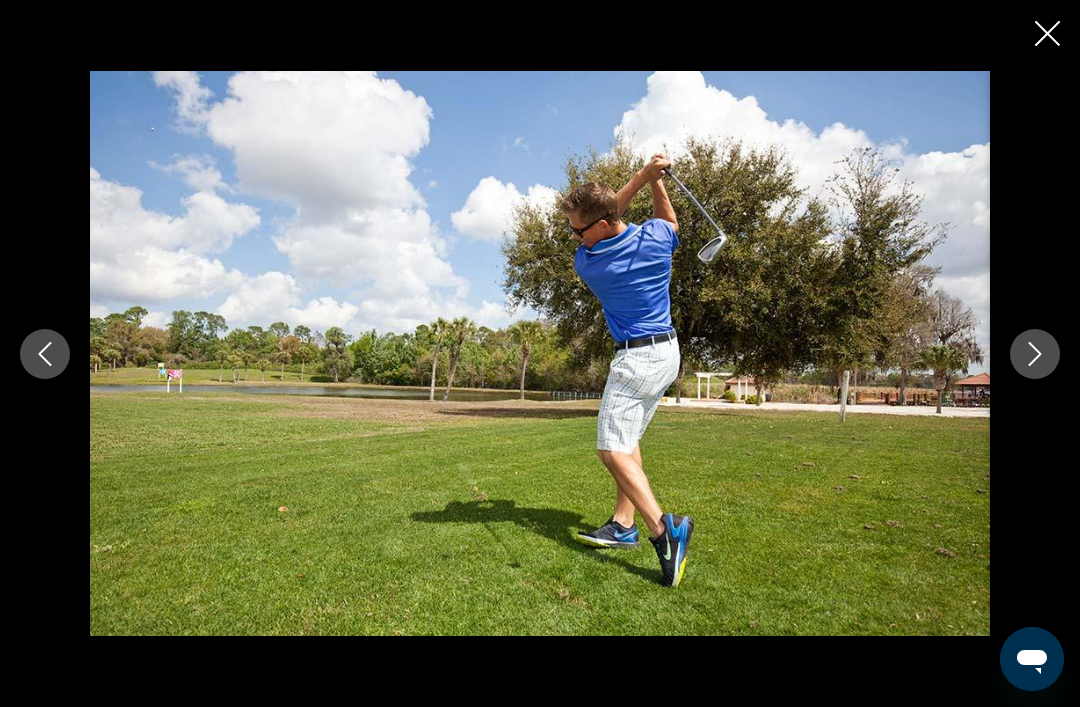 click at bounding box center (1035, 354) 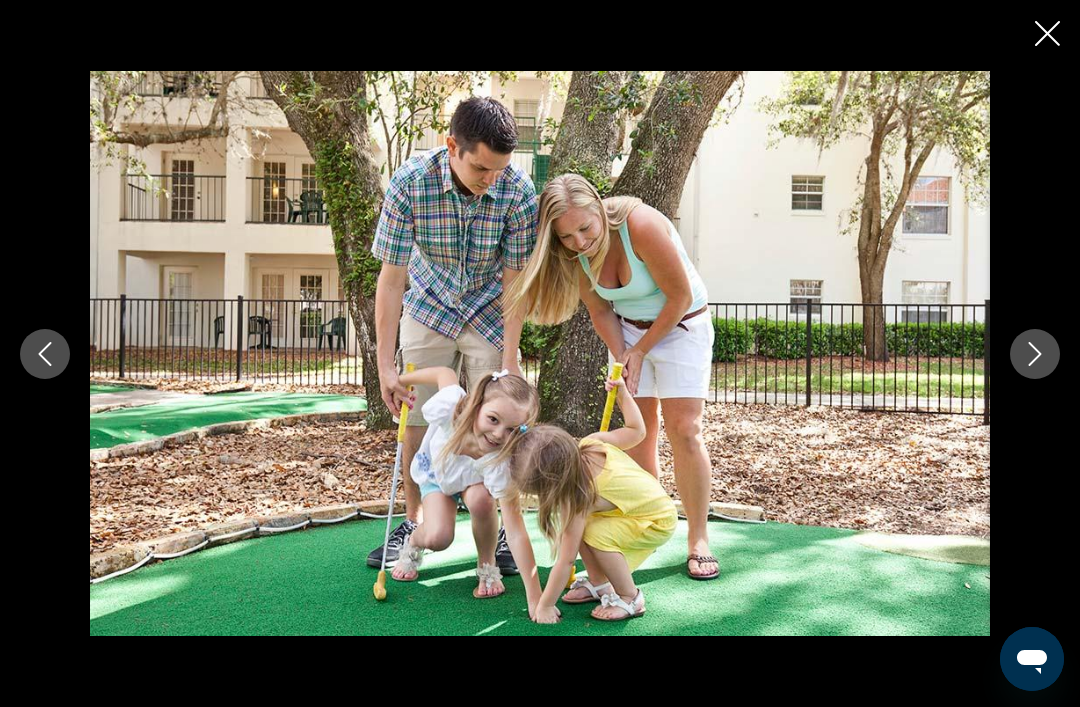 click at bounding box center [1035, 354] 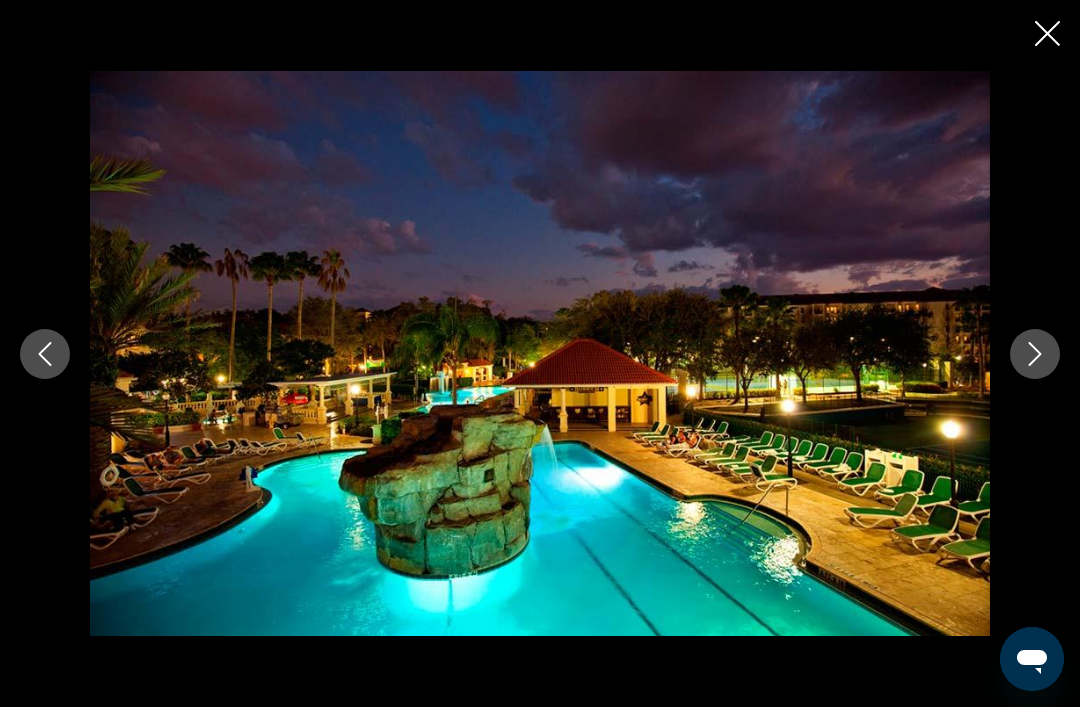 click at bounding box center (45, 354) 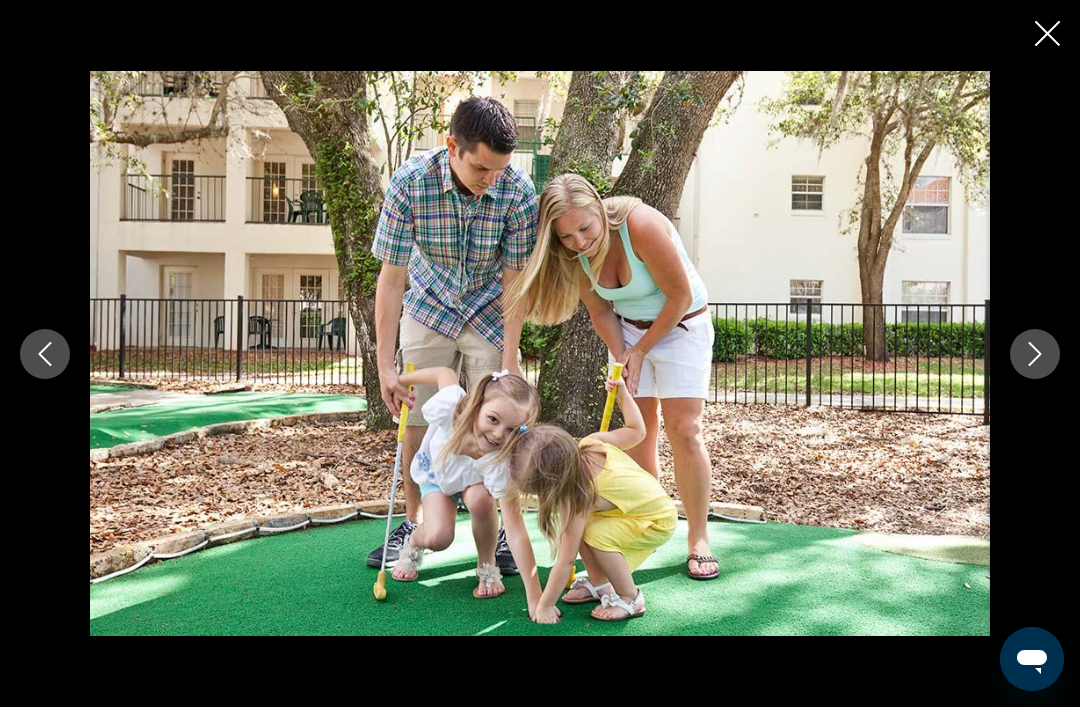 click at bounding box center (1047, 33) 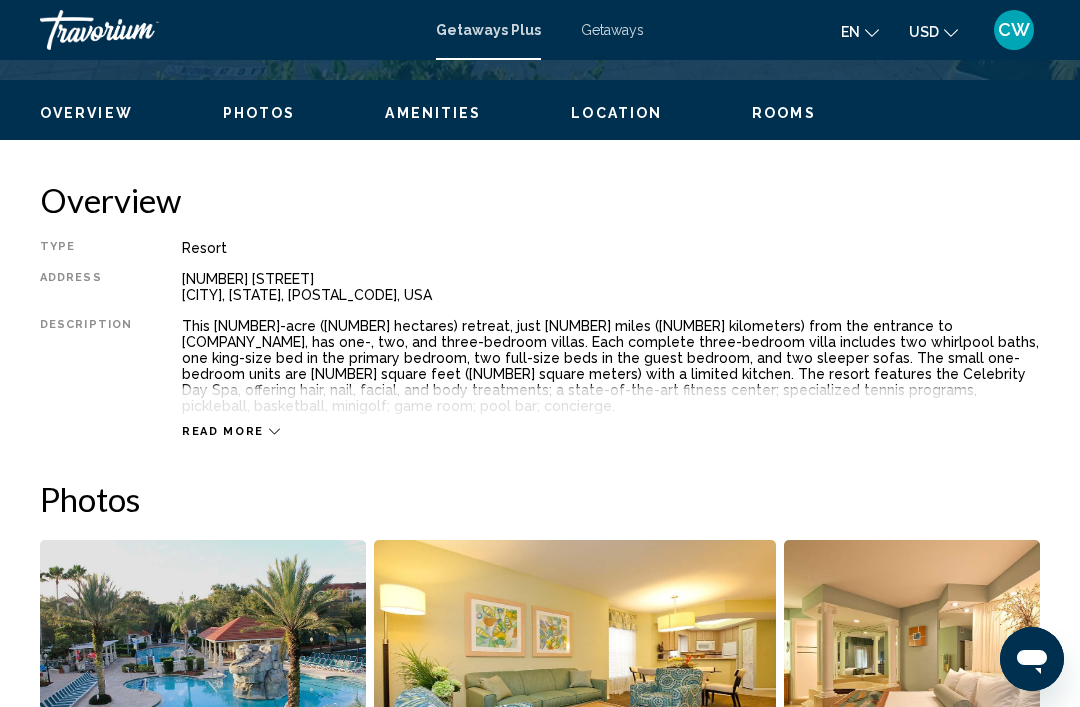 click on "Photos" at bounding box center (259, 113) 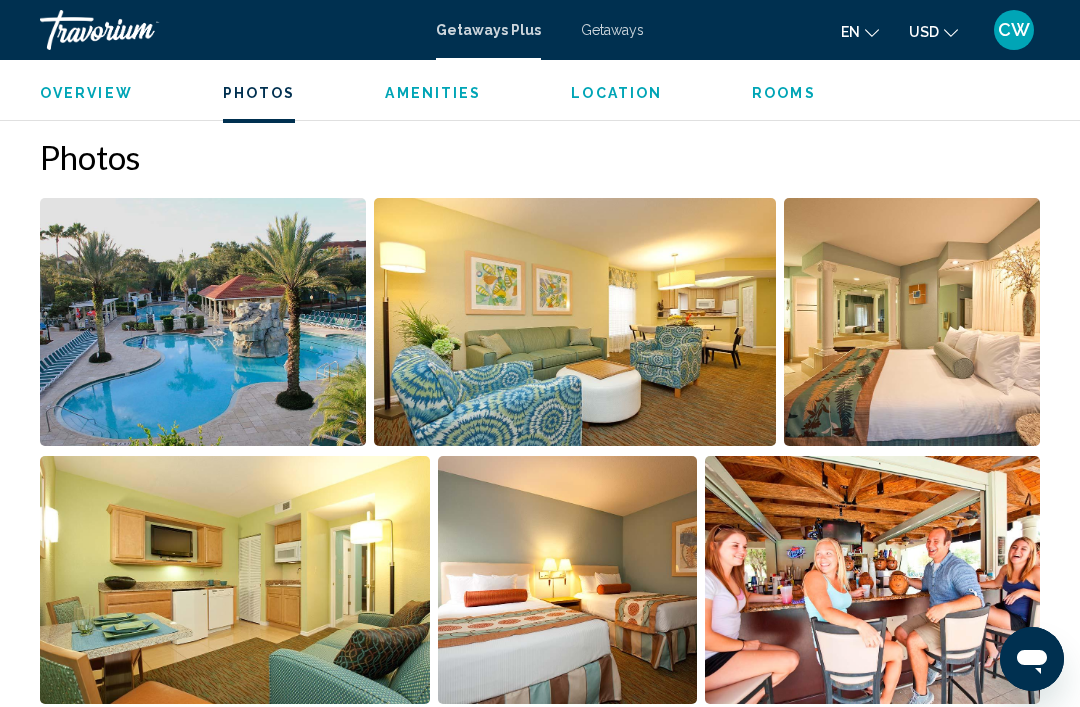click on "Amenities" at bounding box center (433, 93) 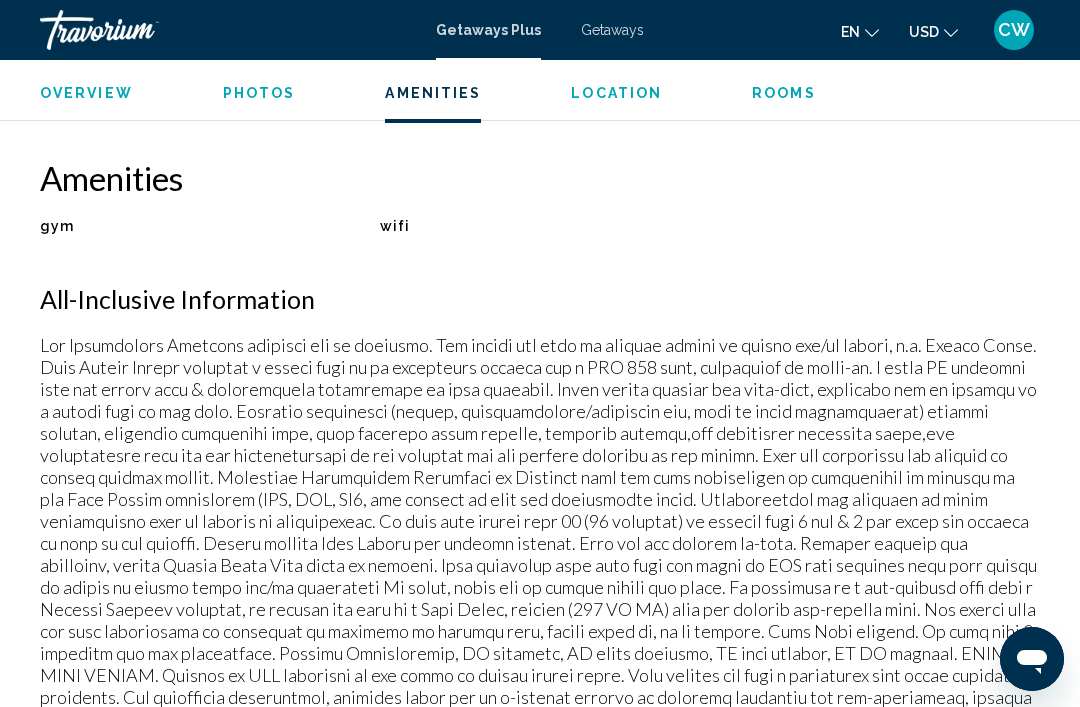 scroll, scrollTop: 1890, scrollLeft: 0, axis: vertical 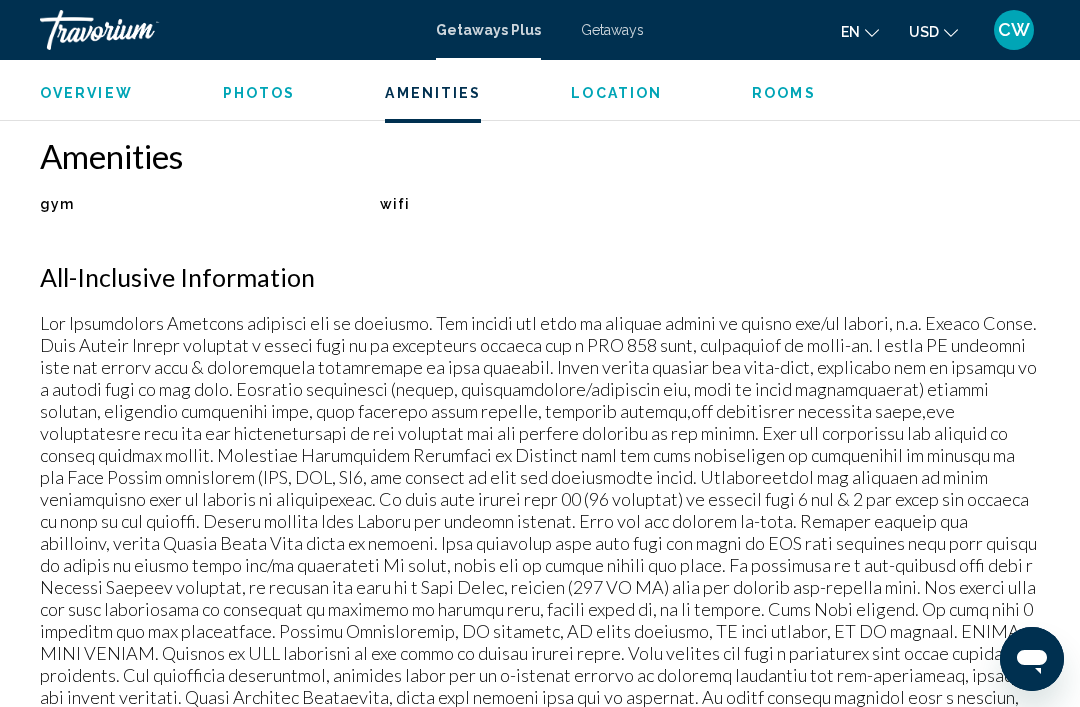 click on "Location" at bounding box center [616, 93] 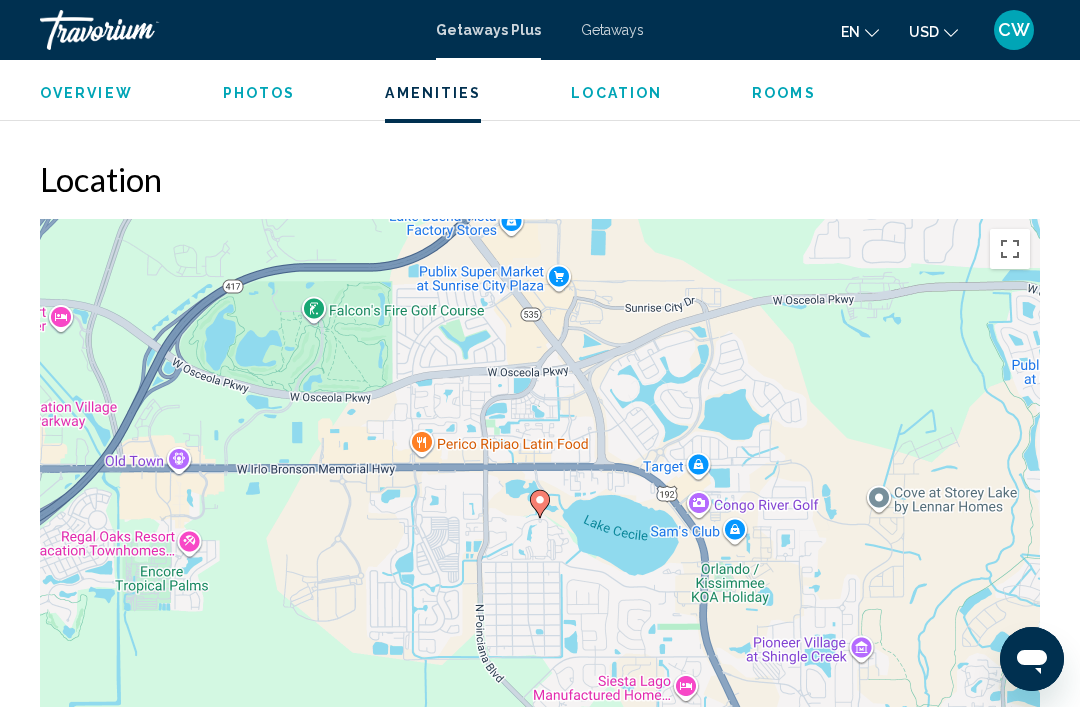 scroll, scrollTop: 2832, scrollLeft: 0, axis: vertical 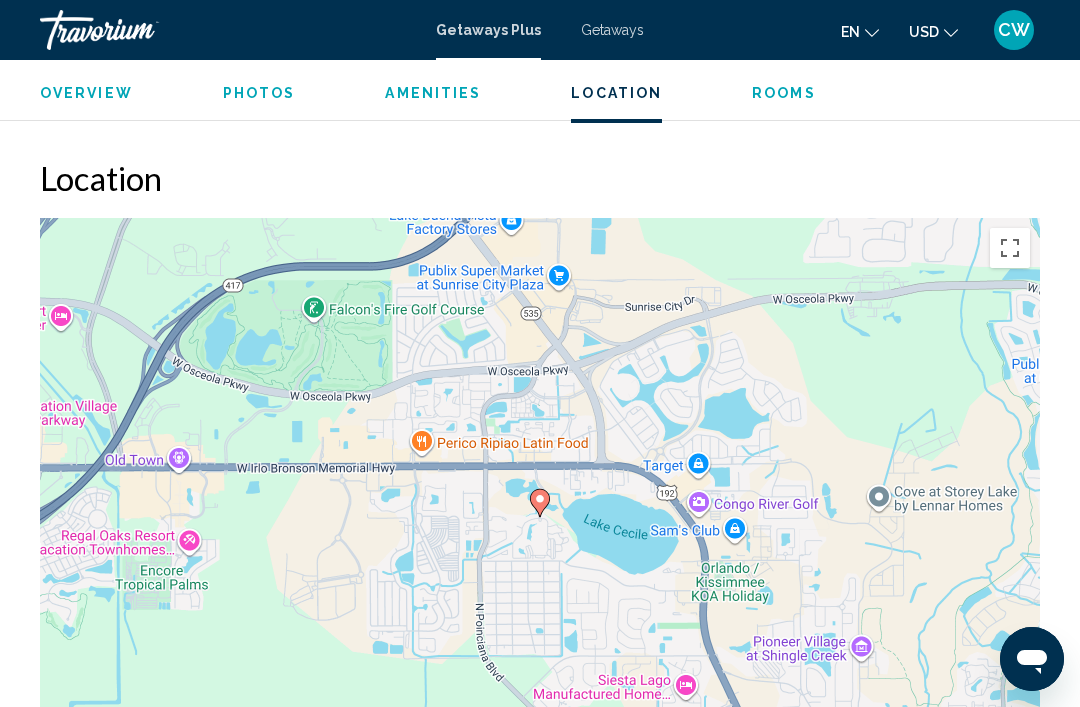 click on "Rooms" at bounding box center [784, 93] 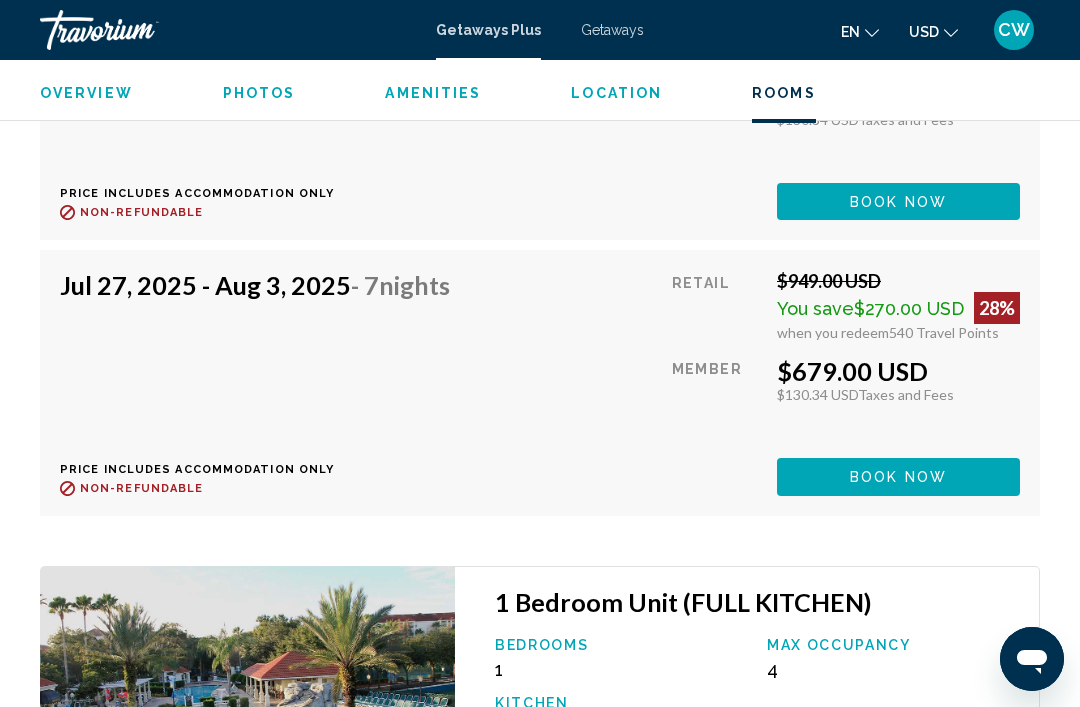 scroll, scrollTop: 5892, scrollLeft: 0, axis: vertical 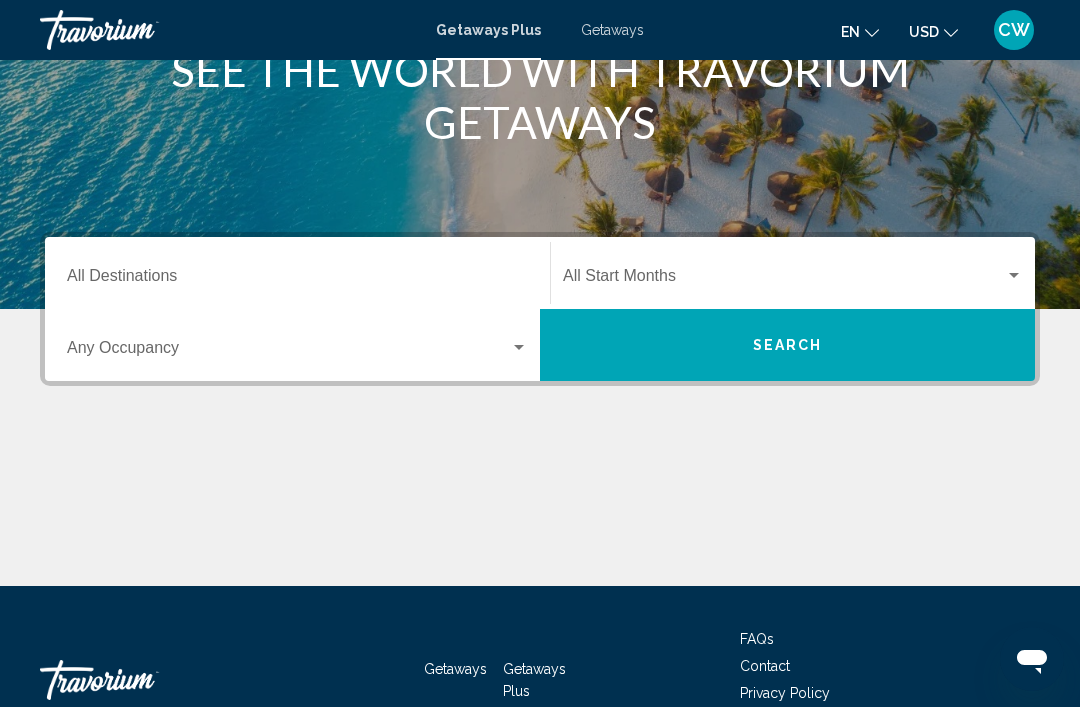 click on "Destination All Destinations" at bounding box center [297, 273] 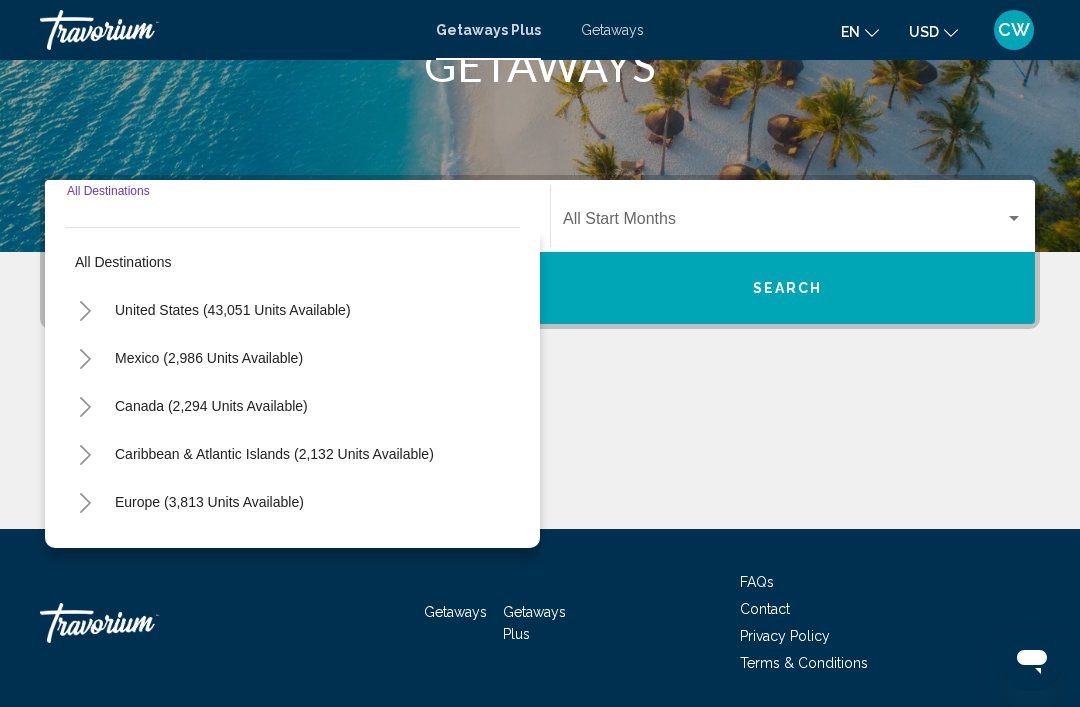 scroll, scrollTop: 351, scrollLeft: 0, axis: vertical 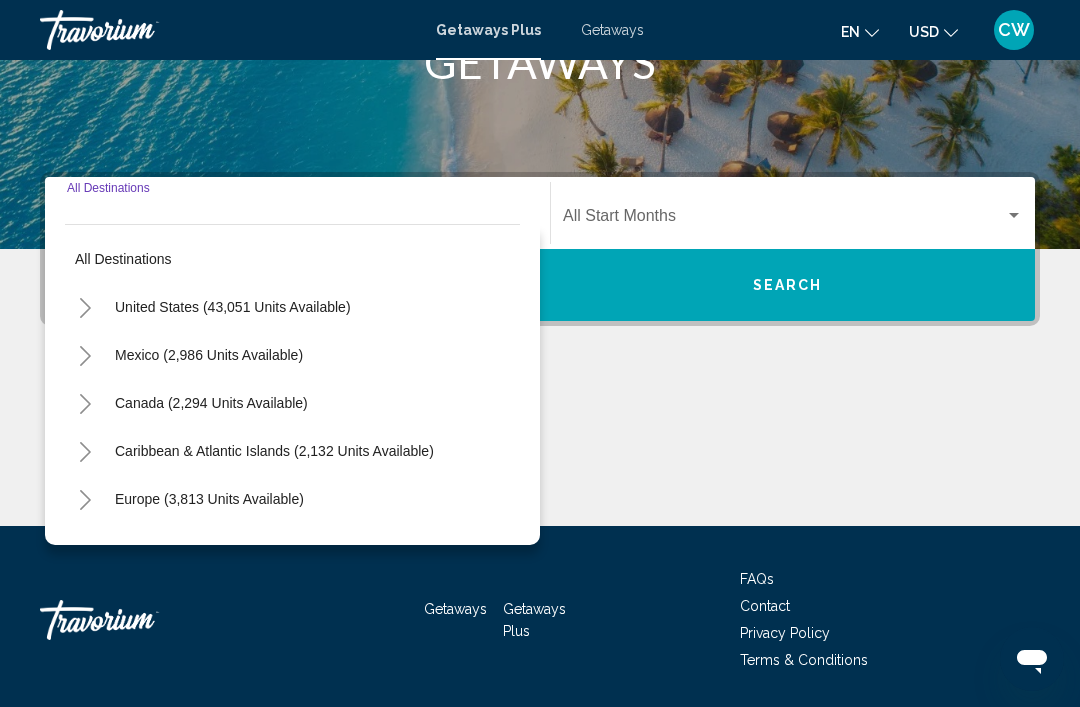 click on "United States (43,051 units available)" at bounding box center (233, 307) 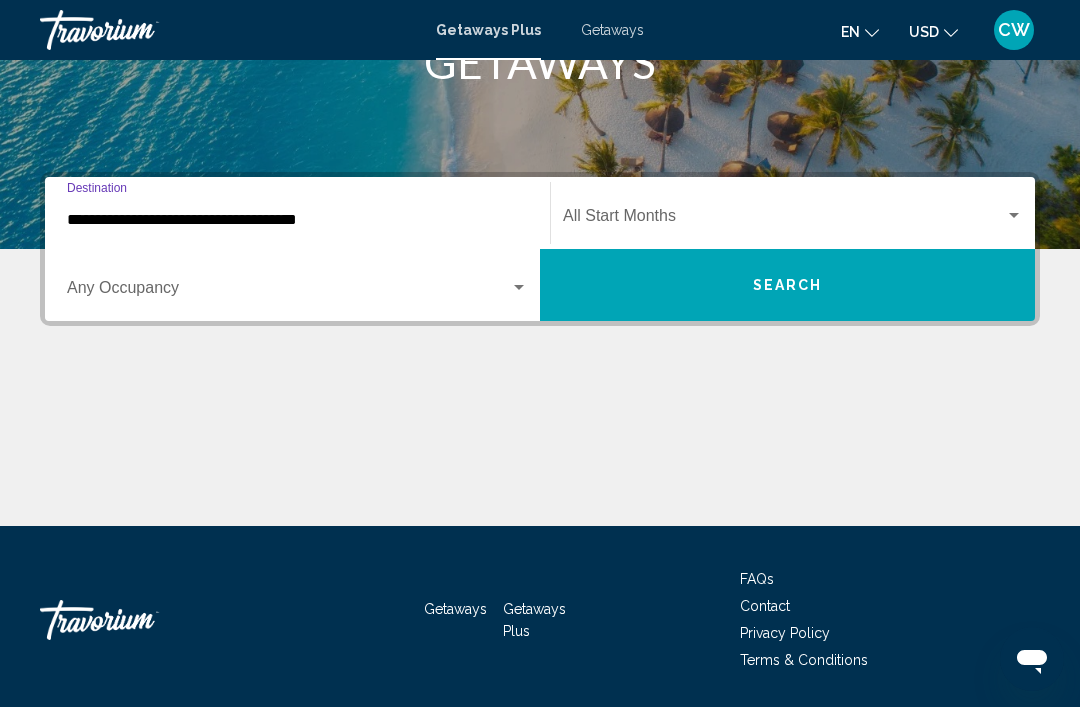 click on "Occupancy Any Occupancy" at bounding box center [297, 285] 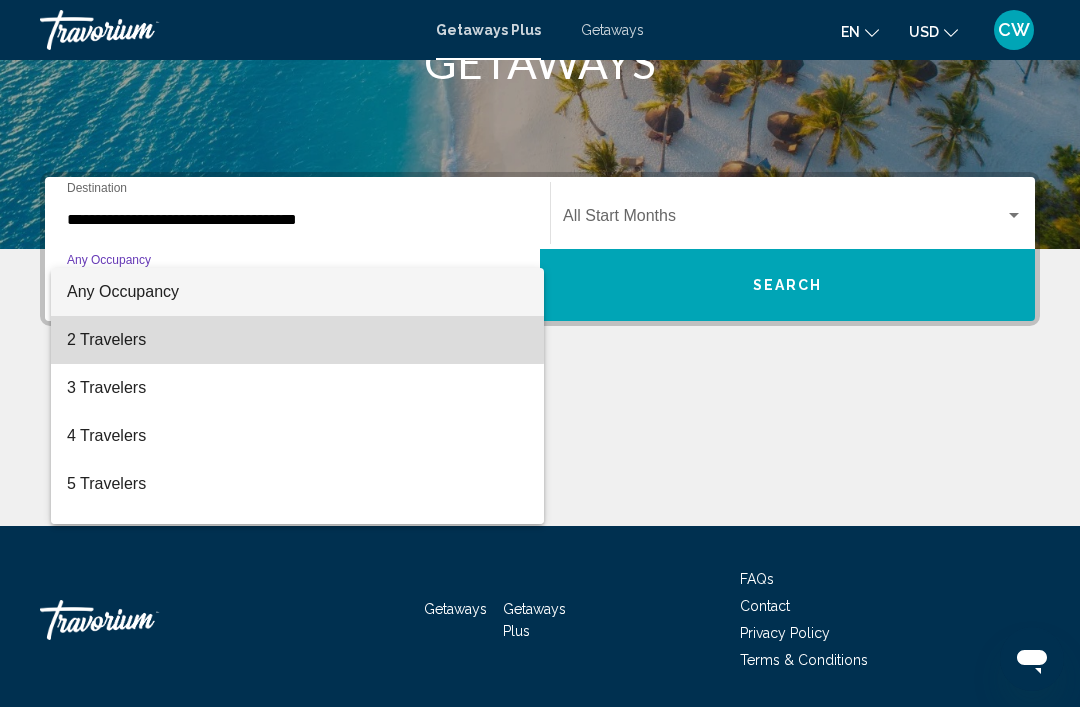 click on "2 Travelers" at bounding box center [297, 340] 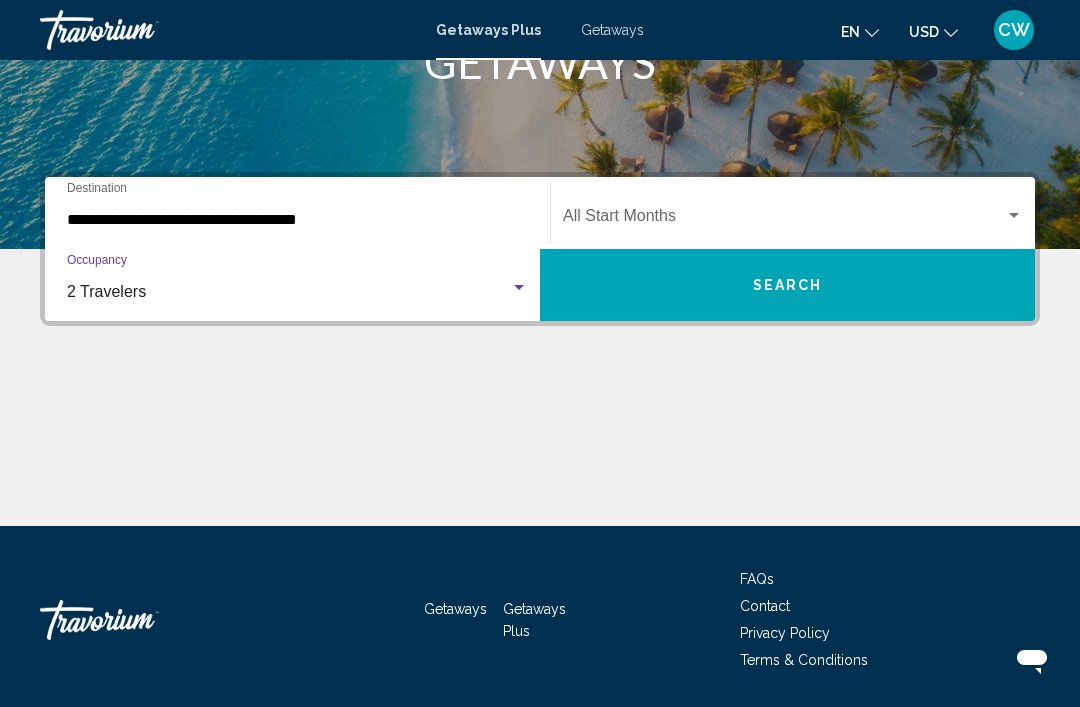 click at bounding box center (1014, 216) 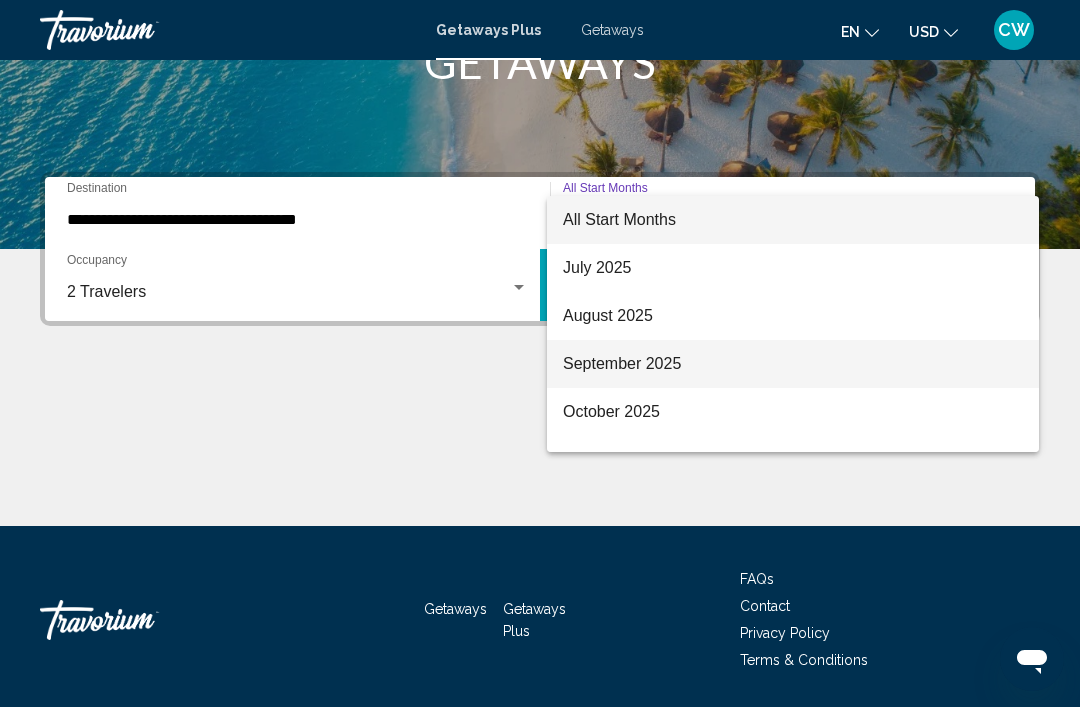 click on "September 2025" at bounding box center [793, 364] 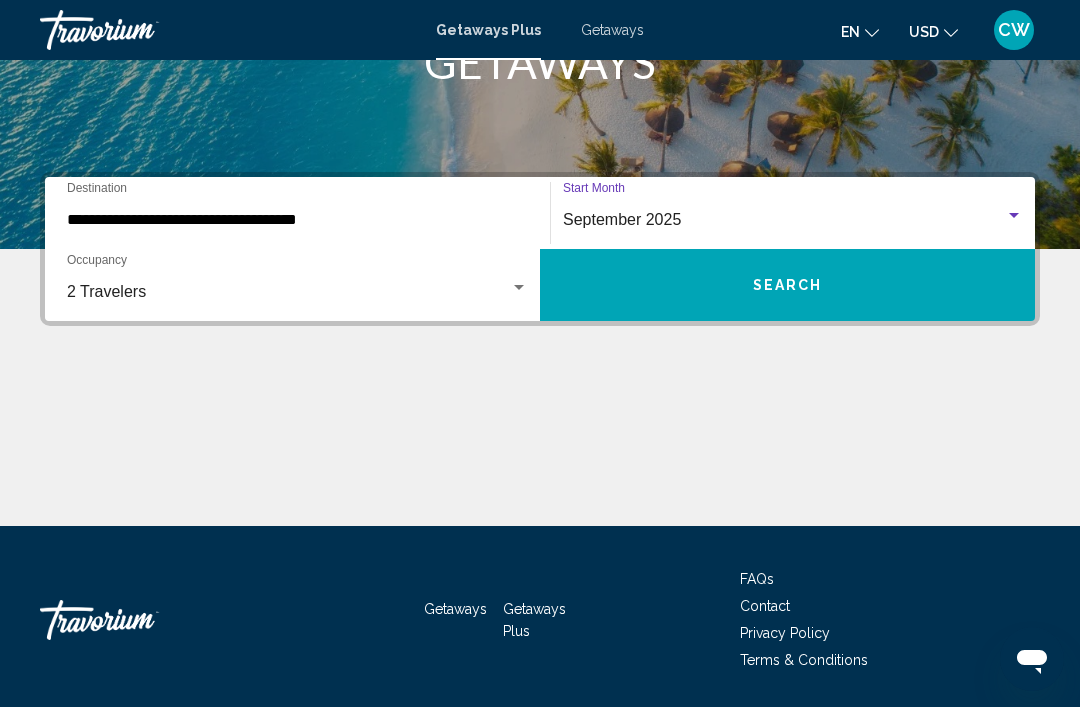 click on "Search" at bounding box center (787, 285) 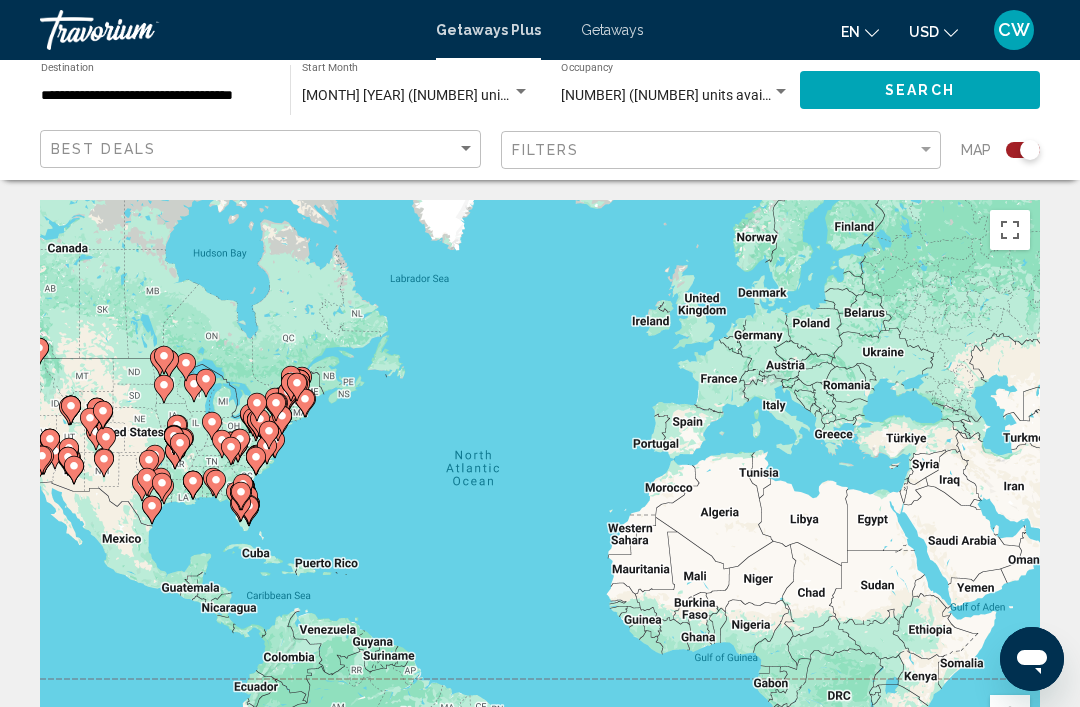 scroll, scrollTop: 42, scrollLeft: 0, axis: vertical 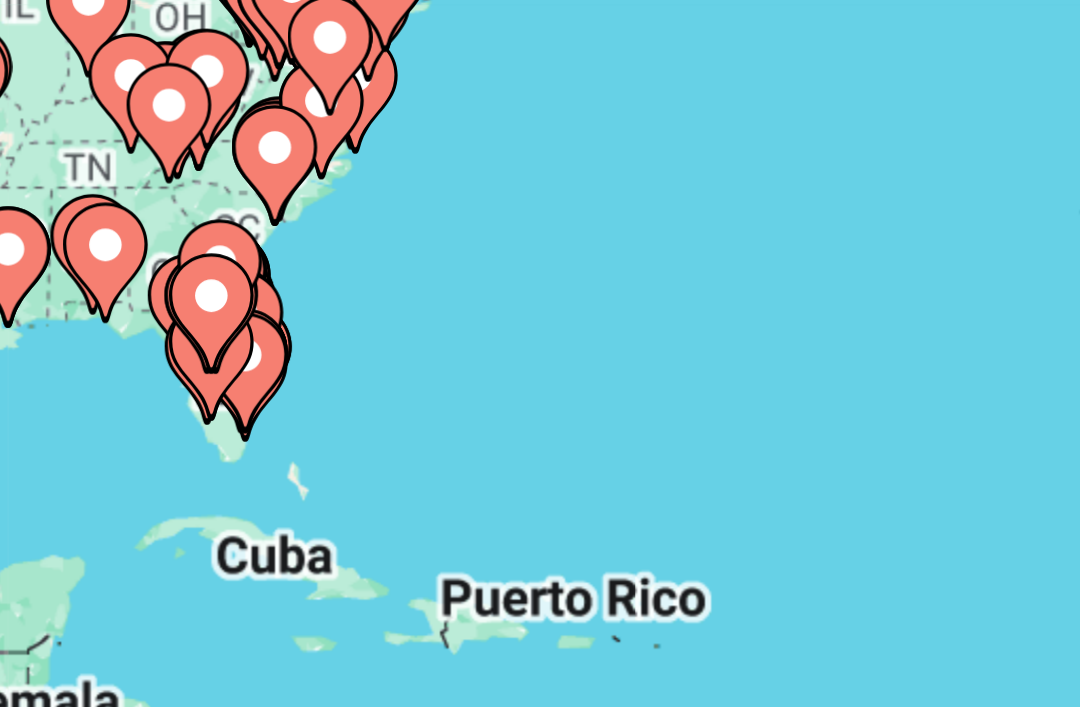 click at bounding box center [235, 424] 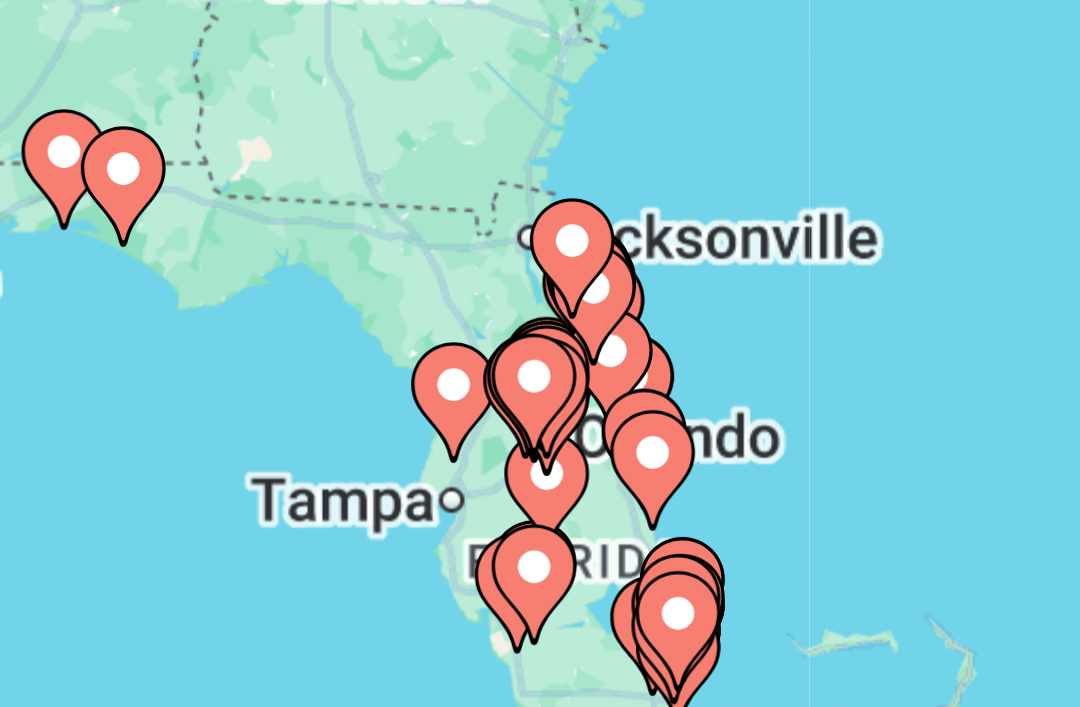 click at bounding box center (568, 461) 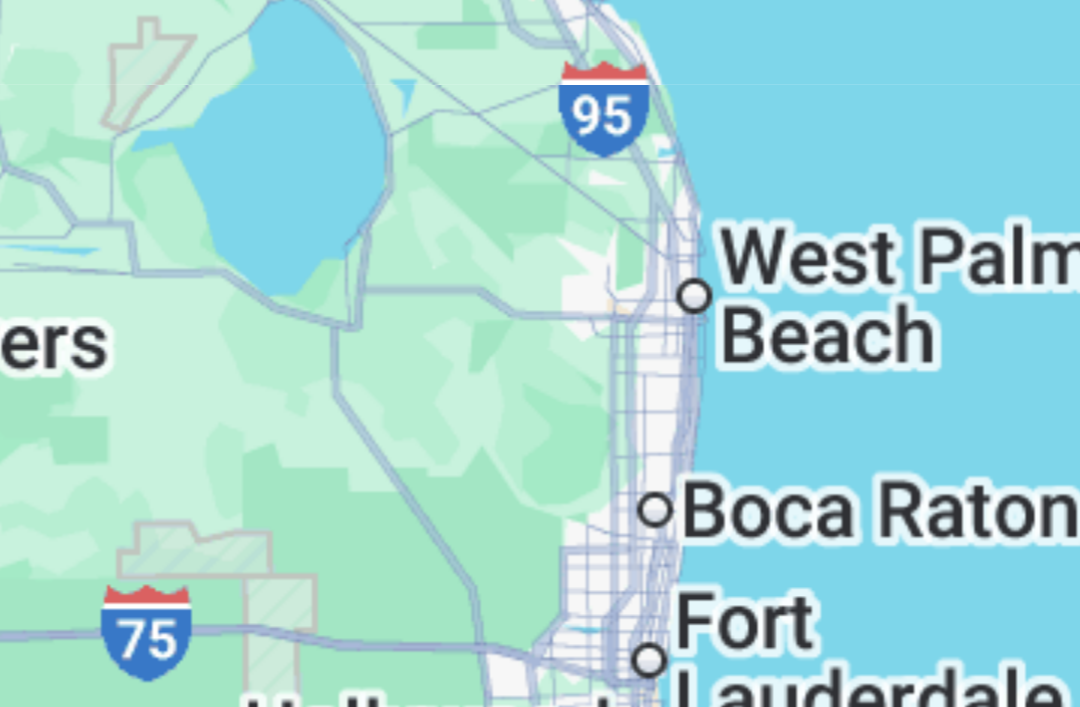 click on "To navigate, press the arrow keys. To activate drag with keyboard, press Alt + Enter. Once in keyboard drag state, use the arrow keys to move the marker. To complete the drag, press the Enter key. To cancel, press Escape." at bounding box center (540, 458) 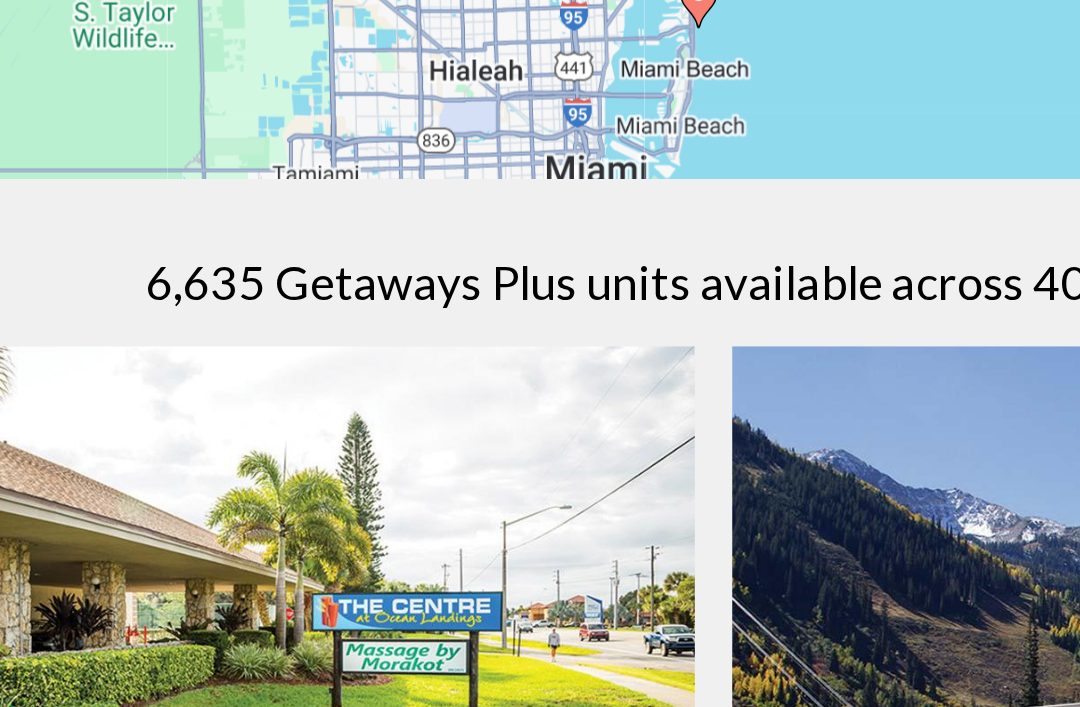 scroll, scrollTop: 410, scrollLeft: 0, axis: vertical 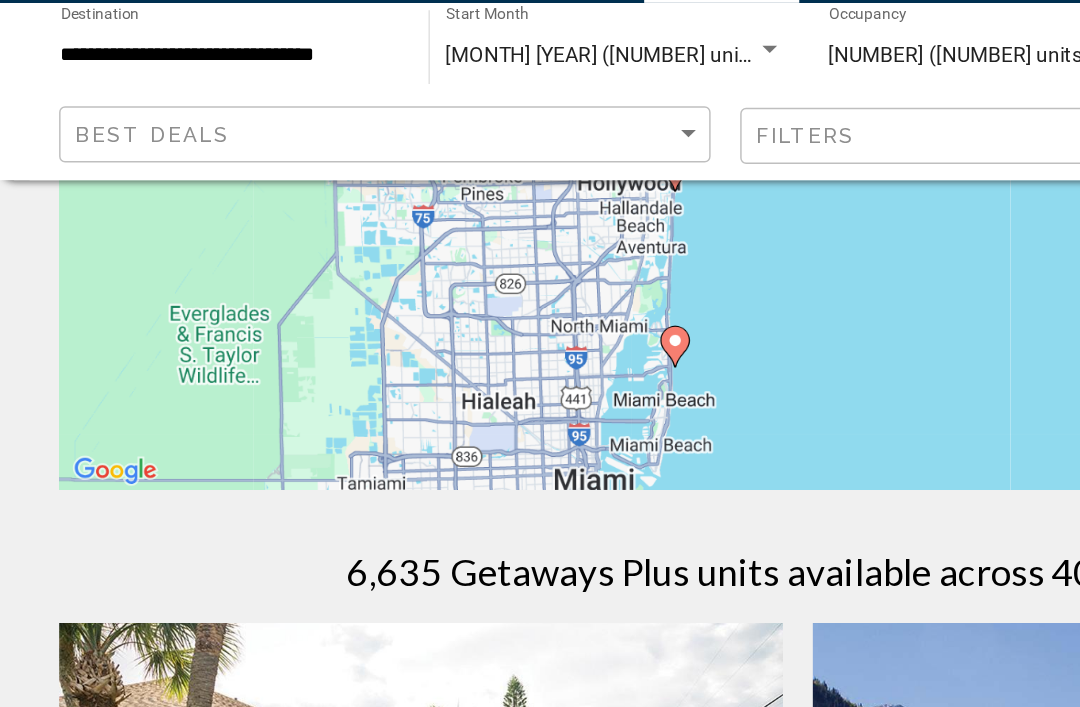 click on "To navigate, press the arrow keys. To activate drag with keyboard, press Alt + Enter. Once in keyboard drag state, use the arrow keys to move the marker. To complete the drag, press the Enter key. To cancel, press Escape." at bounding box center [540, 90] 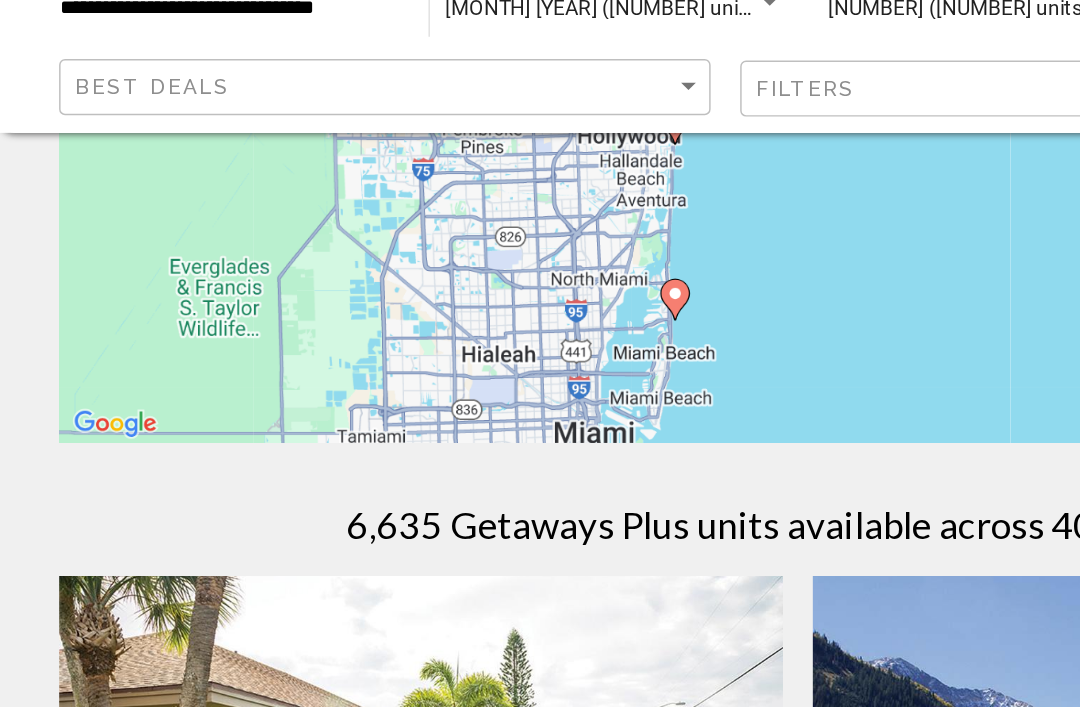 click on "To navigate, press the arrow keys. To activate drag with keyboard, press Alt + Enter. Once in keyboard drag state, use the arrow keys to move the marker. To complete the drag, press the Enter key. To cancel, press Escape." at bounding box center (540, 90) 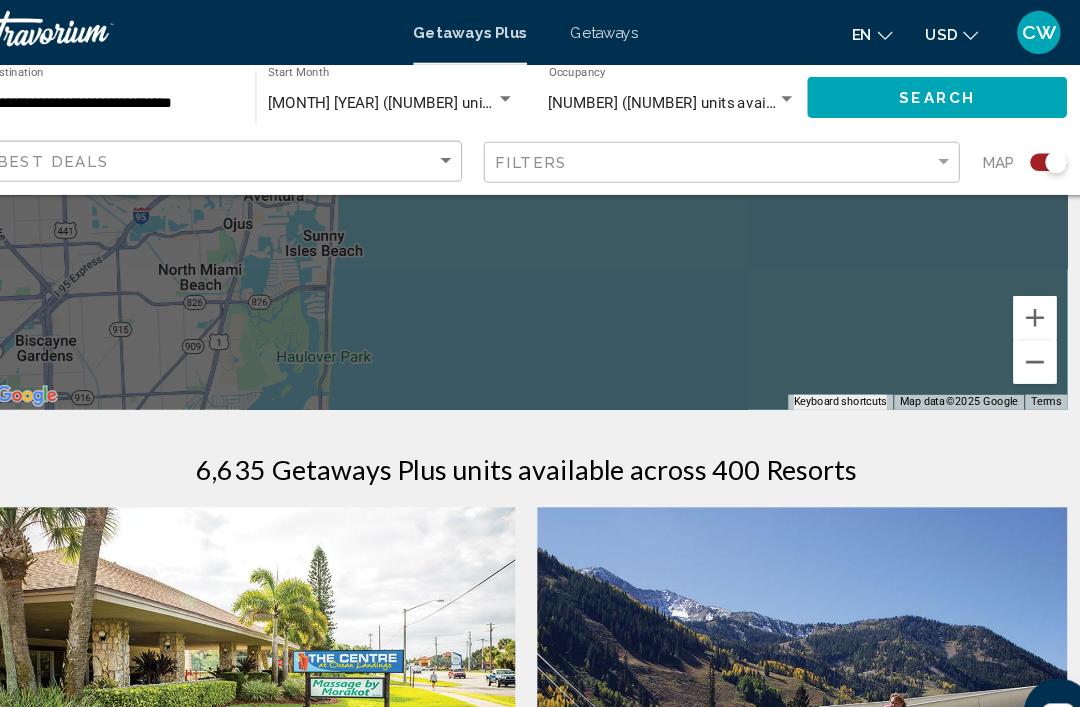 scroll, scrollTop: 420, scrollLeft: 0, axis: vertical 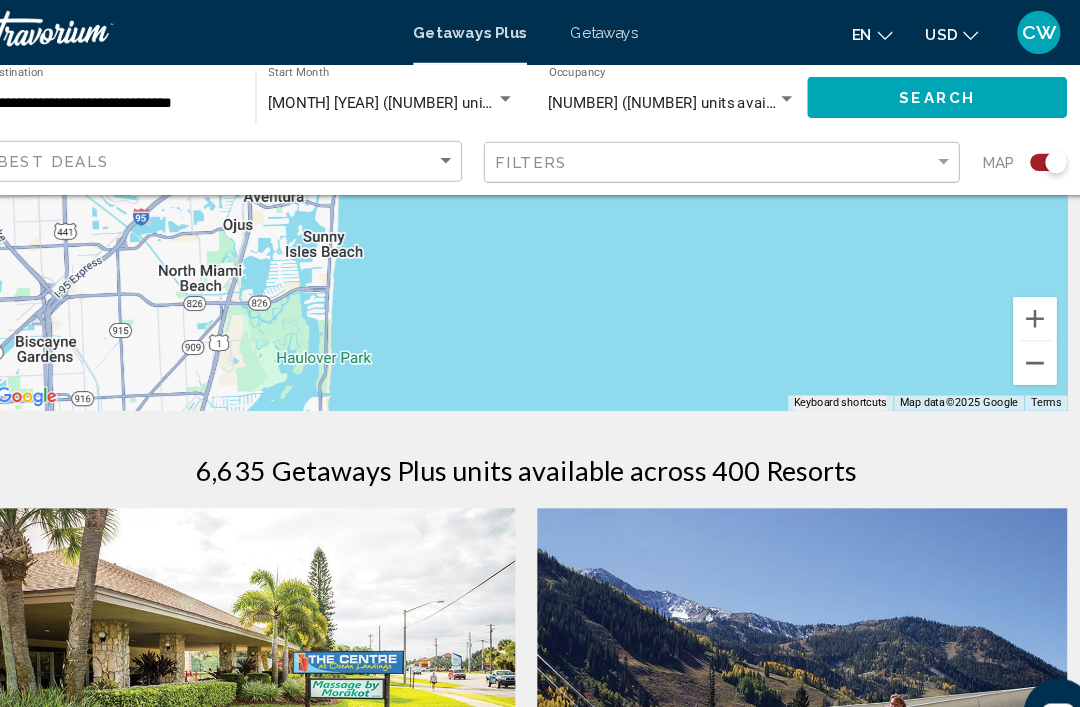click at bounding box center [1010, 295] 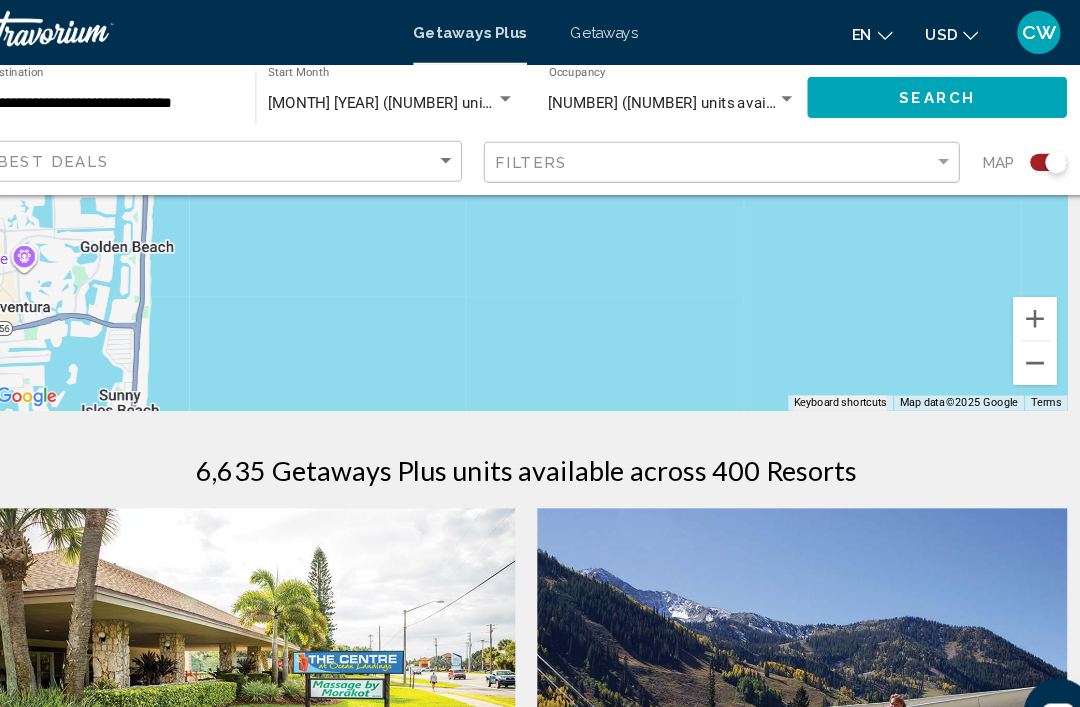 click at bounding box center [1010, 336] 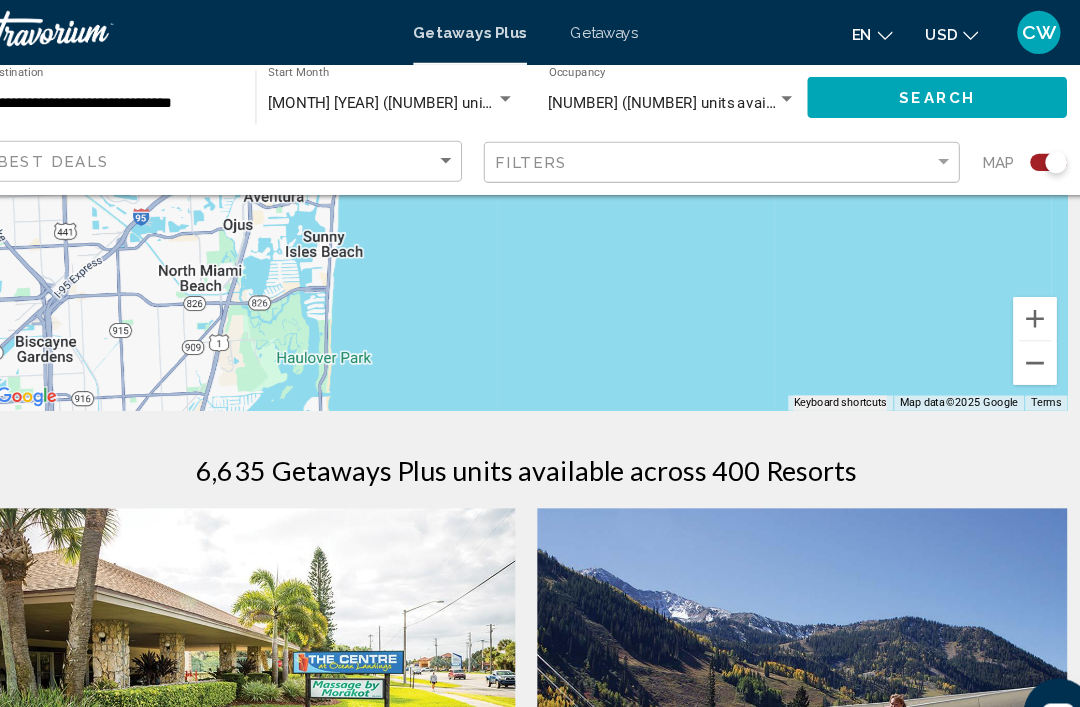 click at bounding box center (1010, 336) 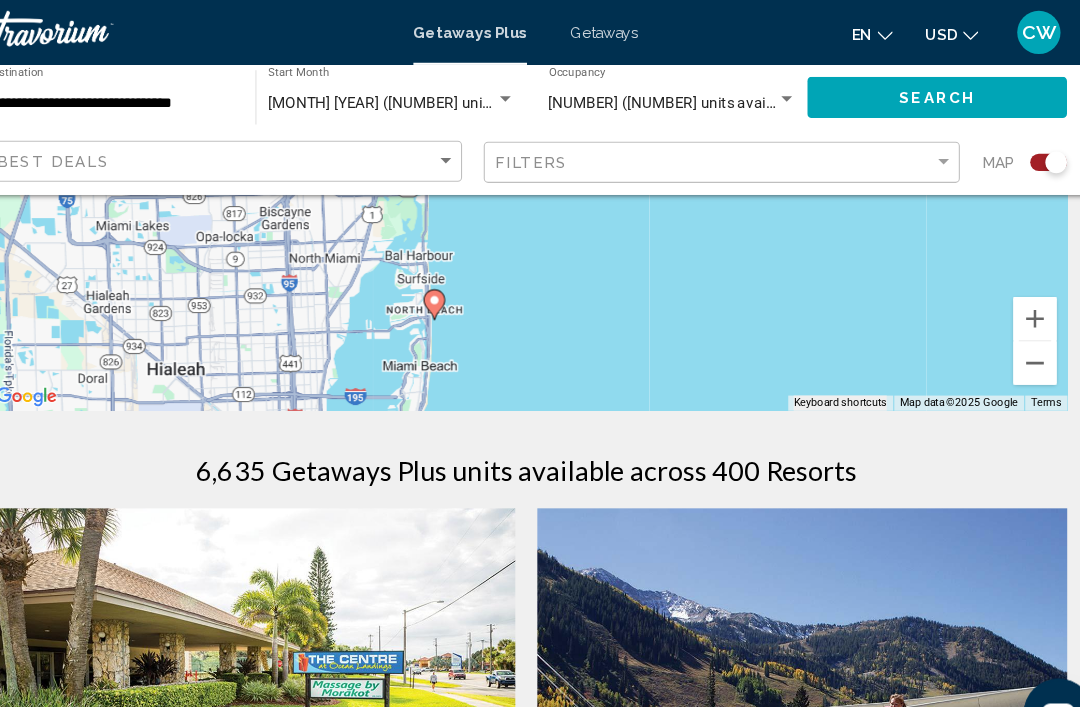 click at bounding box center (1010, 336) 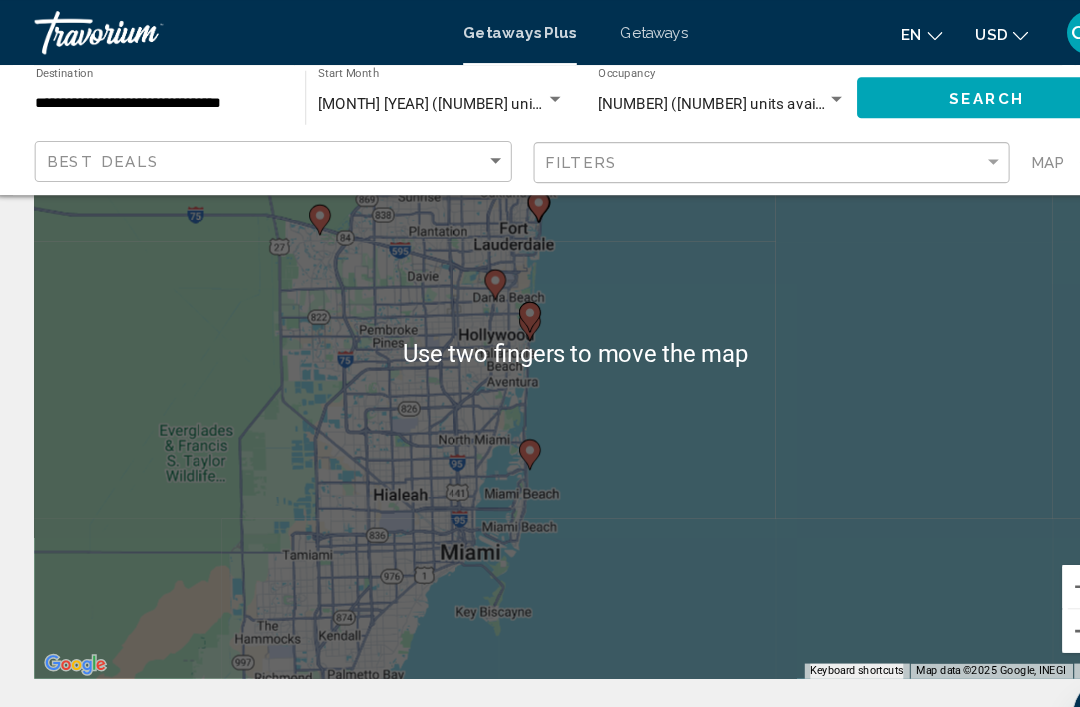 scroll, scrollTop: 171, scrollLeft: 0, axis: vertical 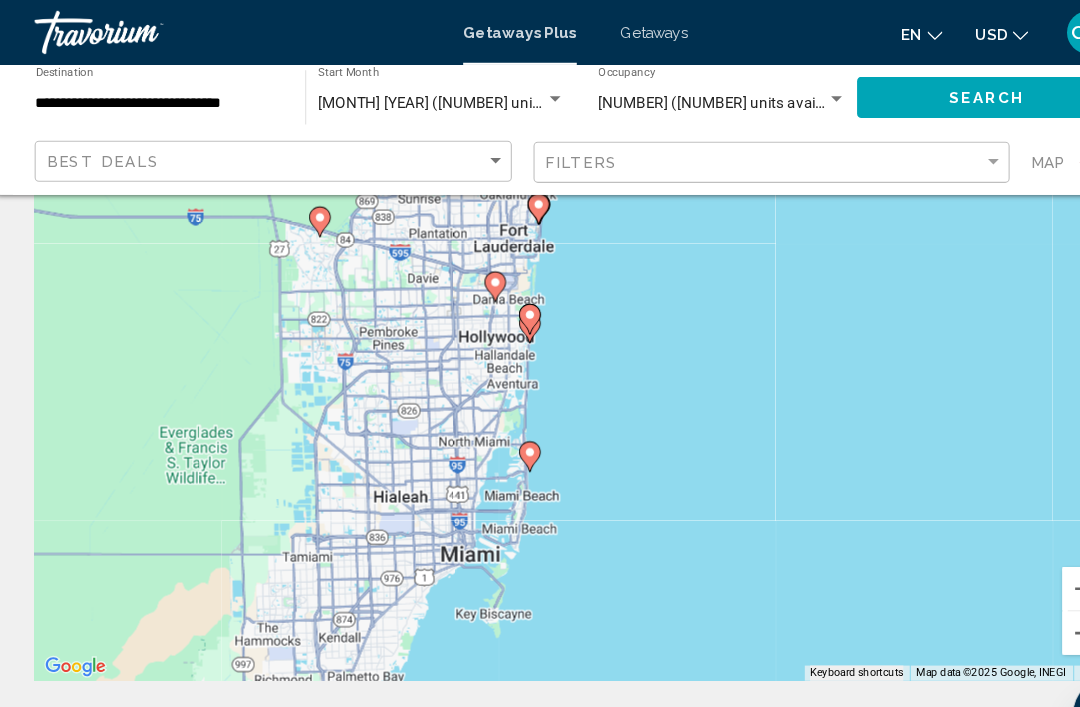 click on "To navigate, press the arrow keys. To activate drag with keyboard, press Alt + Enter. Once in keyboard drag state, use the arrow keys to move the marker. To complete the drag, press the Enter key. To cancel, press Escape." at bounding box center (540, 329) 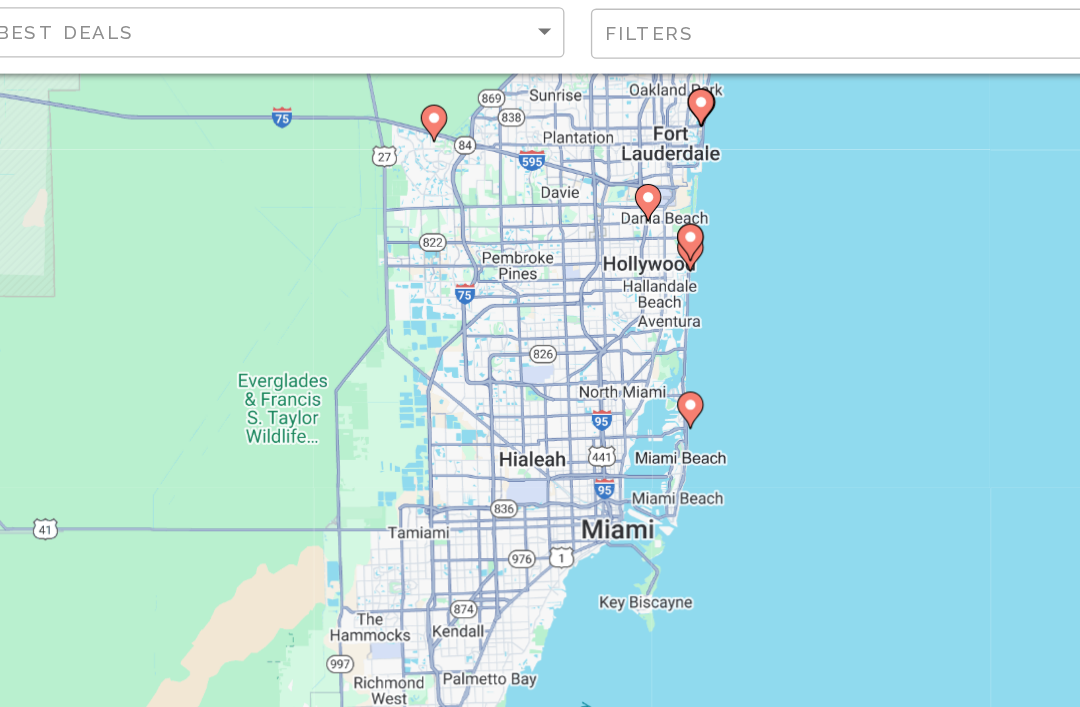 scroll, scrollTop: 100, scrollLeft: 0, axis: vertical 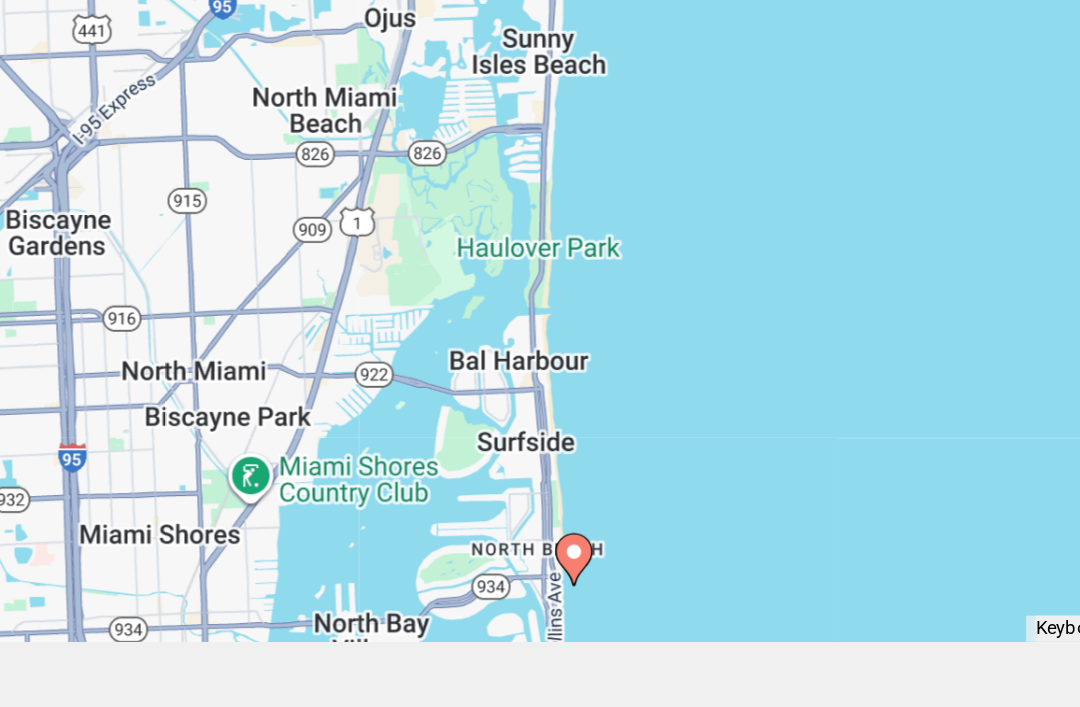 click on "To navigate, press the arrow keys. To activate drag with keyboard, press Alt + Enter. Once in keyboard drag state, use the arrow keys to move the marker. To complete the drag, press the Enter key. To cancel, press Escape." at bounding box center (540, 337) 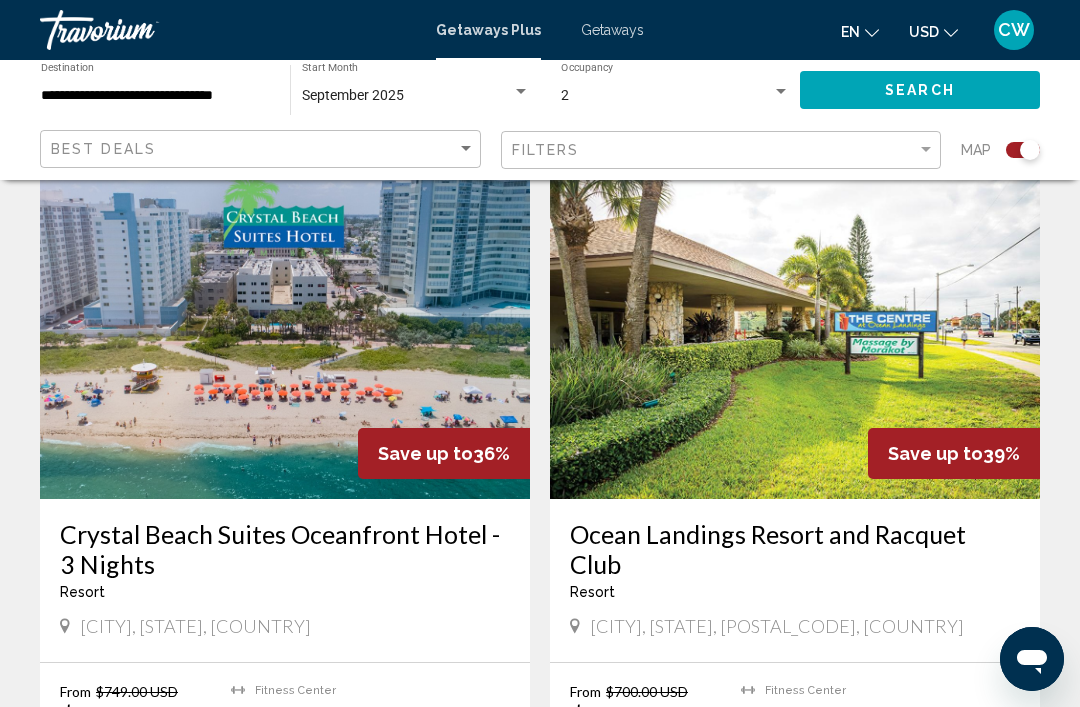 scroll, scrollTop: 710, scrollLeft: 0, axis: vertical 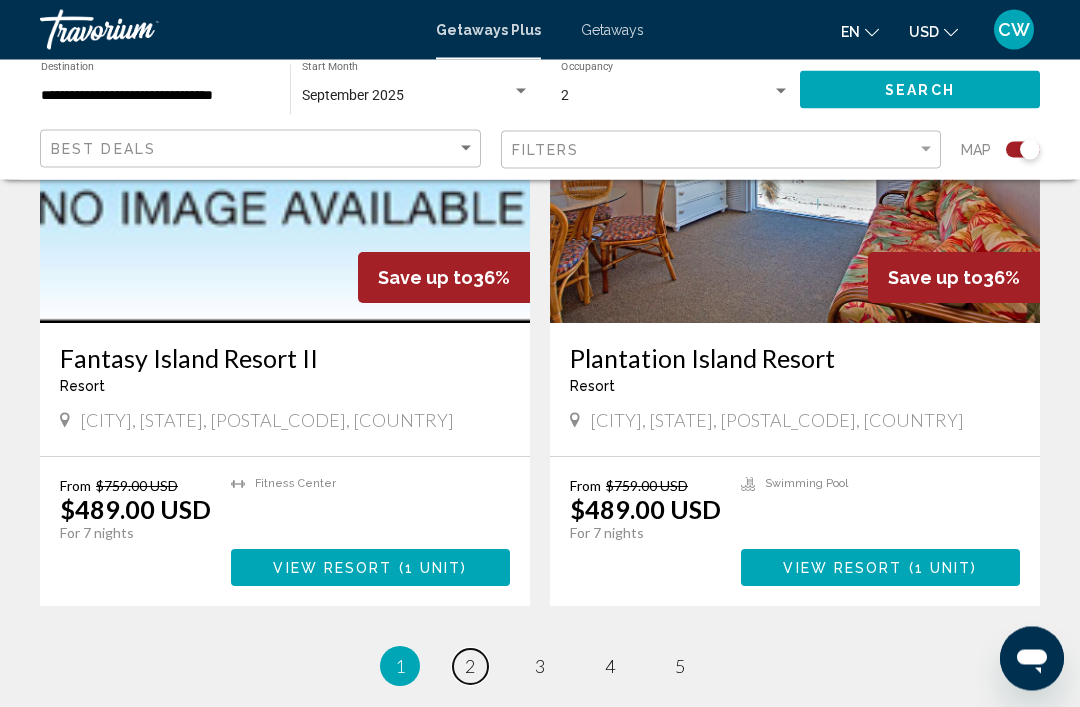 click on "2" at bounding box center [470, 667] 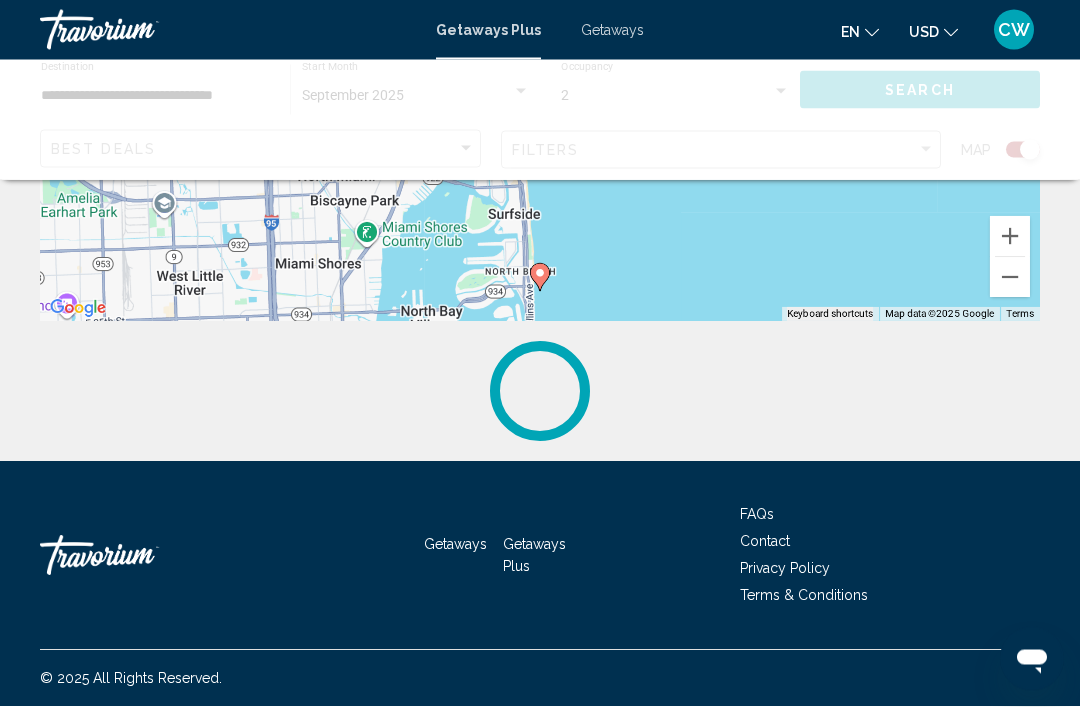scroll, scrollTop: 0, scrollLeft: 0, axis: both 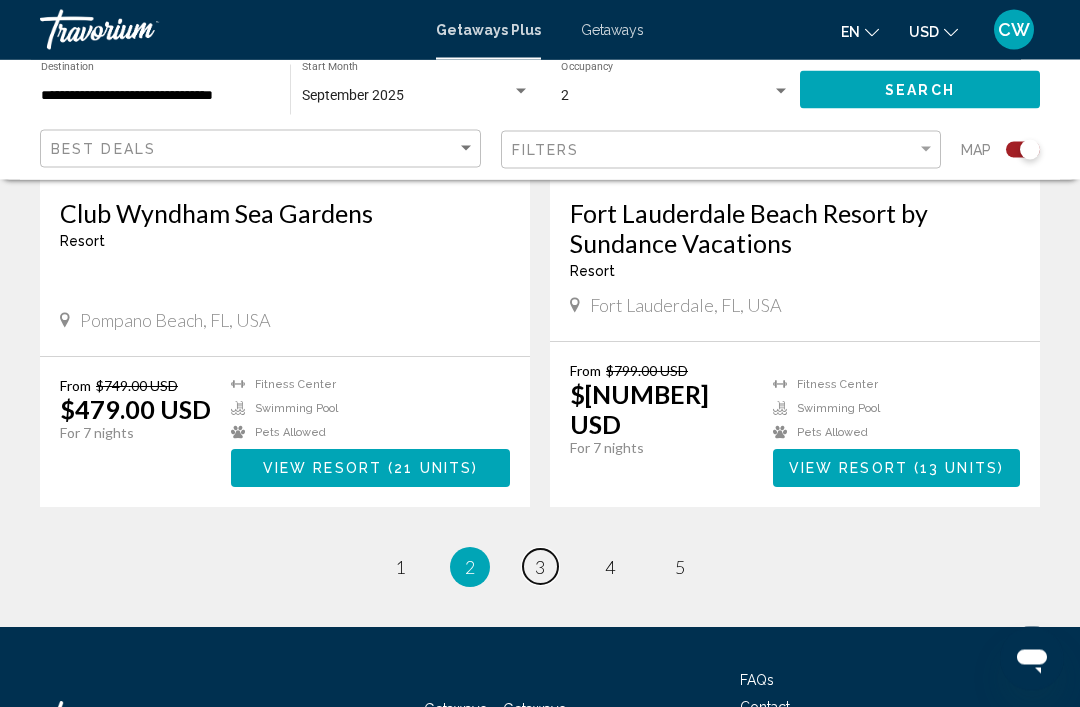 click on "3" at bounding box center (400, 568) 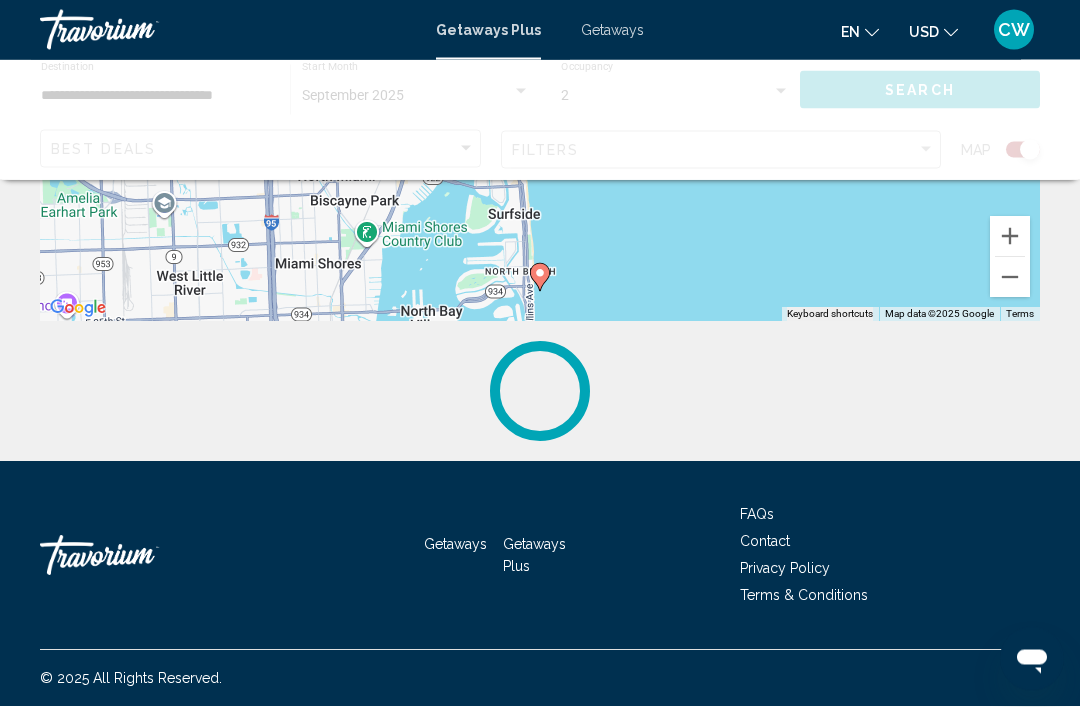 scroll, scrollTop: 0, scrollLeft: 0, axis: both 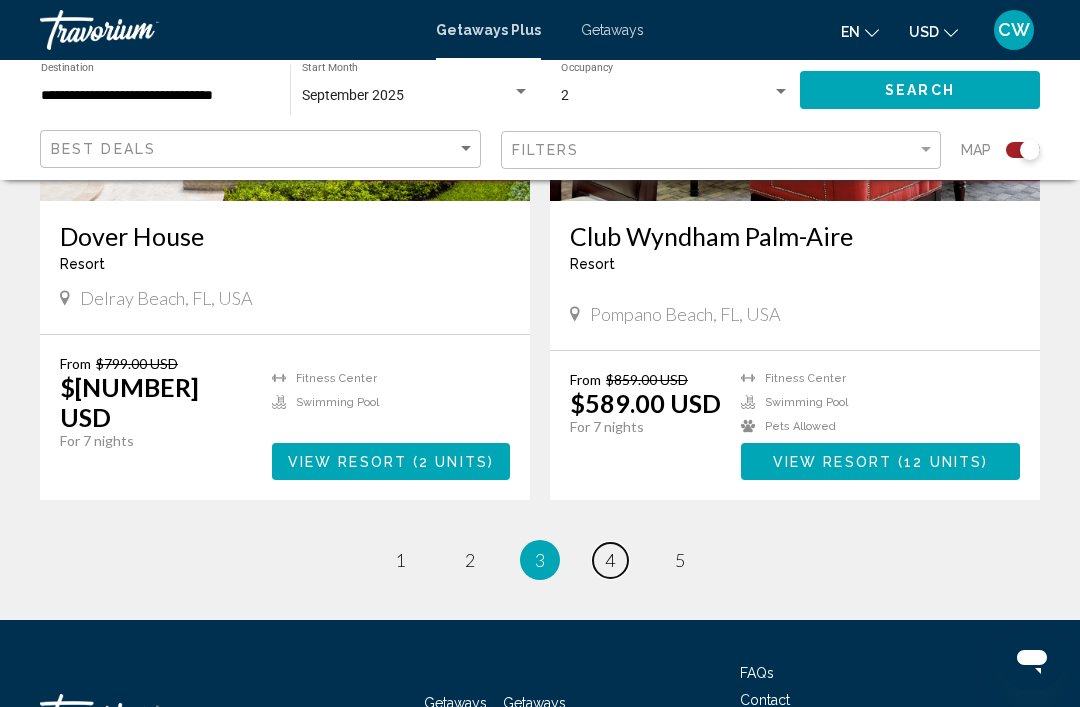 click on "4" at bounding box center [400, 560] 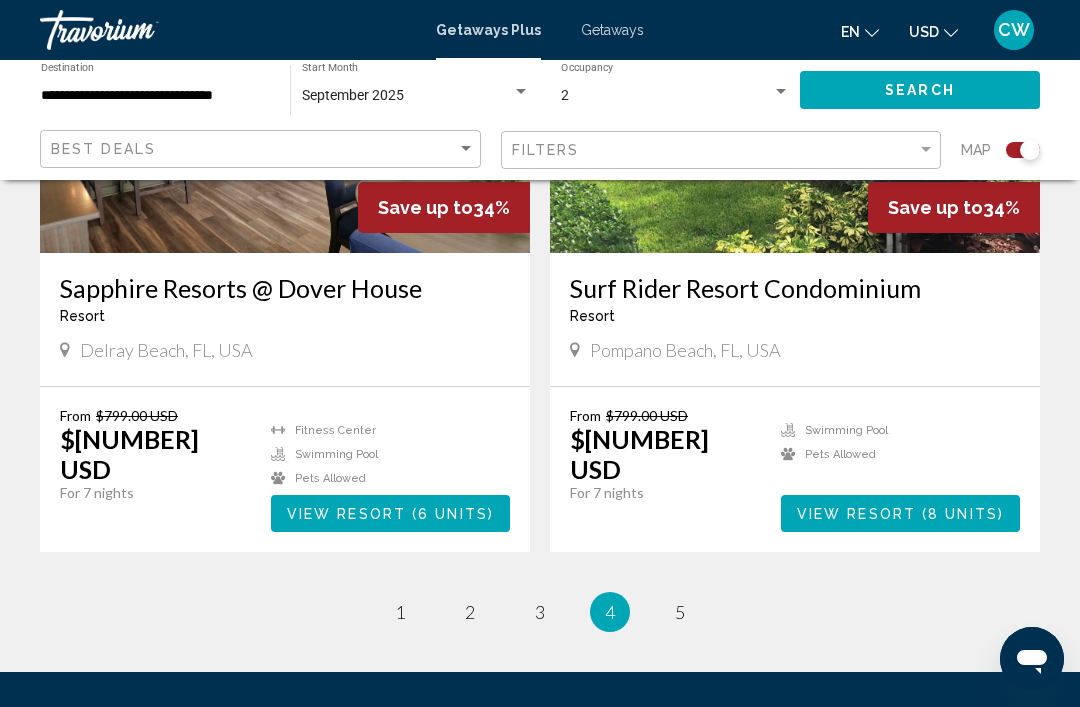 scroll, scrollTop: 4251, scrollLeft: 0, axis: vertical 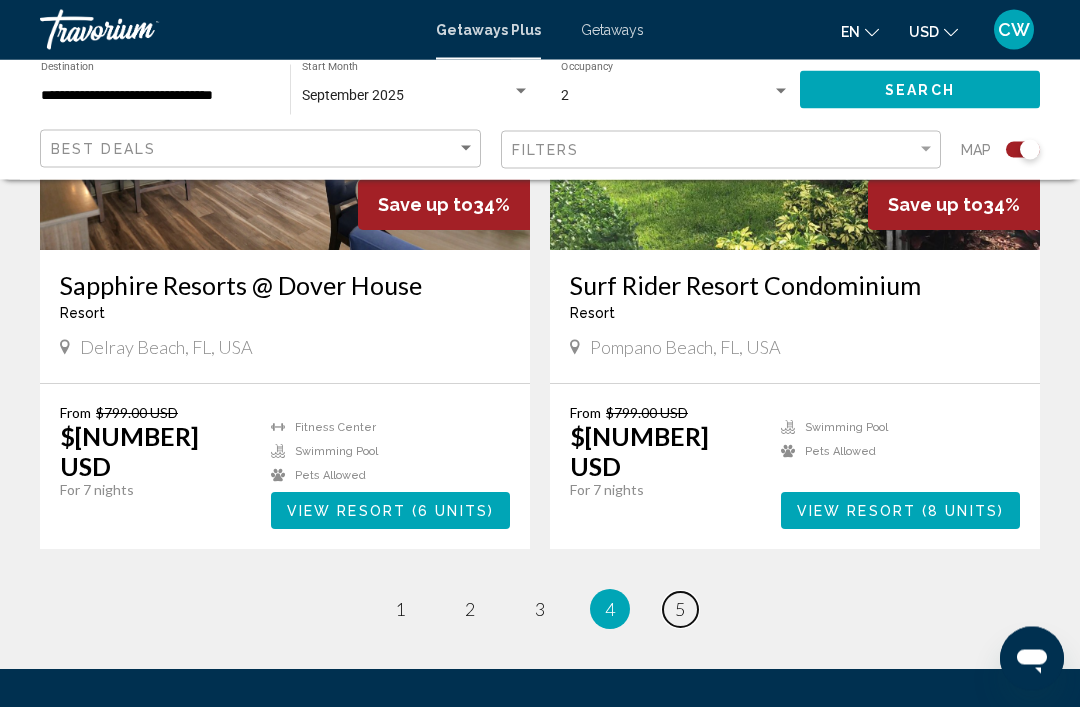 click on "5" at bounding box center (400, 610) 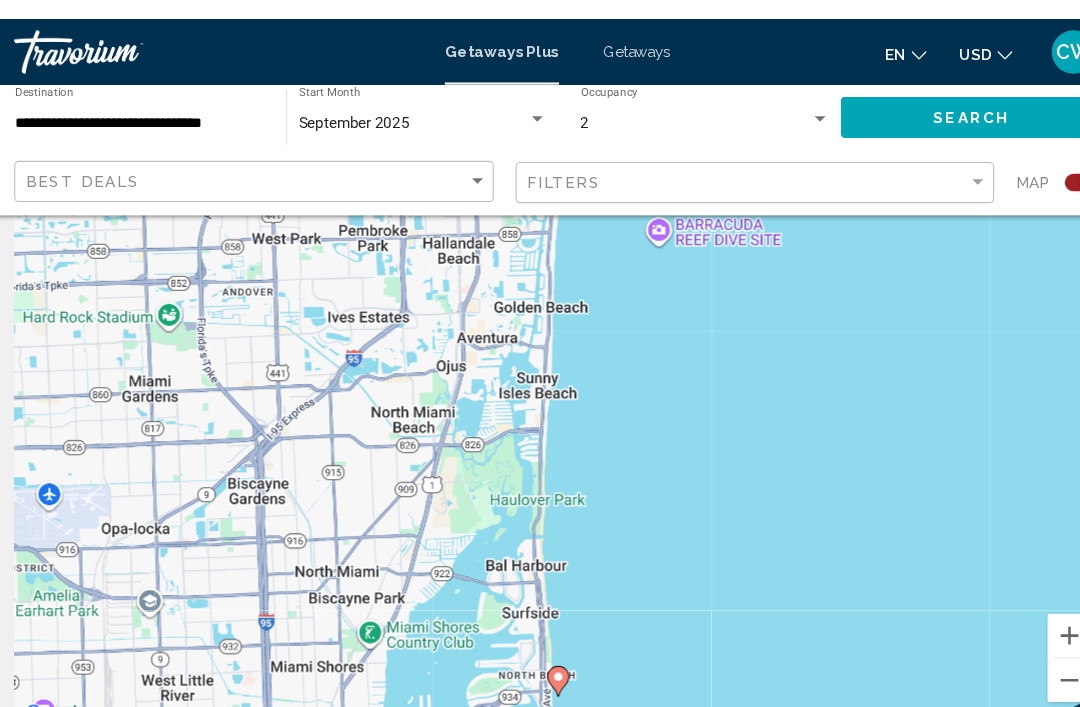 scroll, scrollTop: 0, scrollLeft: 0, axis: both 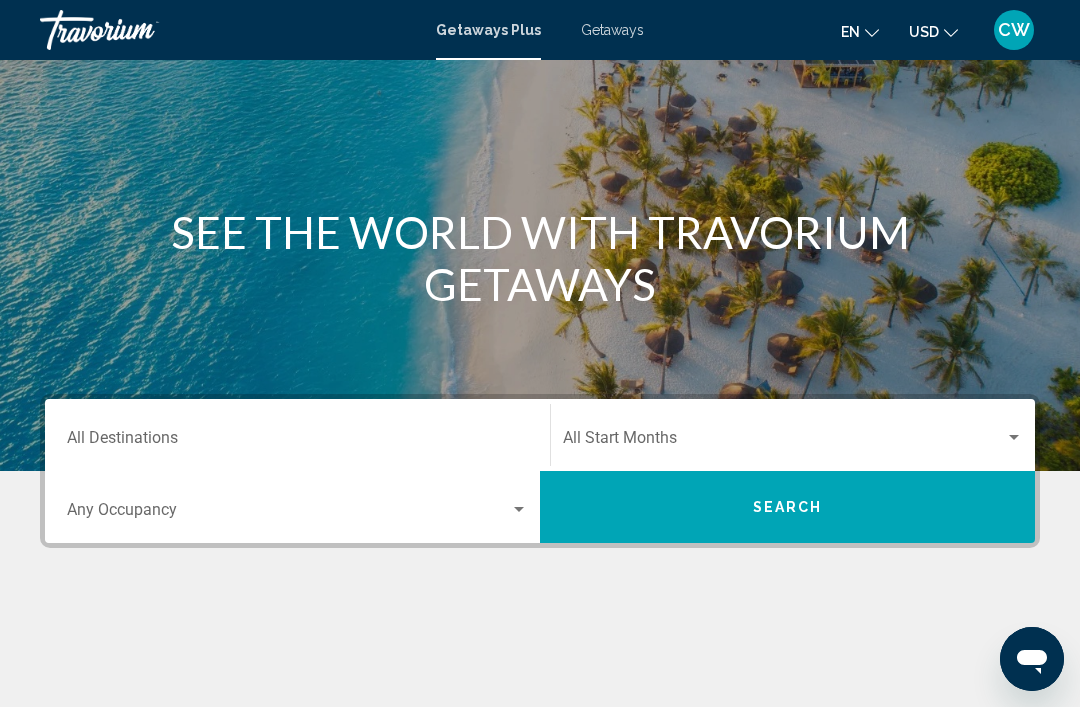click at bounding box center (519, 509) 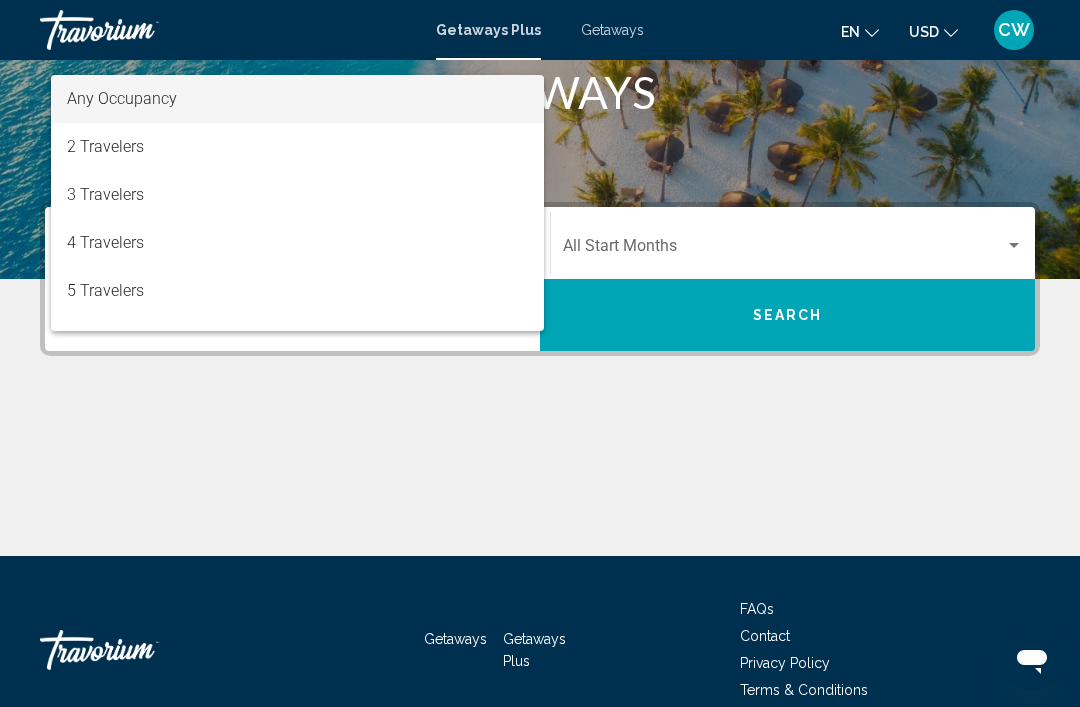 scroll, scrollTop: 351, scrollLeft: 0, axis: vertical 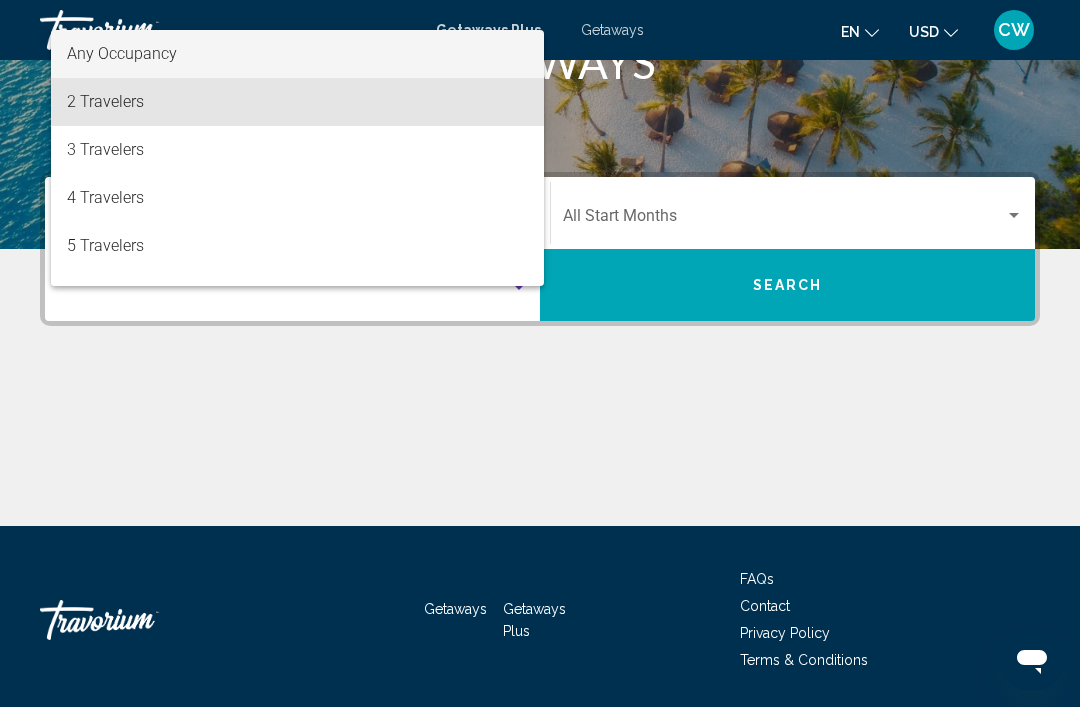 click on "2 Travelers" at bounding box center (297, 102) 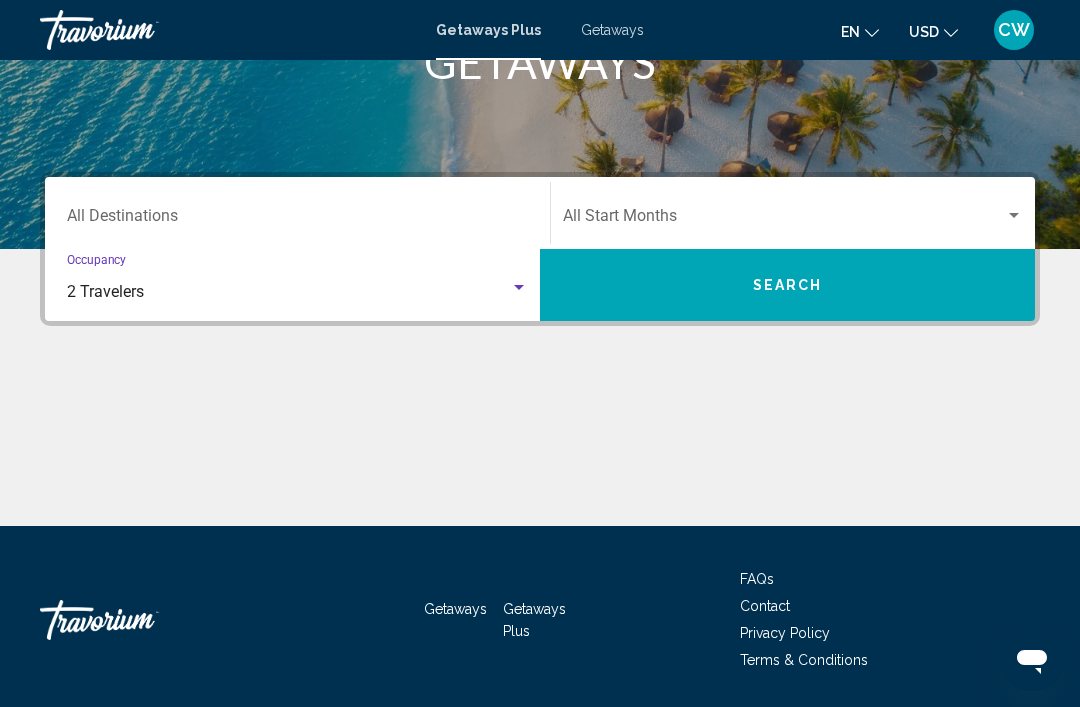 click at bounding box center (1014, 216) 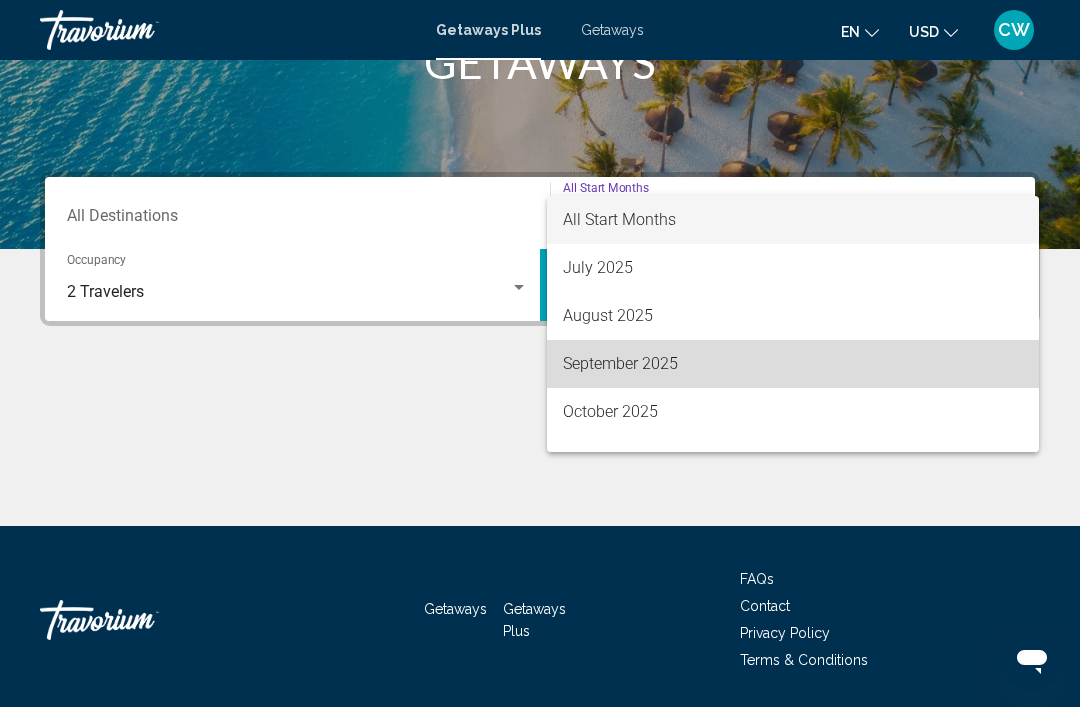 click on "September 2025" at bounding box center [793, 364] 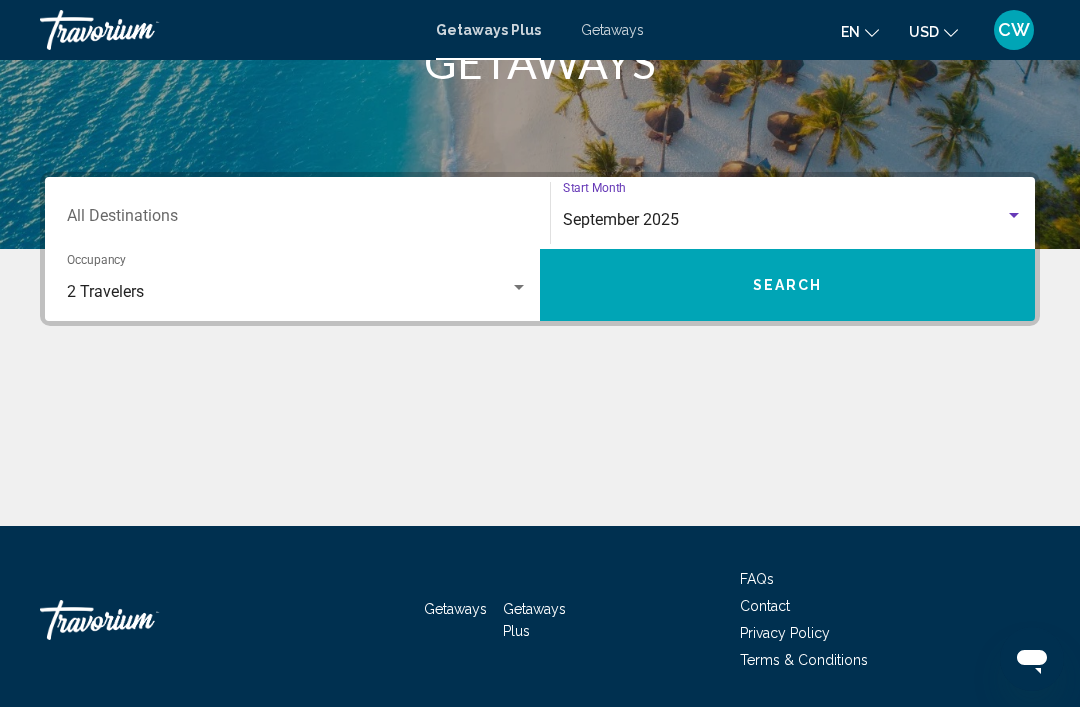click on "Search" at bounding box center [787, 285] 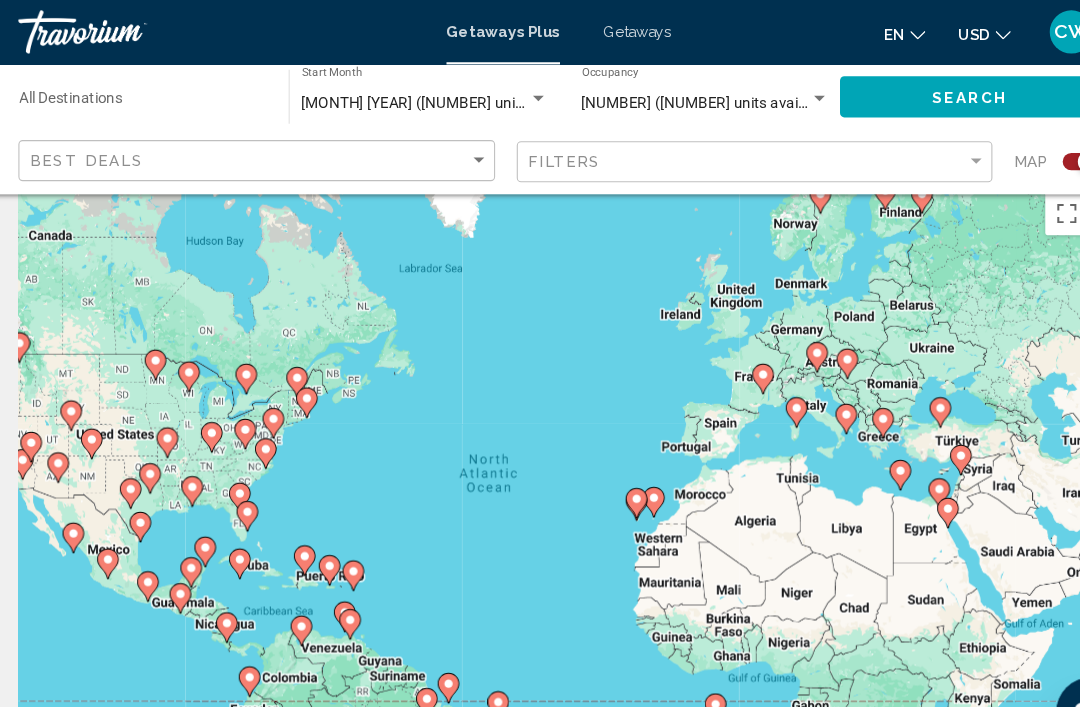 scroll, scrollTop: 32, scrollLeft: 0, axis: vertical 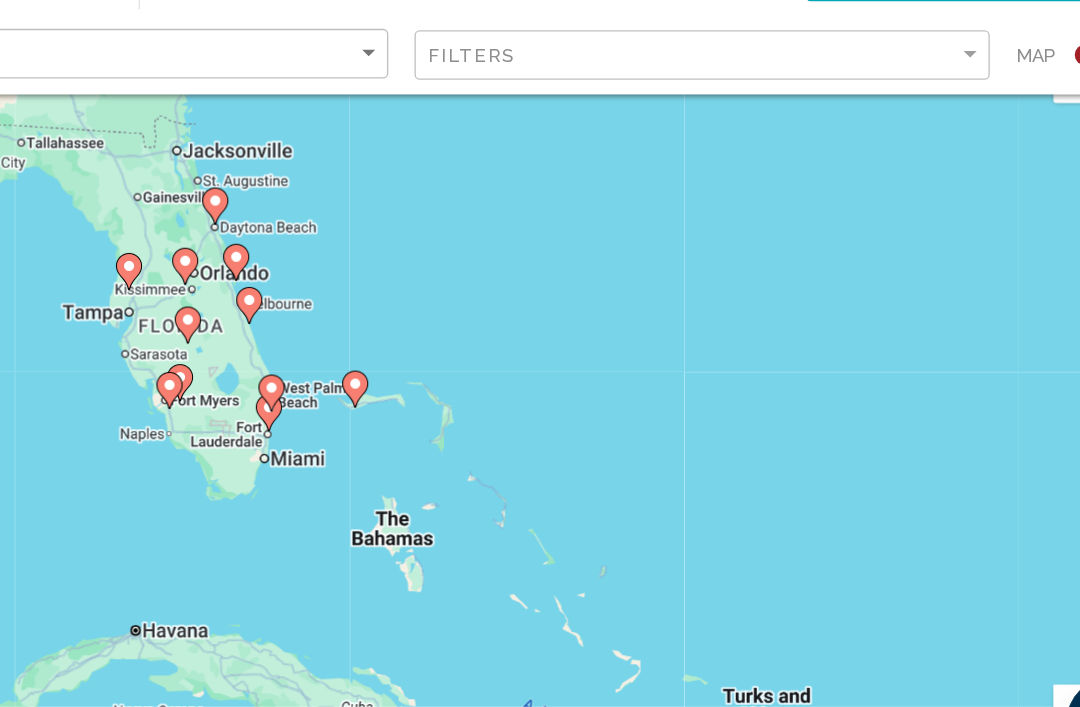 click on "To navigate, press the arrow keys. To activate drag with keyboard, press Alt + Enter. Once in keyboard drag state, use the arrow keys to move the marker. To complete the drag, press the Enter key. To cancel, press Escape." at bounding box center [540, 437] 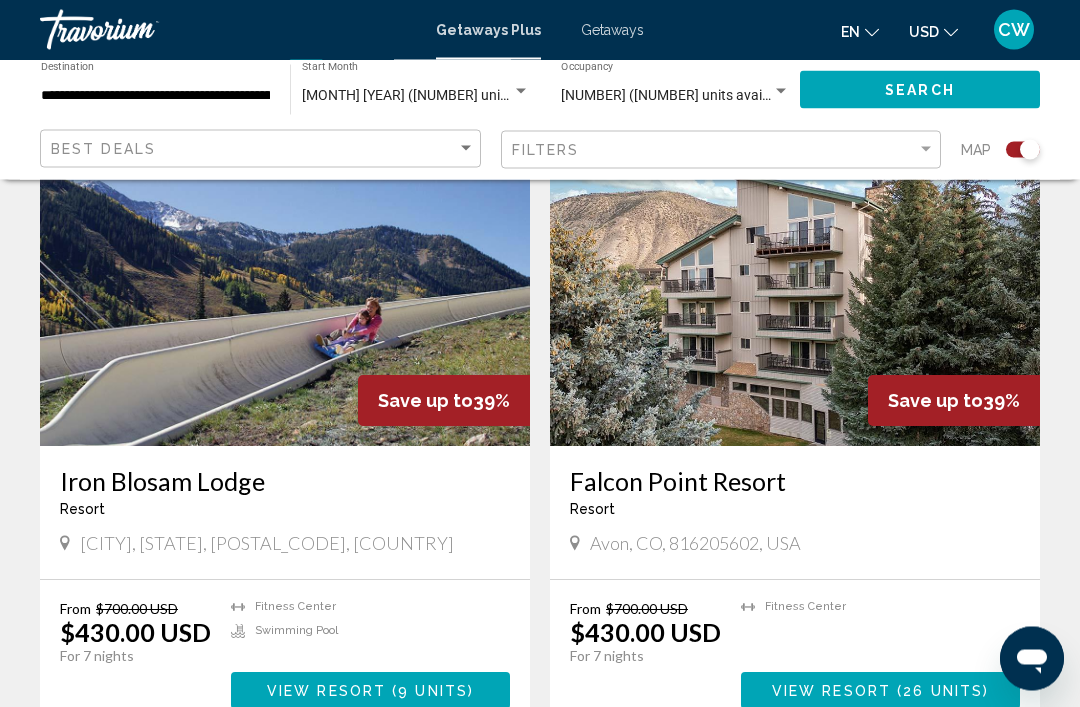 scroll, scrollTop: 4098, scrollLeft: 0, axis: vertical 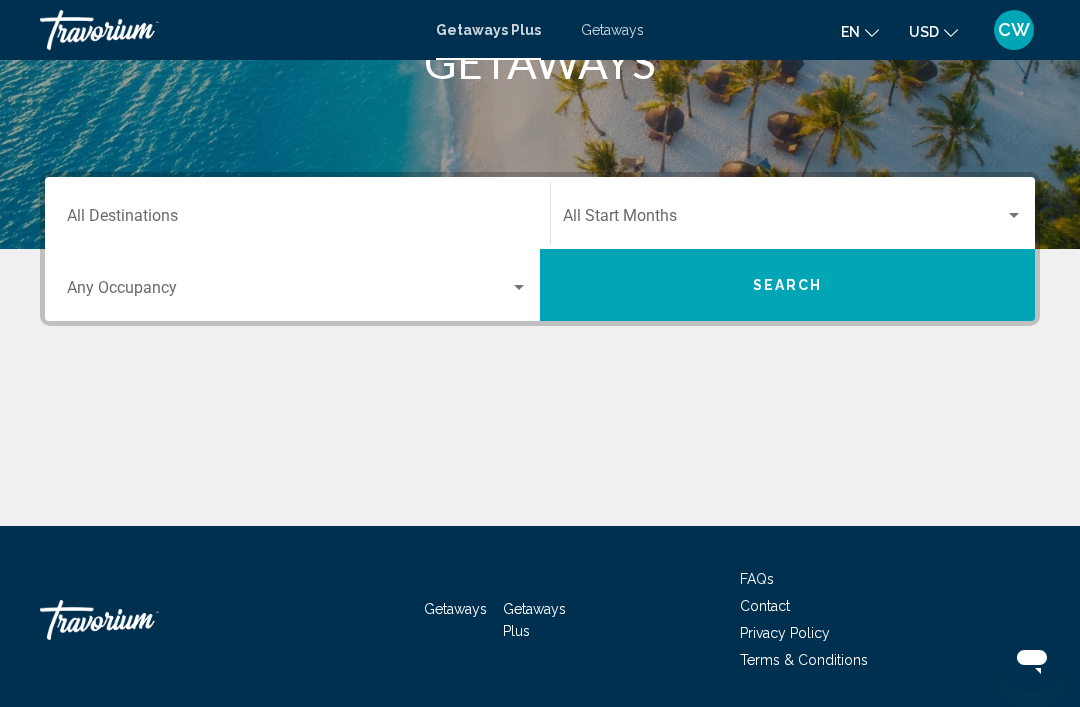 click on "Destination All Destinations" at bounding box center [297, 220] 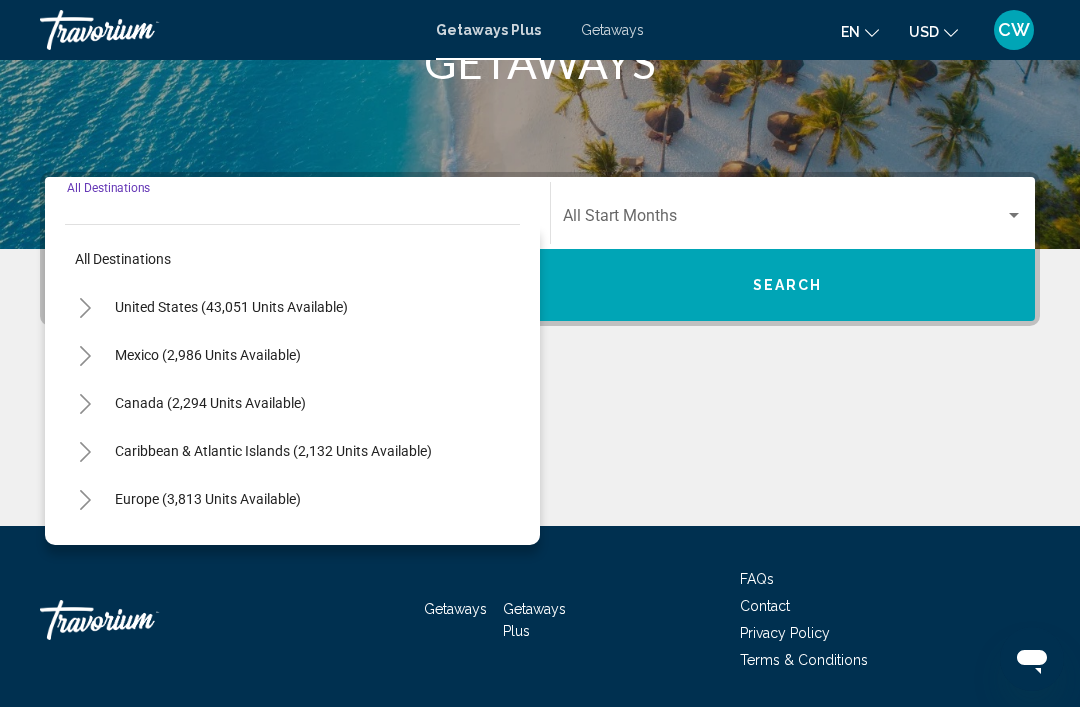 click on "United States (43,051 units available)" at bounding box center [231, 307] 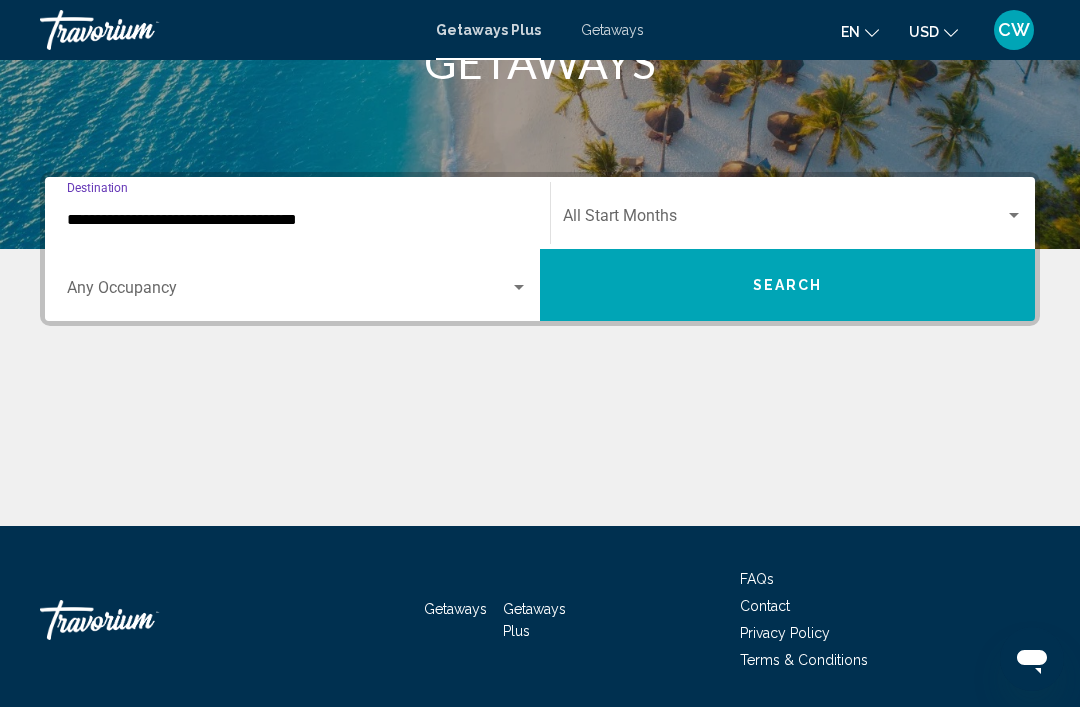 click at bounding box center [288, 292] 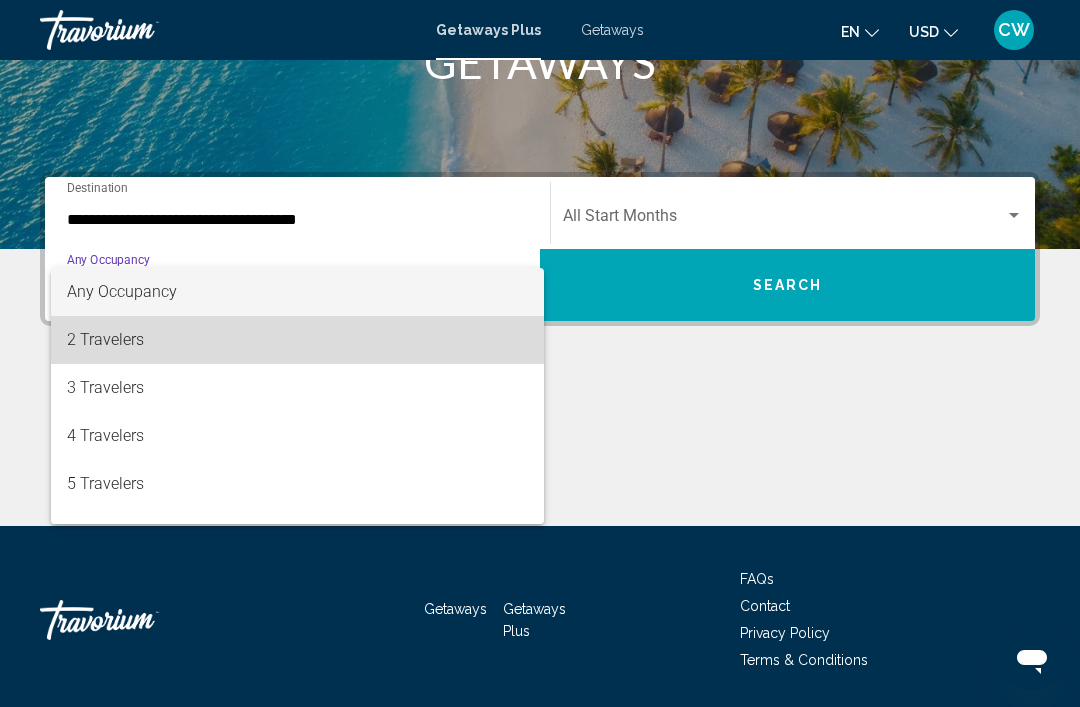 click on "2 Travelers" at bounding box center (297, 340) 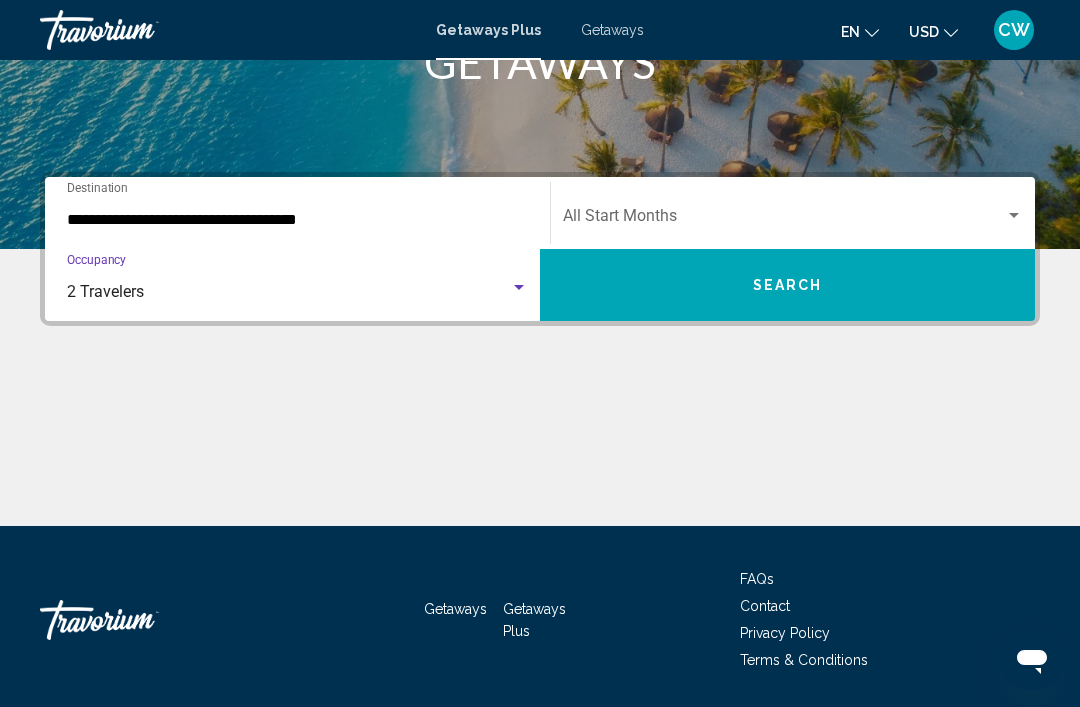 click at bounding box center (1014, 215) 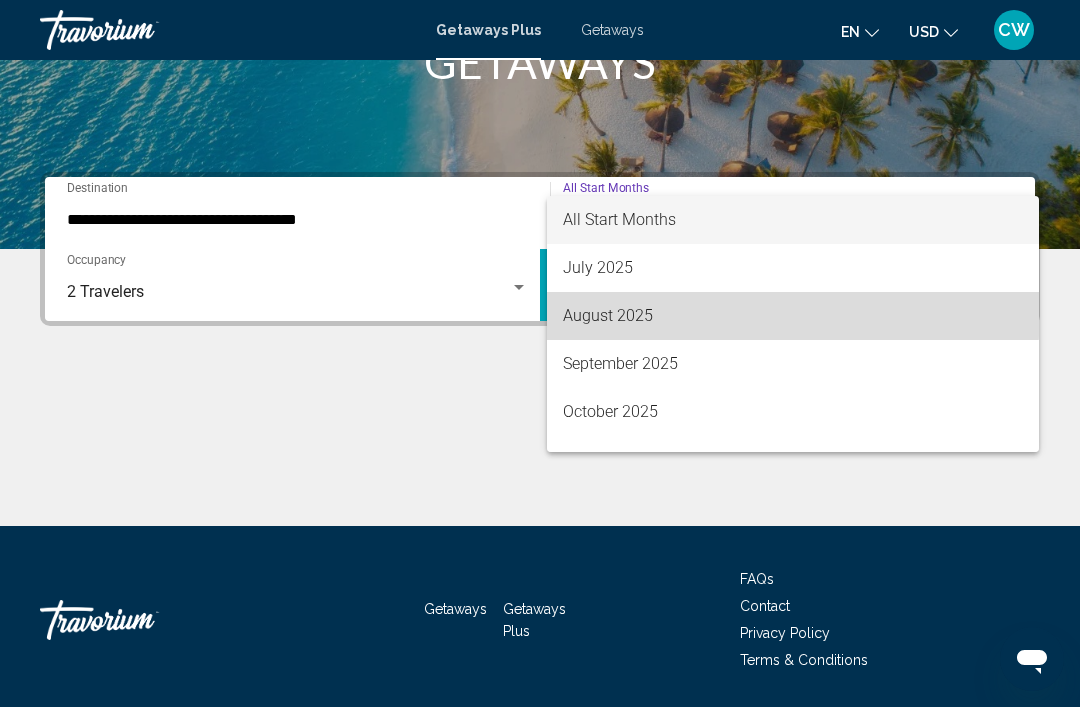 click on "August 2025" at bounding box center (793, 316) 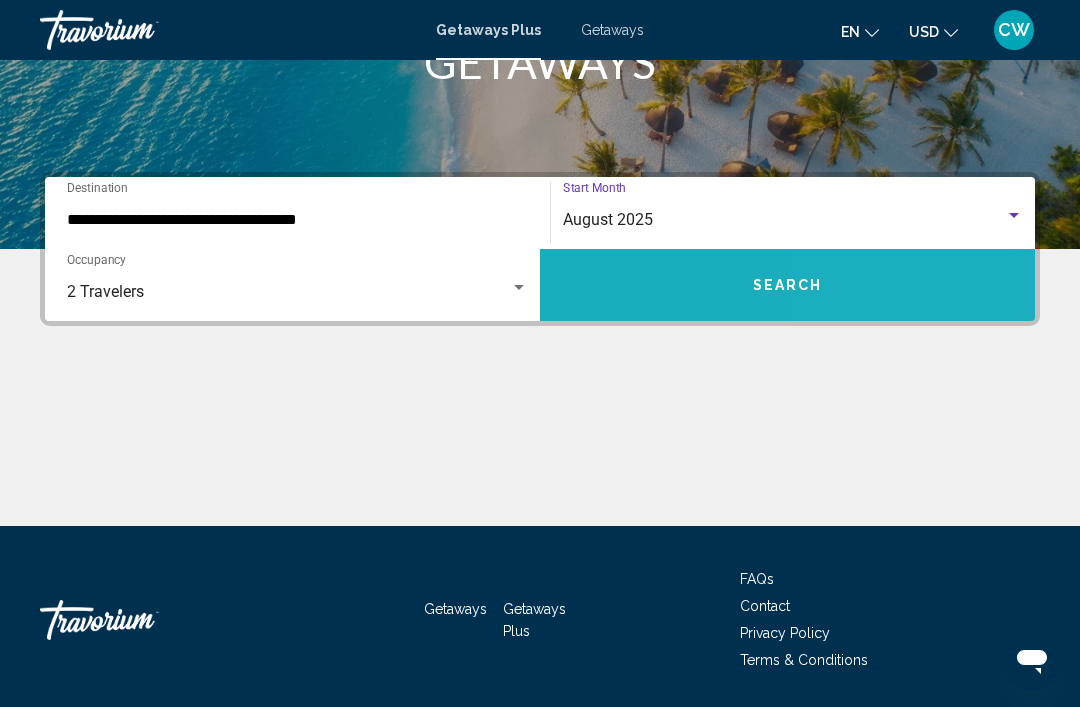 click on "Search" at bounding box center (787, 285) 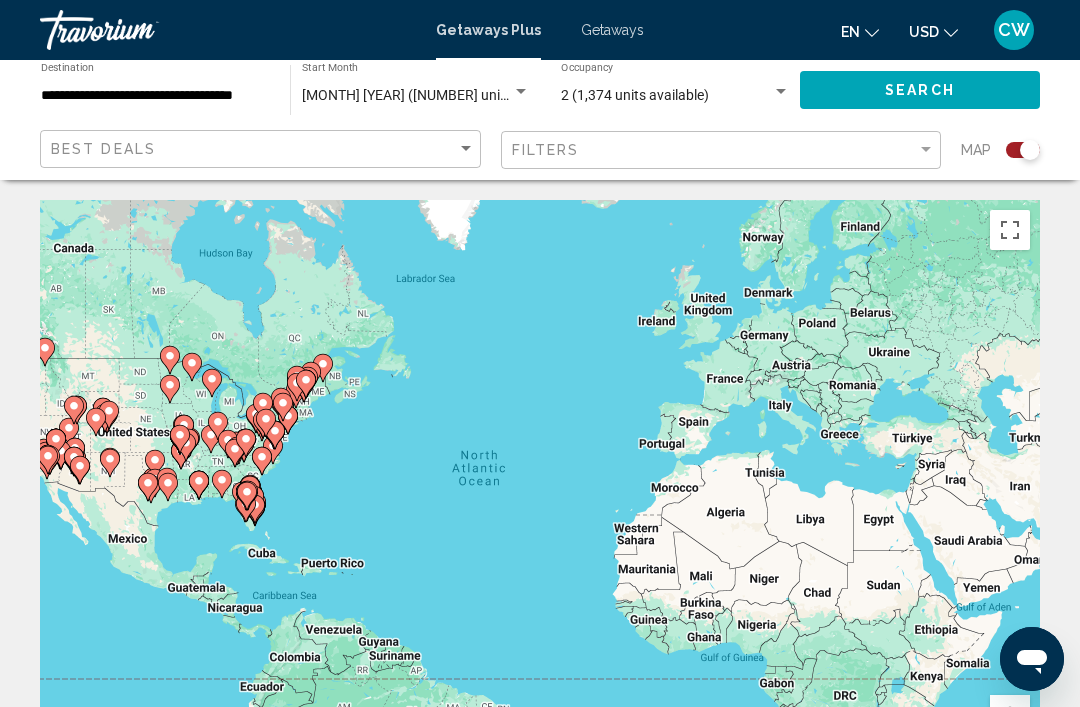 click on "To navigate the map with touch gestures double-tap and hold your finger on the map, then drag the map. ← Move left → Move right ↑ Move up ↓ Move down + Zoom in - Zoom out Home Jump left by 75% End Jump right by 75% Page Up Jump up by 75% Page Down Jump down by 75% To navigate, press the arrow keys. To activate drag with keyboard, press Alt + Enter. Once in keyboard drag state, use the arrow keys to move the marker. To complete the drag, press the Enter key. To cancel, press Escape. Keyboard shortcuts Map Data Map data ©2025 Google, INEGI Map data ©2025 Google, INEGI 1000 km  Click to toggle between metric and imperial units Terms Report a map error 6,272 Getaways Plus units available across 361 Resorts Save up to  39%   Ocean Landings Resort and Racquet Club  Resort  -  This is an adults only resort
Cocoa Beach, FL, 329313111, USA From $700.00 USD $430.00 USD For 7 nights You save  $270.00 USD   temp  3" at bounding box center [540, 2525] 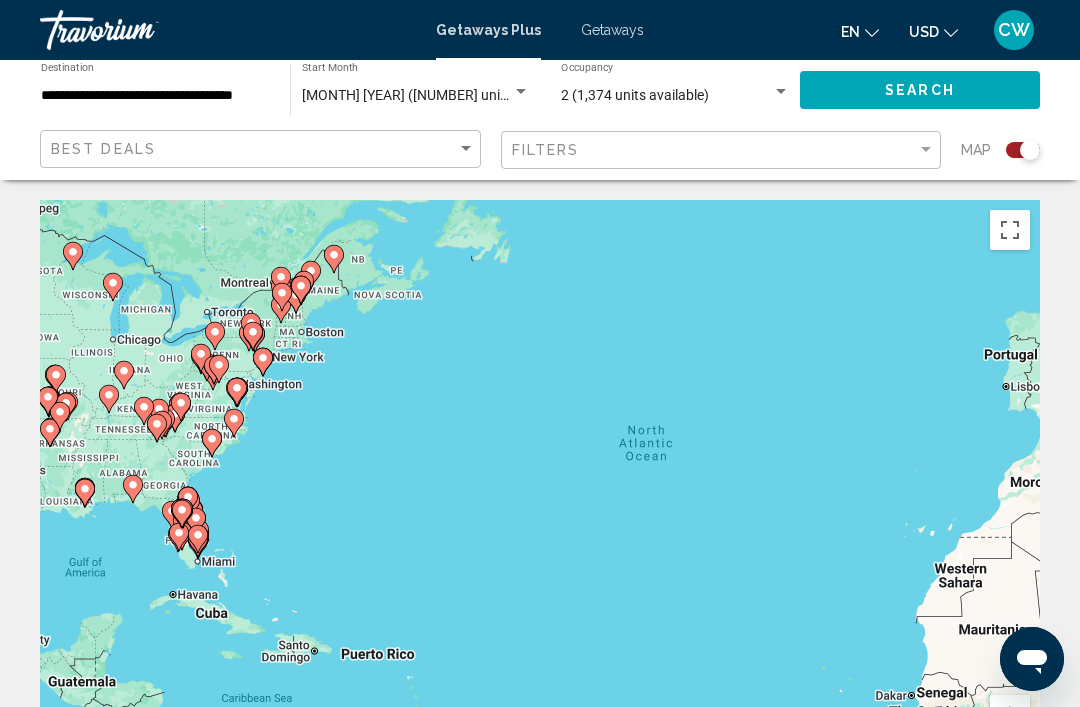 scroll, scrollTop: 43, scrollLeft: 0, axis: vertical 